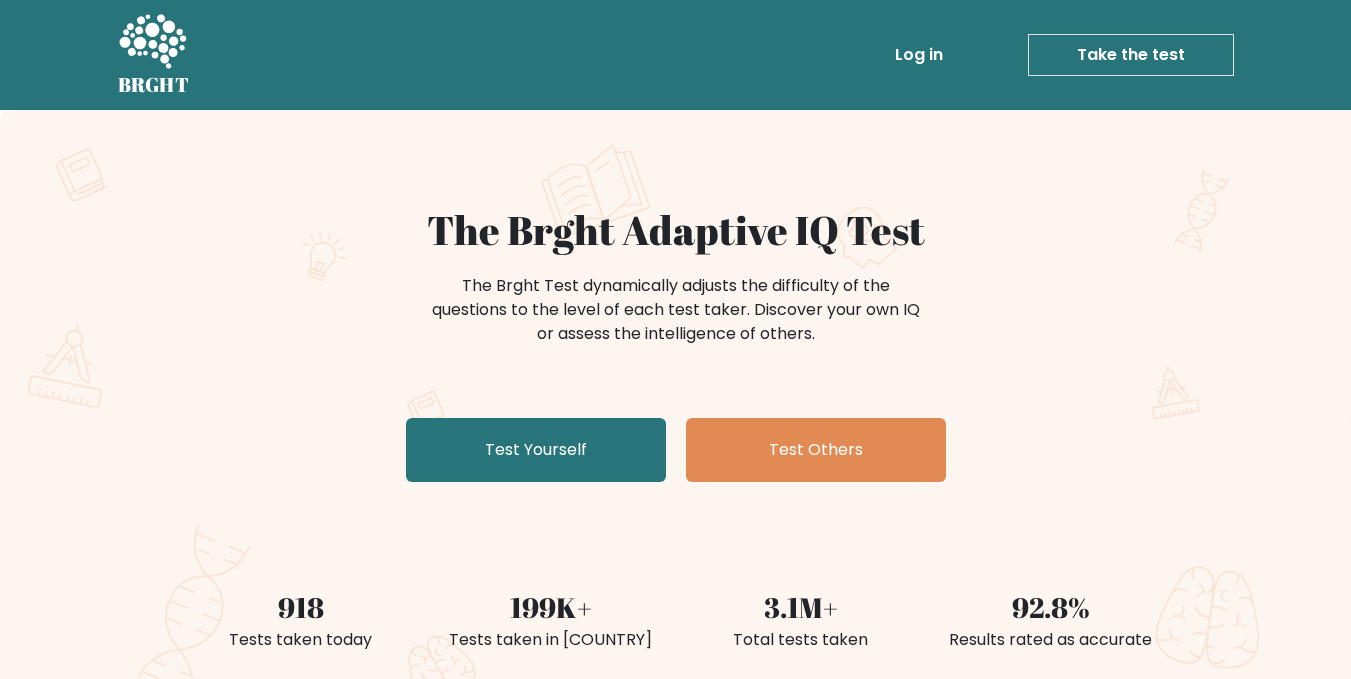 scroll, scrollTop: 0, scrollLeft: 0, axis: both 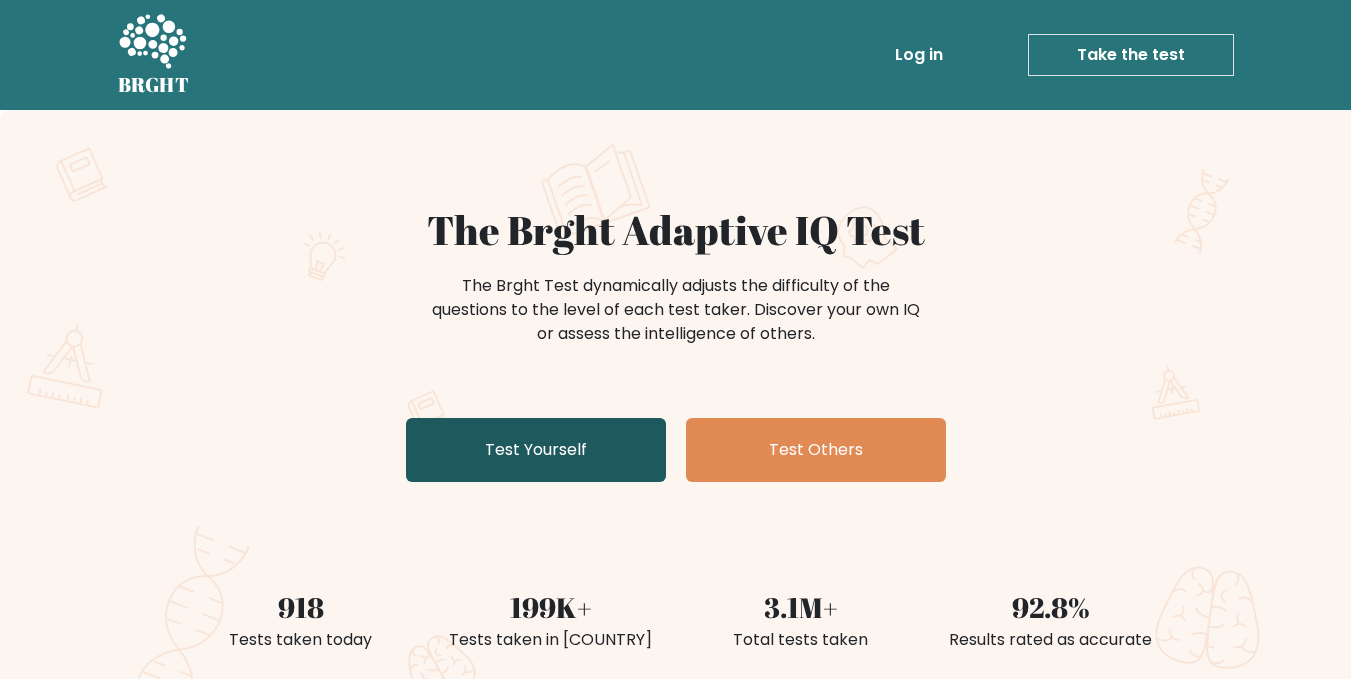 click on "Test Yourself" at bounding box center (536, 450) 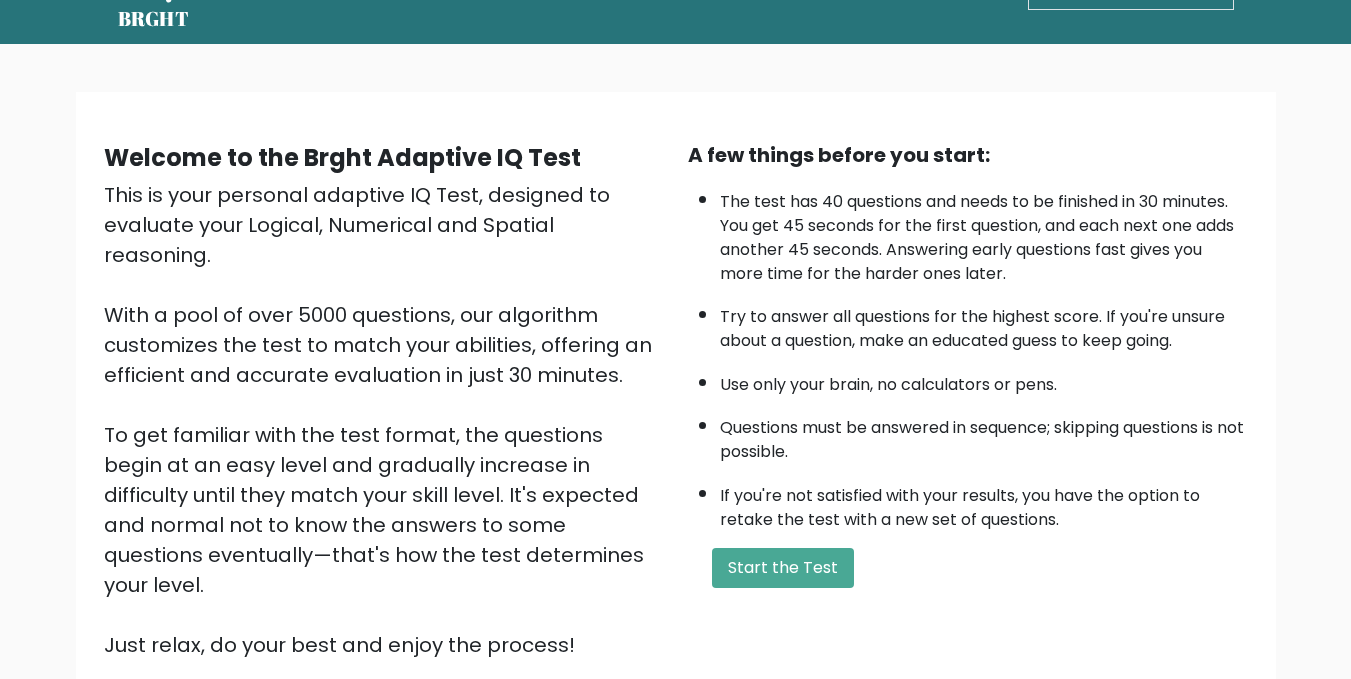 scroll, scrollTop: 100, scrollLeft: 0, axis: vertical 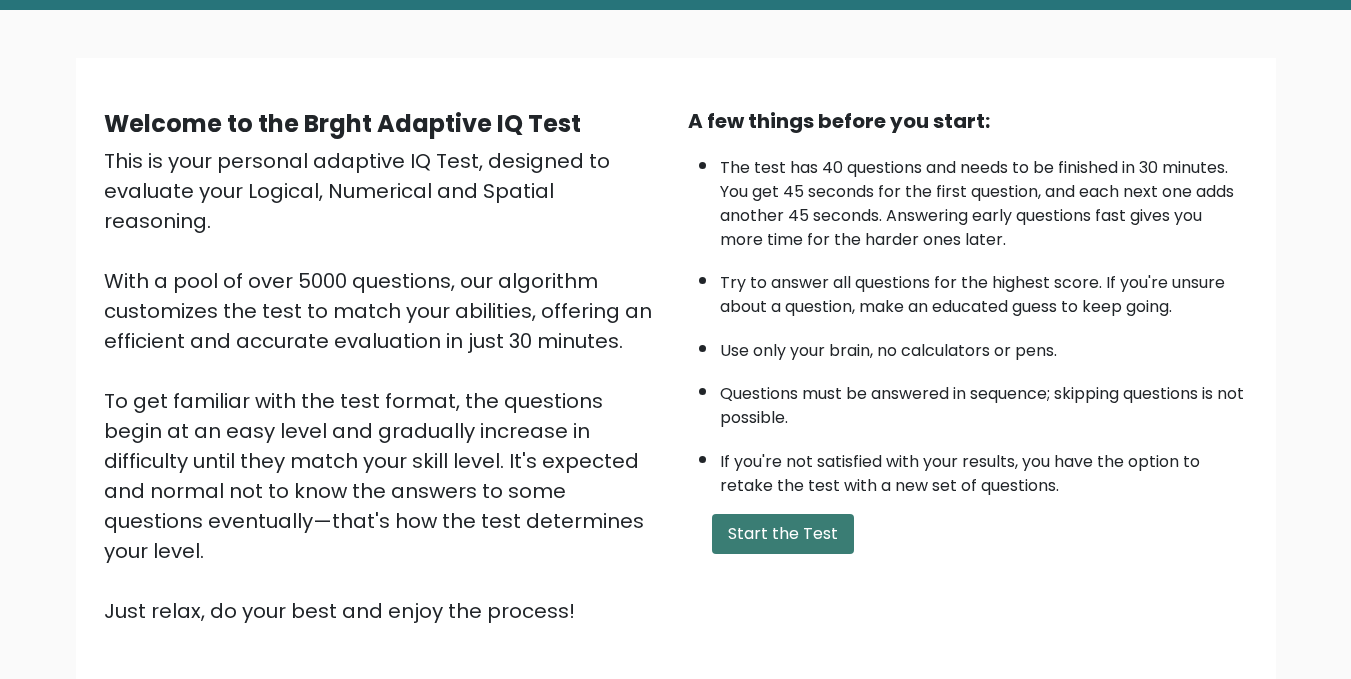click on "Start the Test" at bounding box center (783, 534) 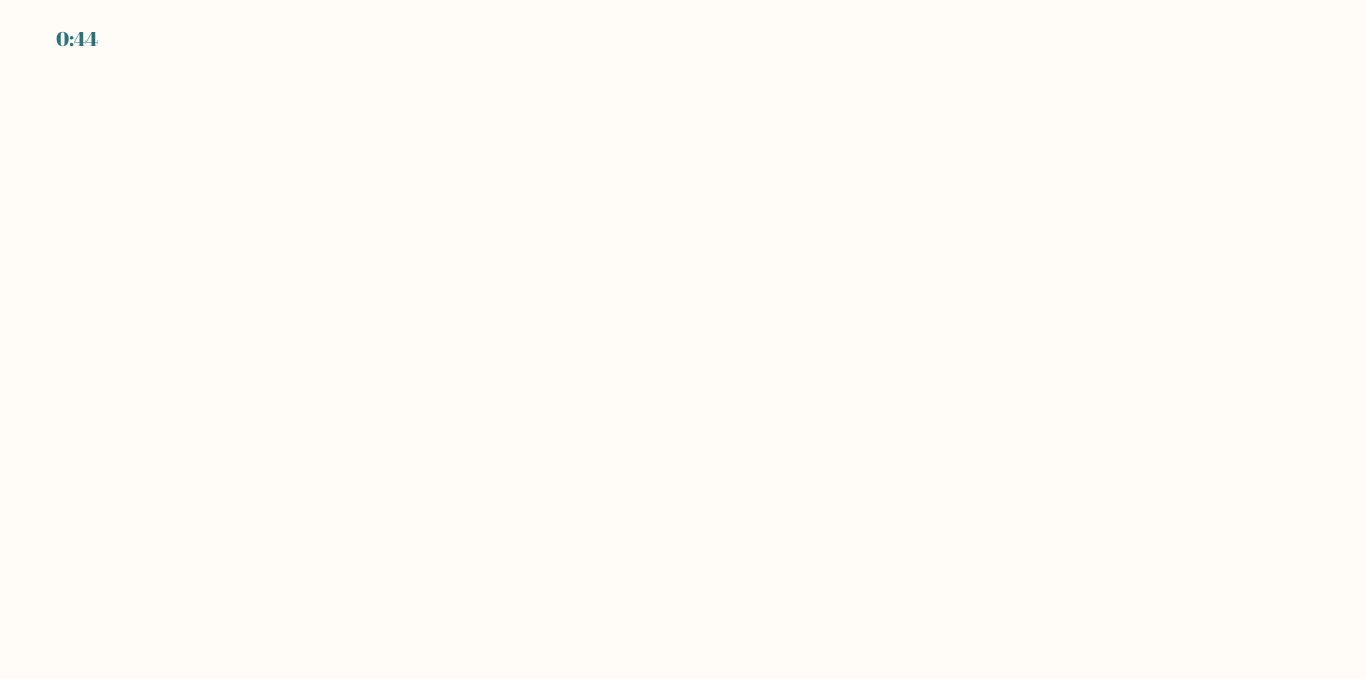scroll, scrollTop: 0, scrollLeft: 0, axis: both 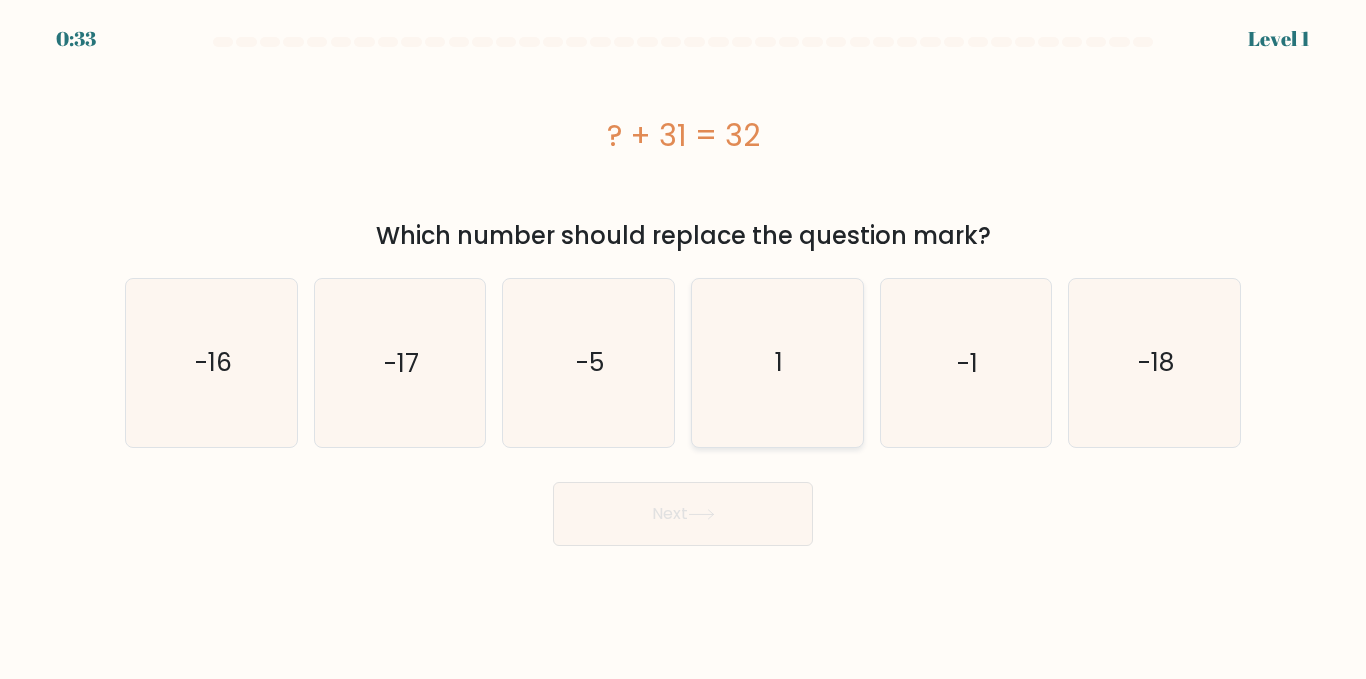 click on "1" 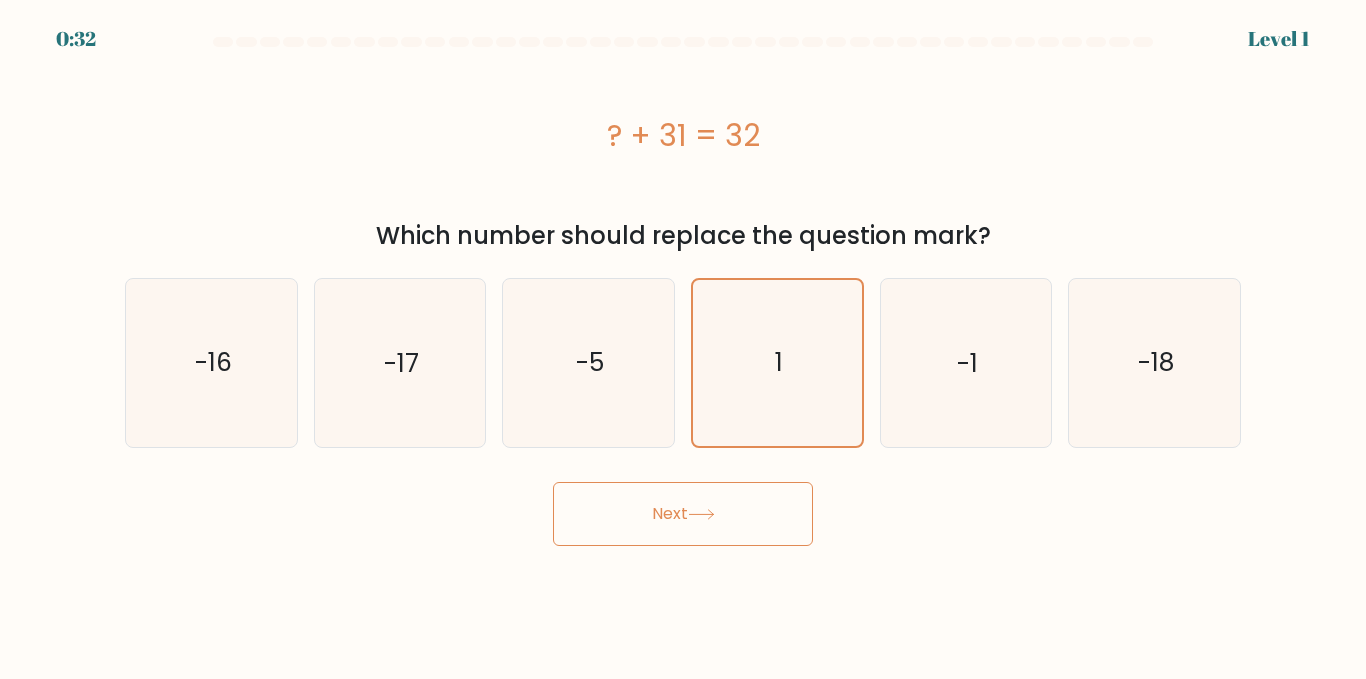 click on "Next" at bounding box center (683, 514) 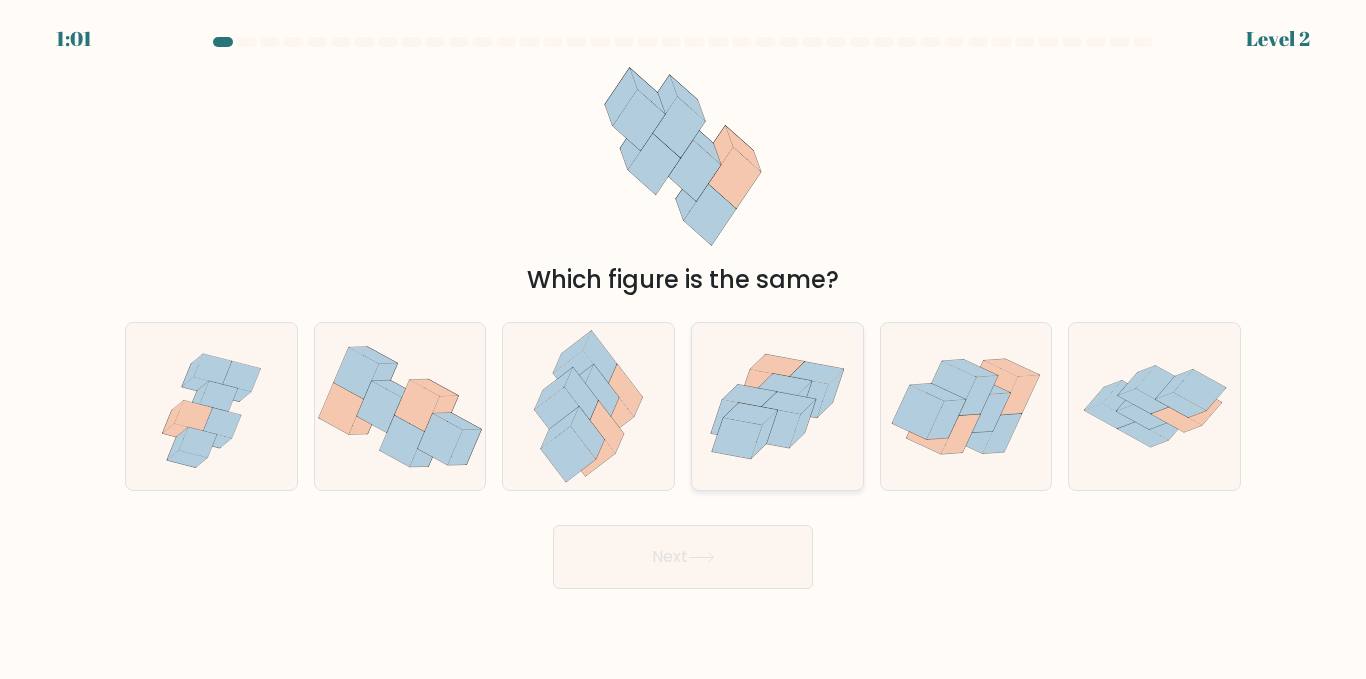 click 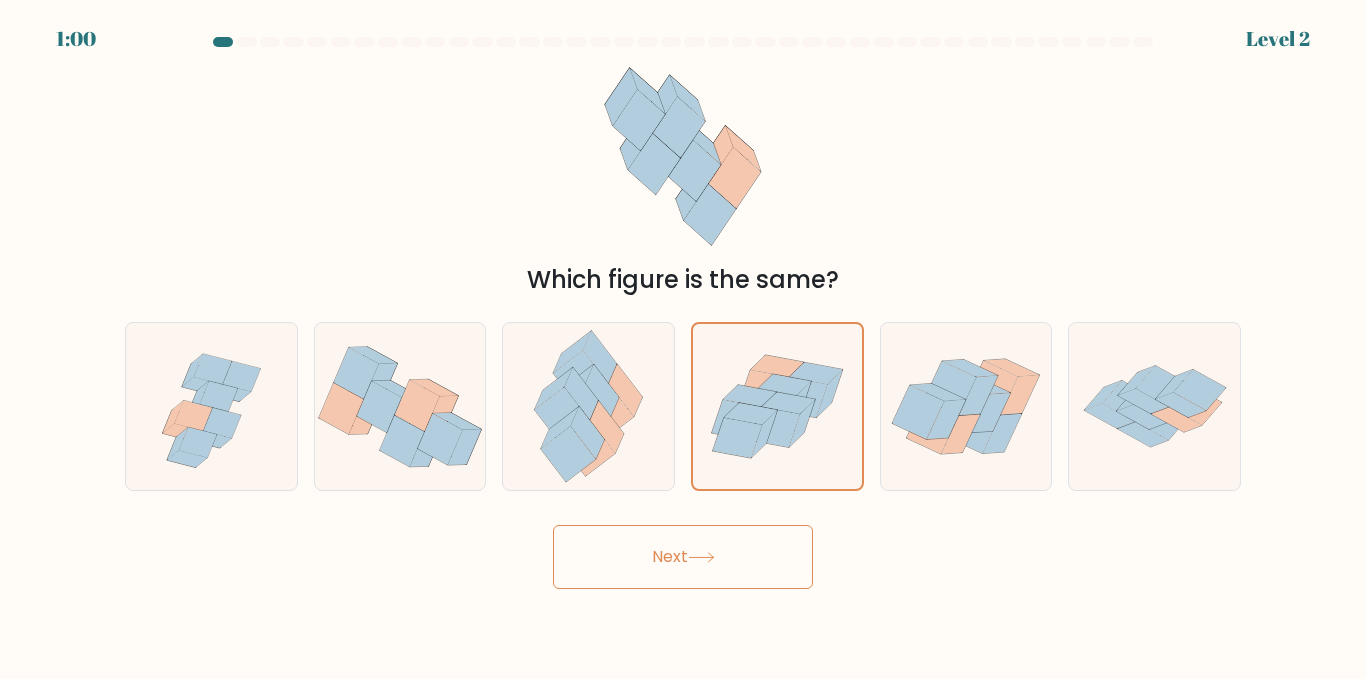 click on "Next" at bounding box center [683, 557] 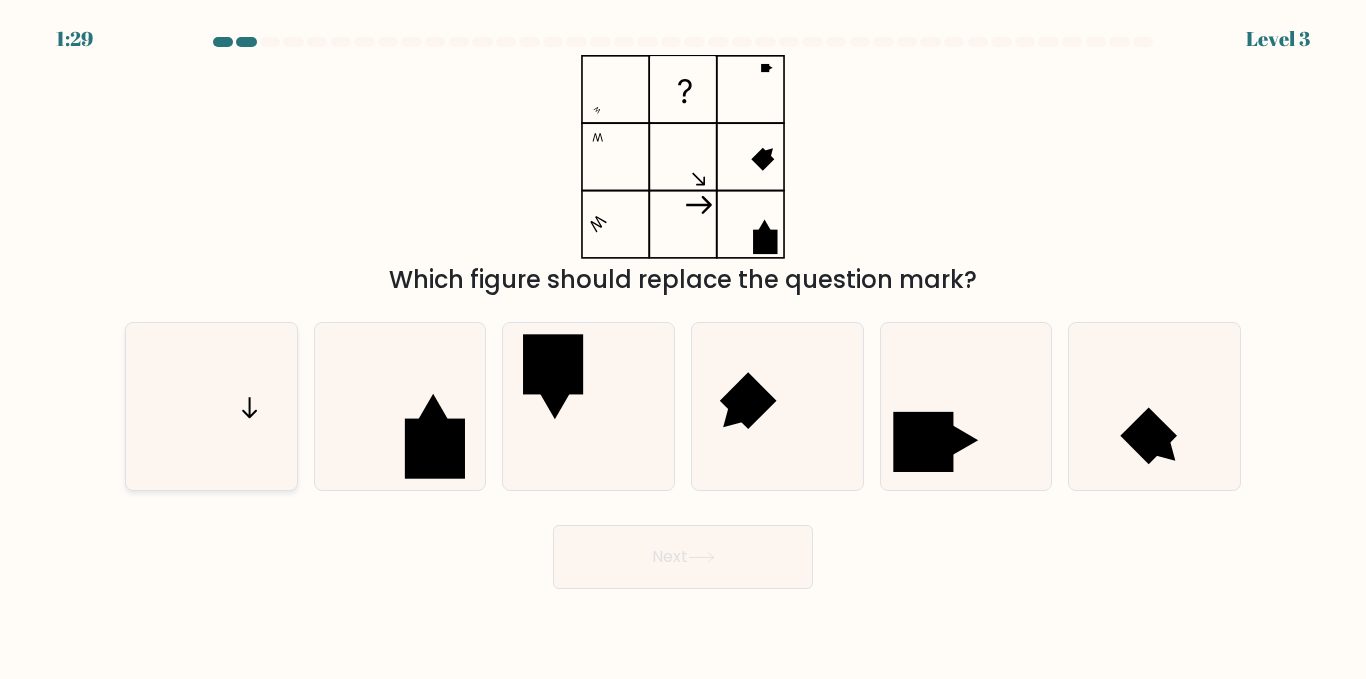 click 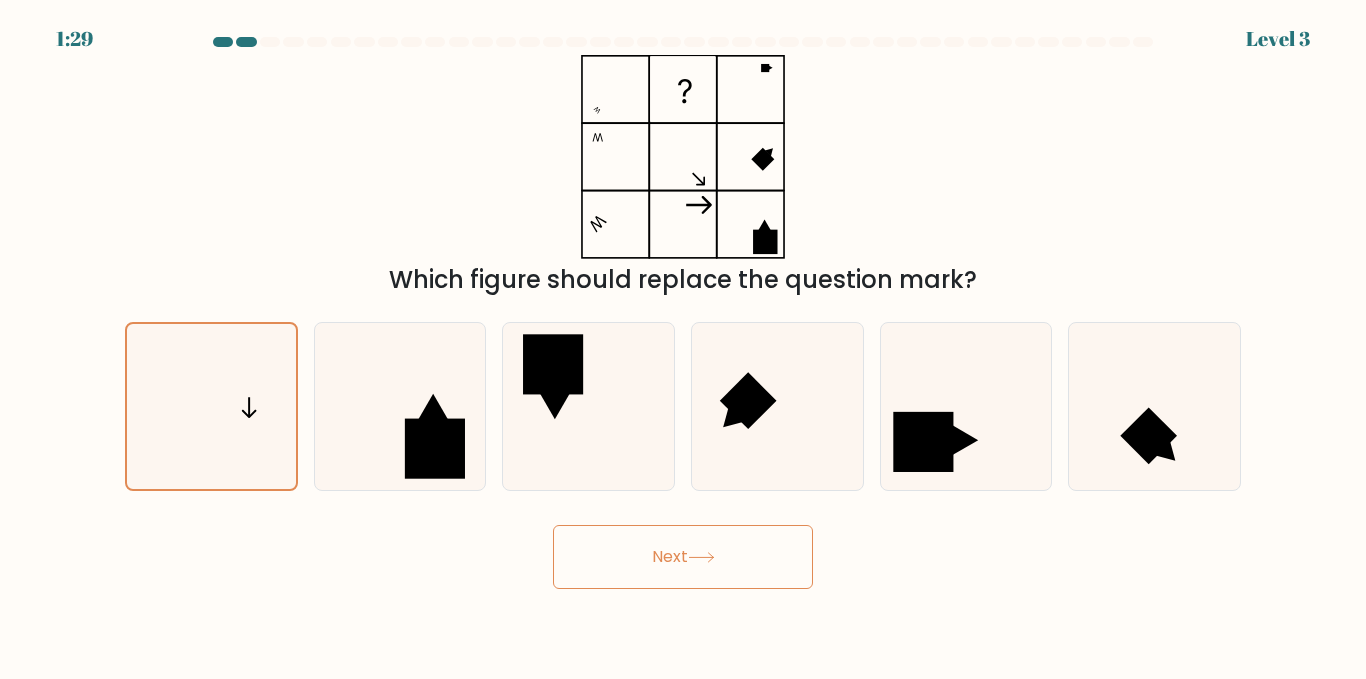 click on "Next" at bounding box center [683, 557] 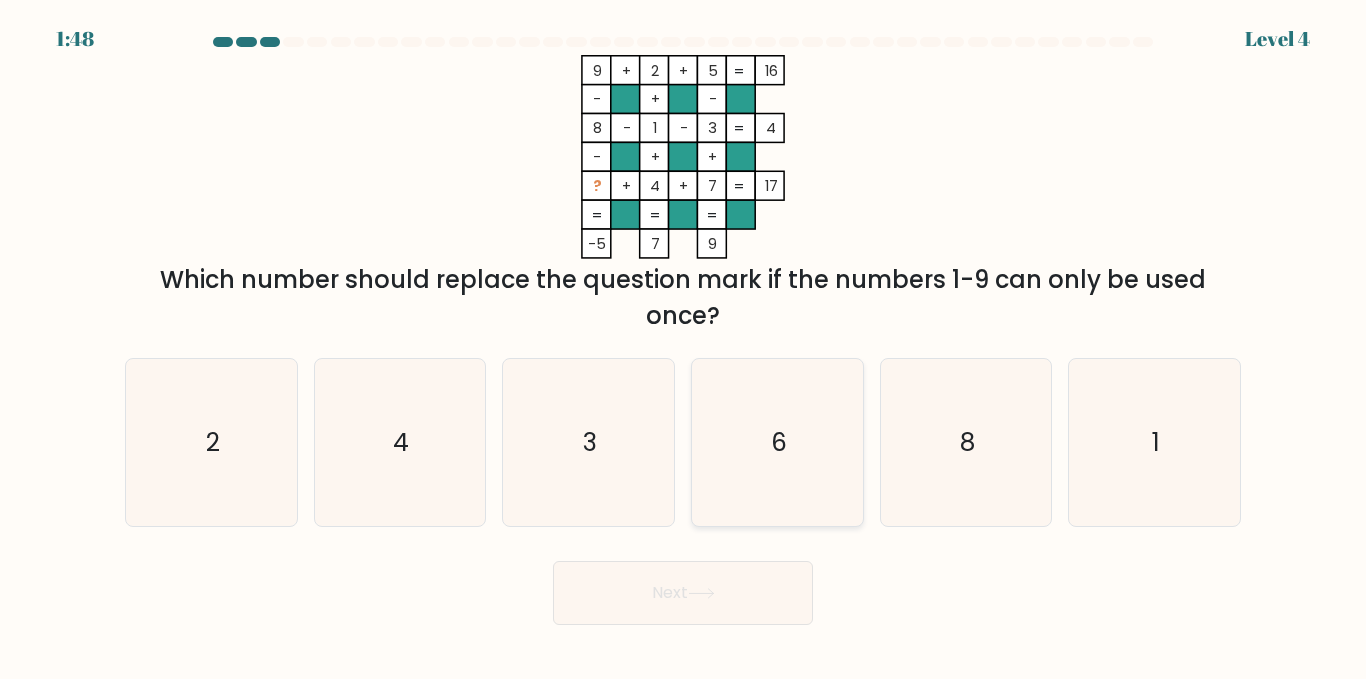 click on "6" 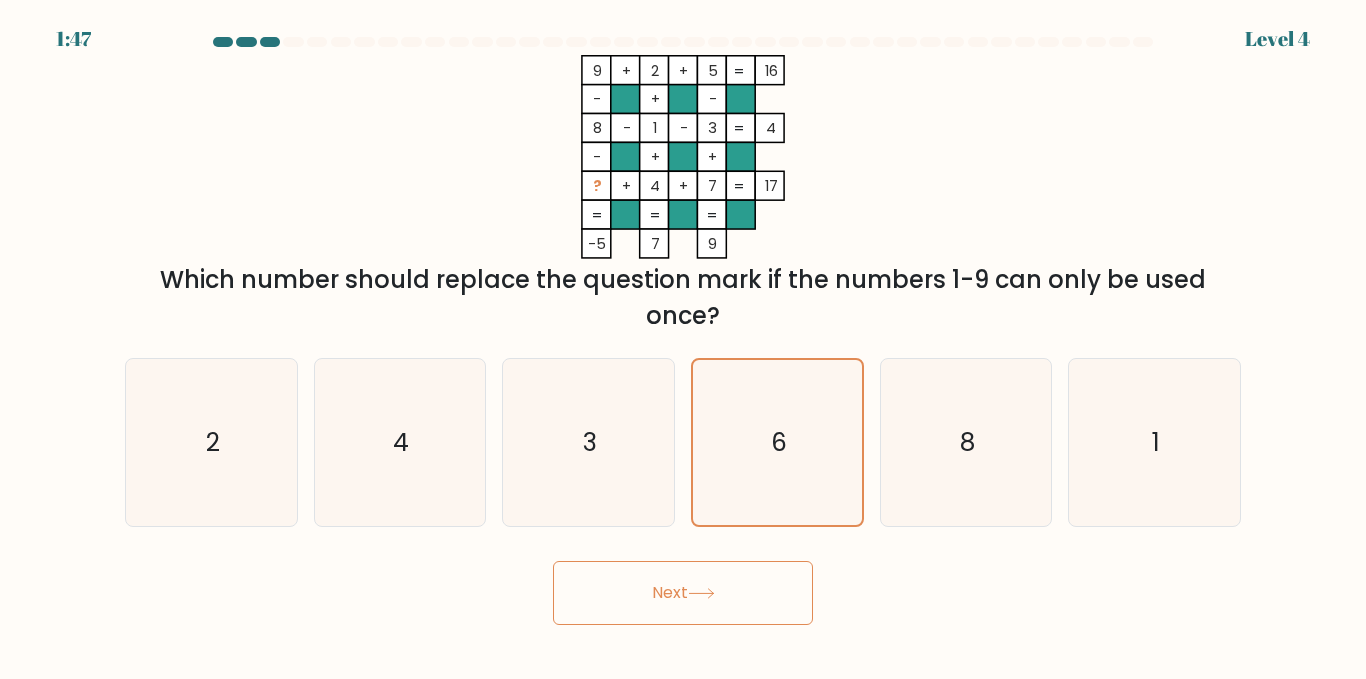 click on "Next" at bounding box center (683, 593) 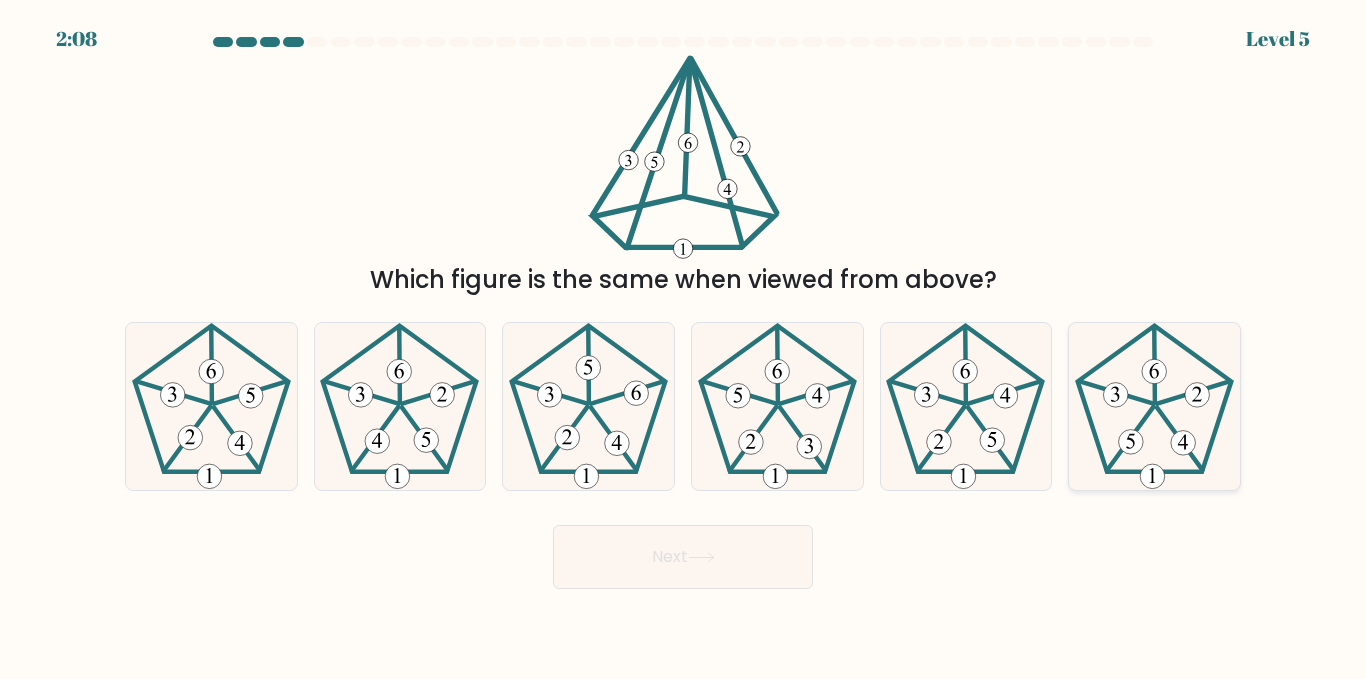click 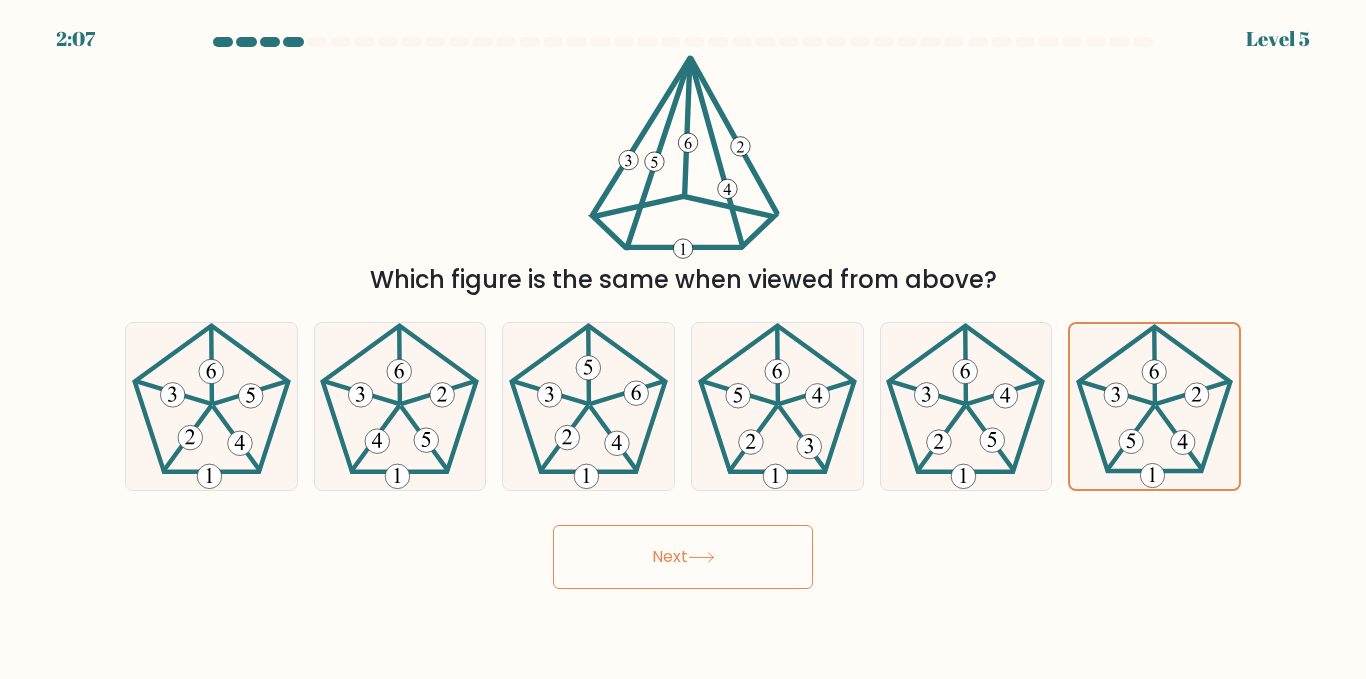 click on "Next" at bounding box center (683, 557) 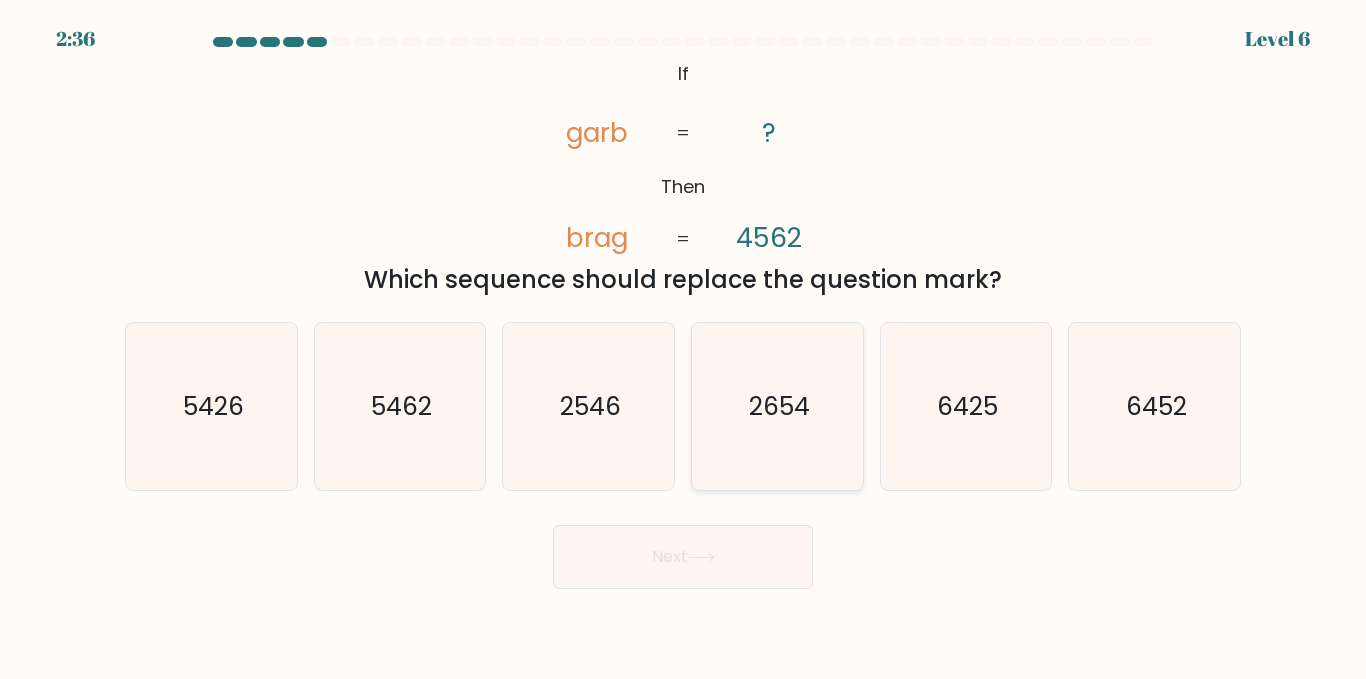 click on "2654" 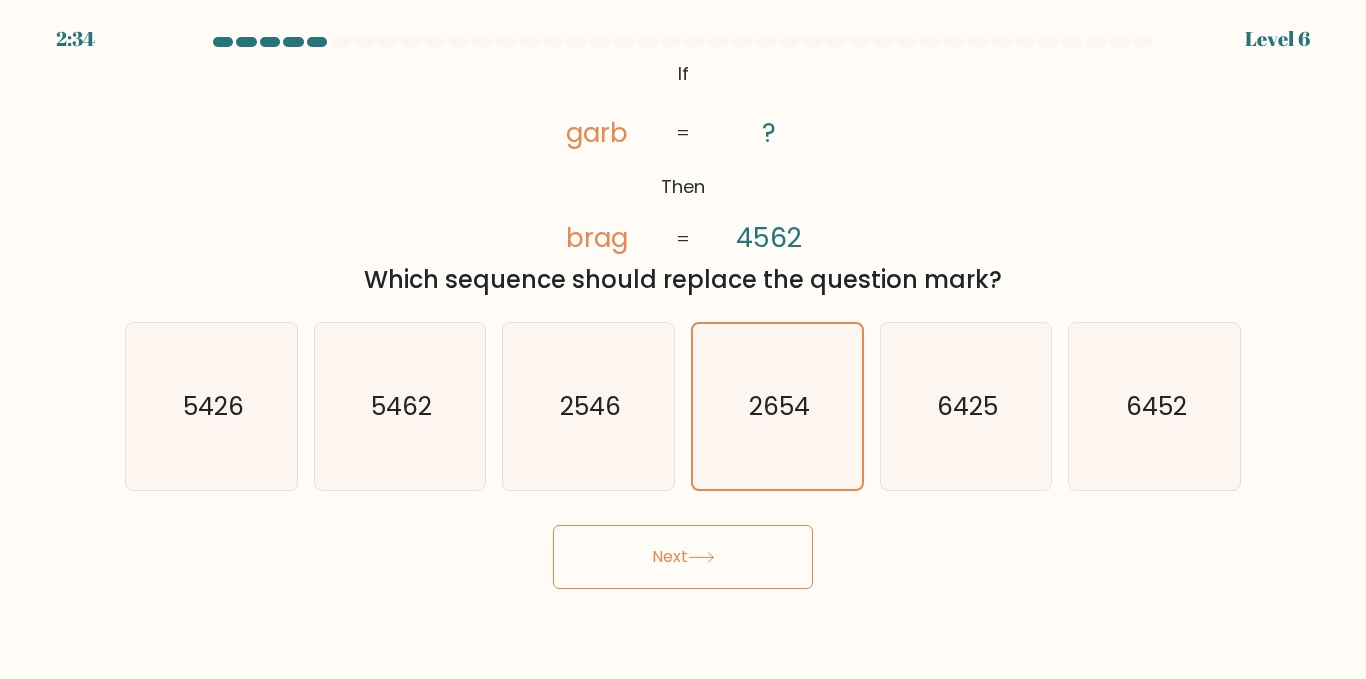 click 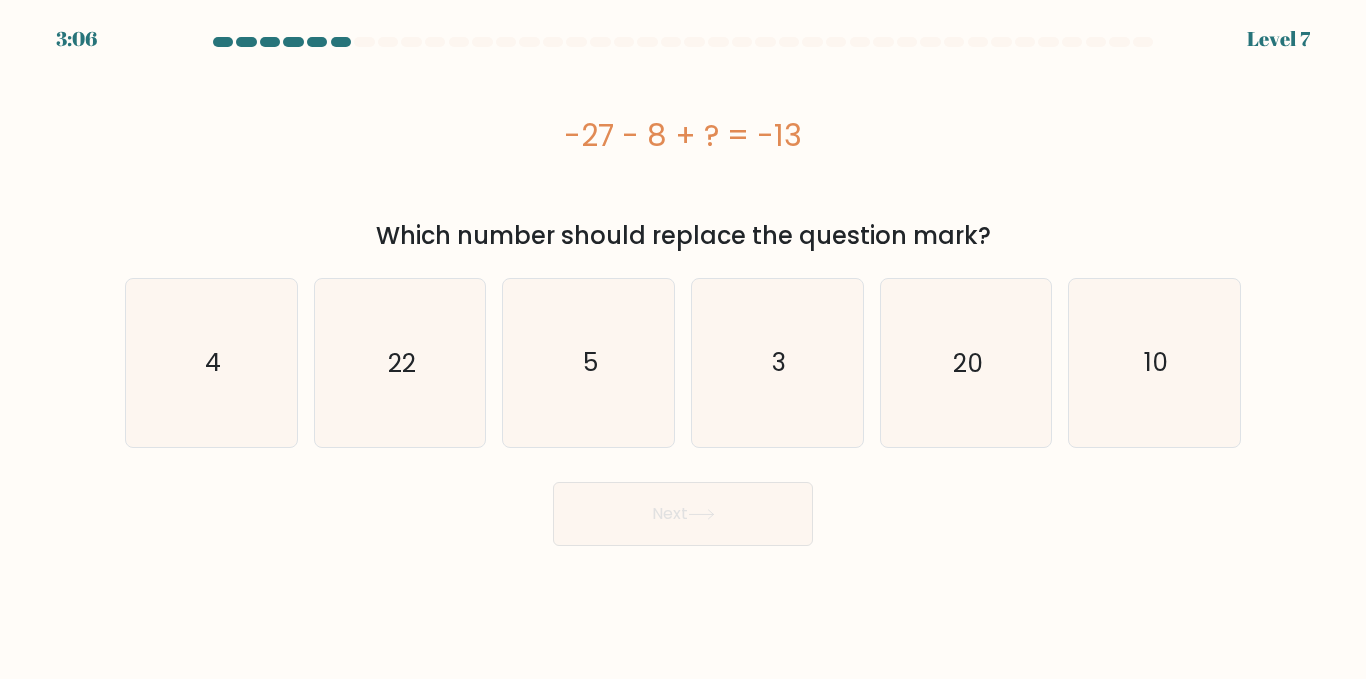 click at bounding box center (341, 42) 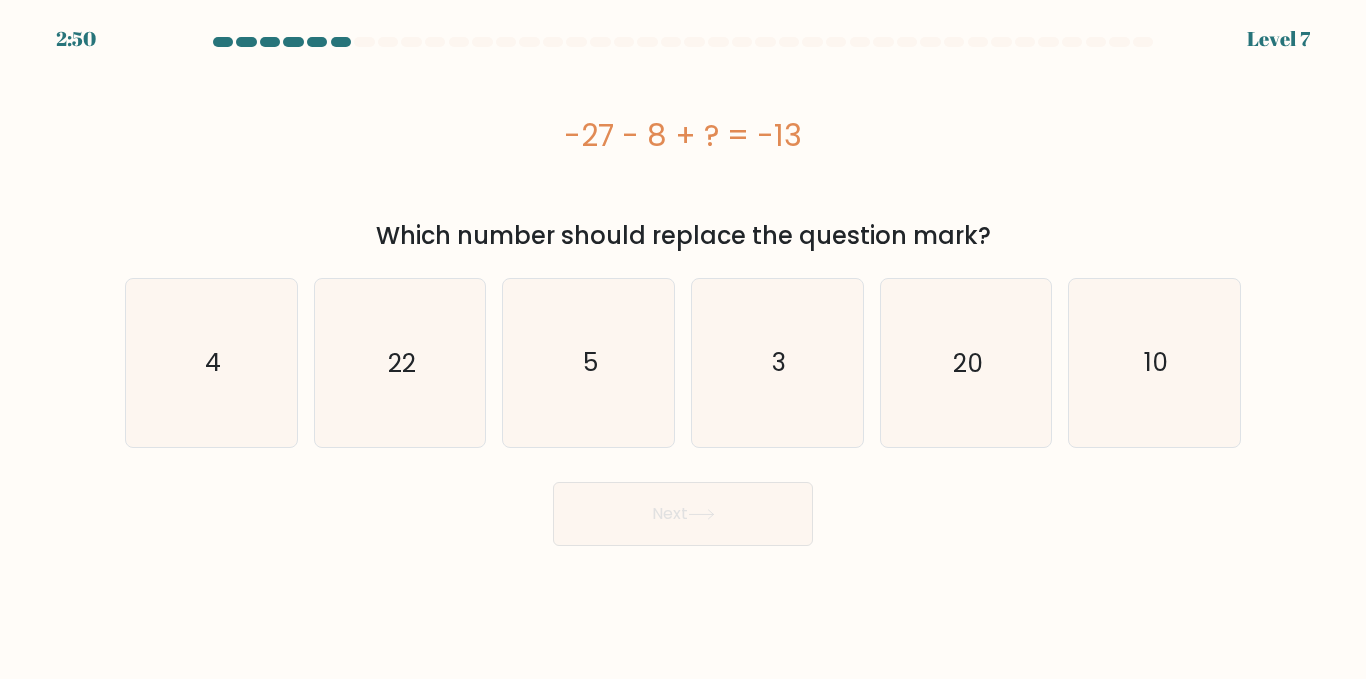 drag, startPoint x: 564, startPoint y: 133, endPoint x: 878, endPoint y: 164, distance: 315.52655 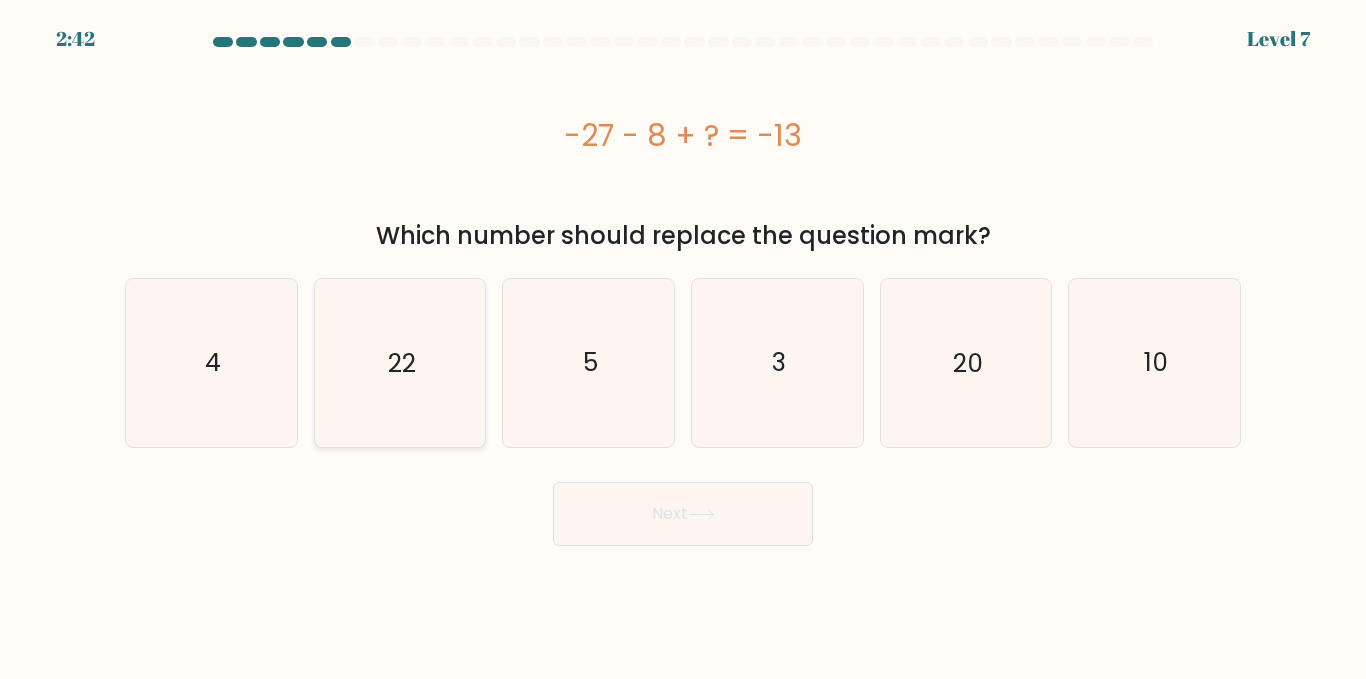 click on "22" 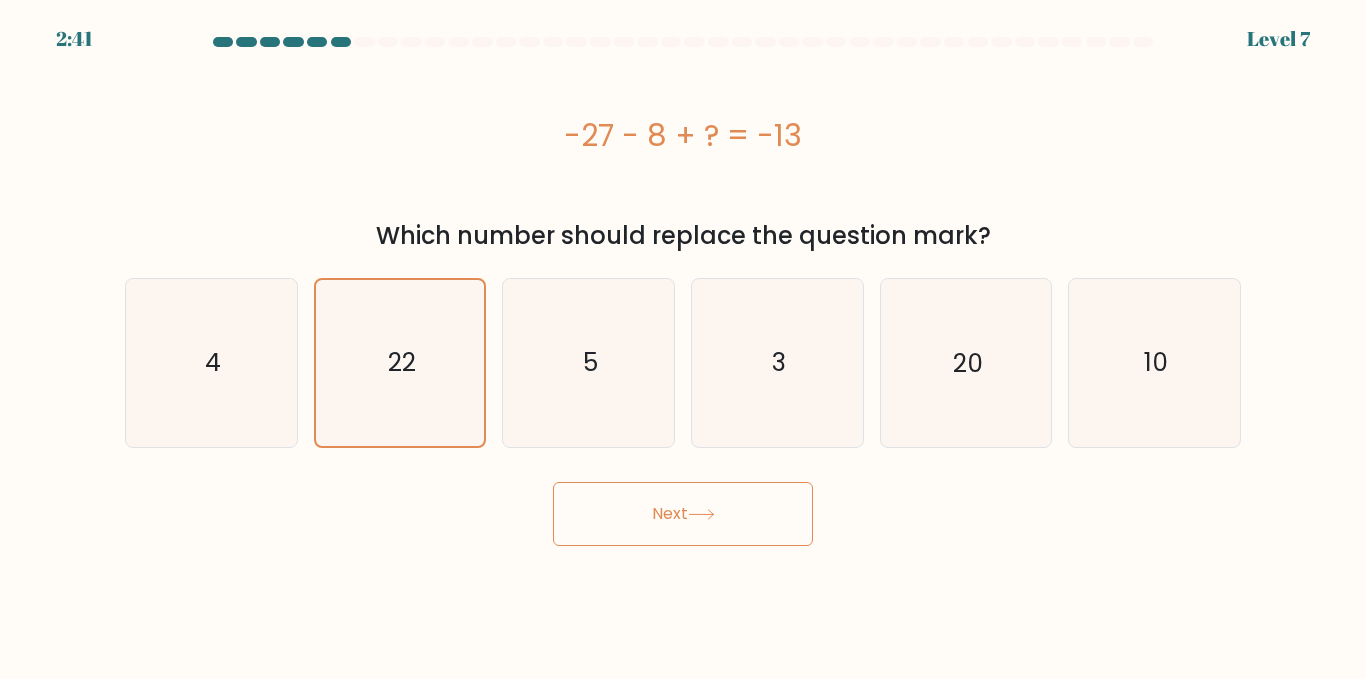 click on "Next" at bounding box center (683, 514) 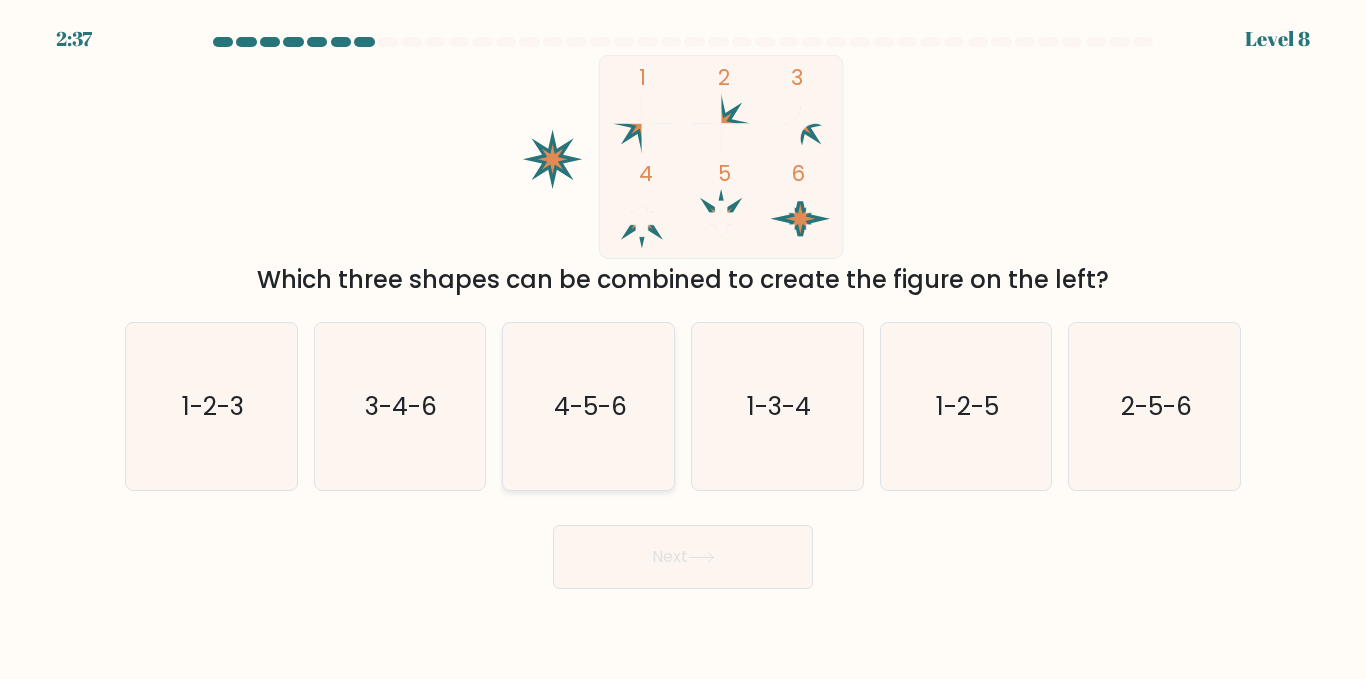 click on "4-5-6" 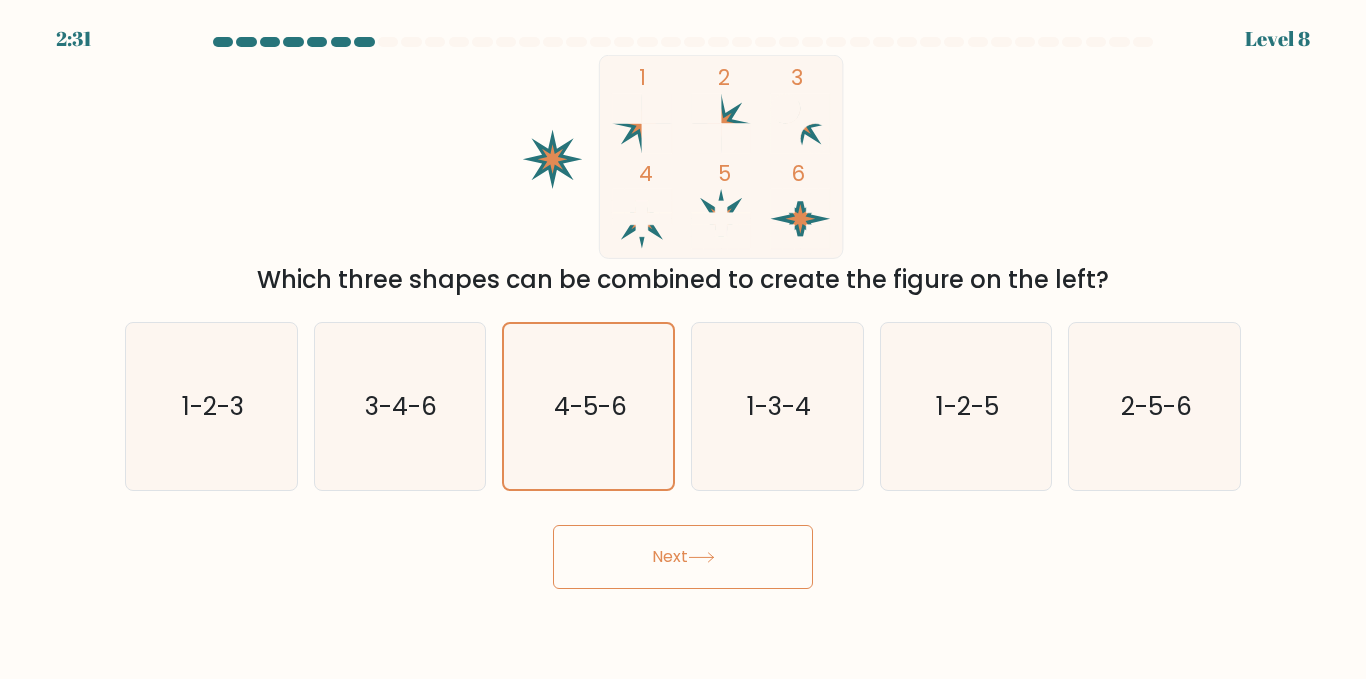 click on "Next" at bounding box center [683, 557] 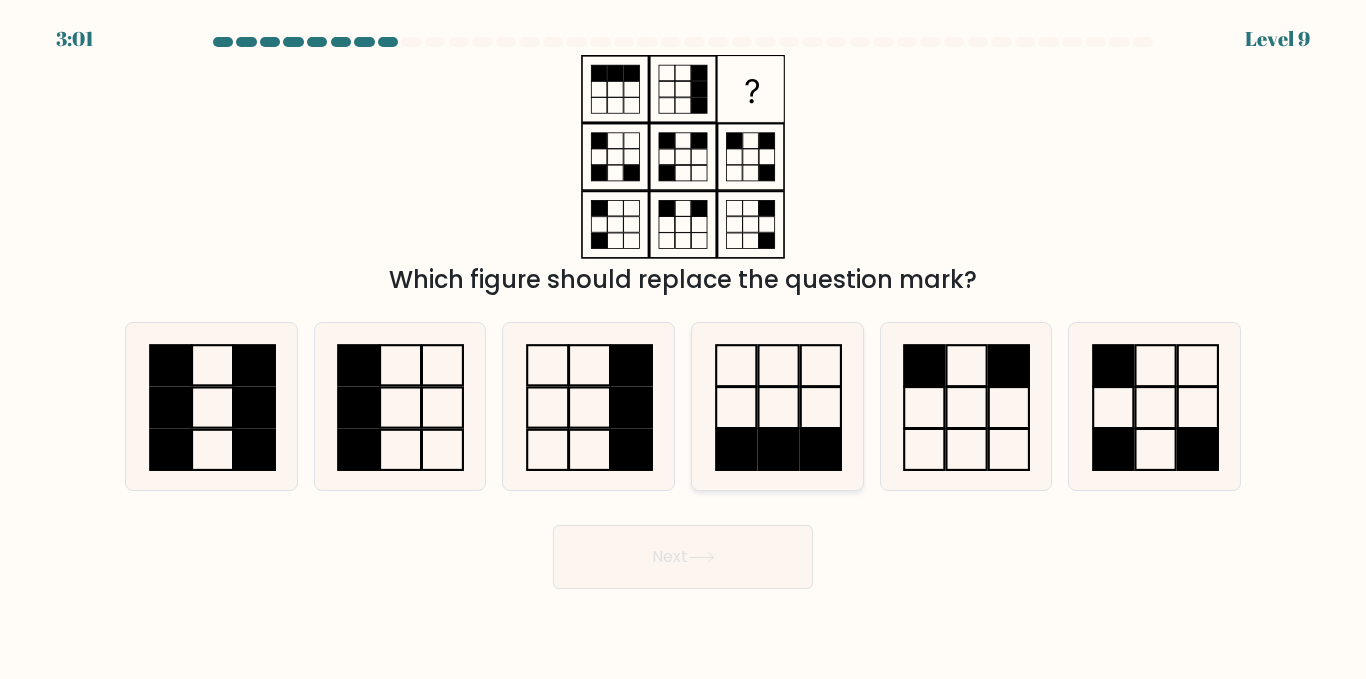 click 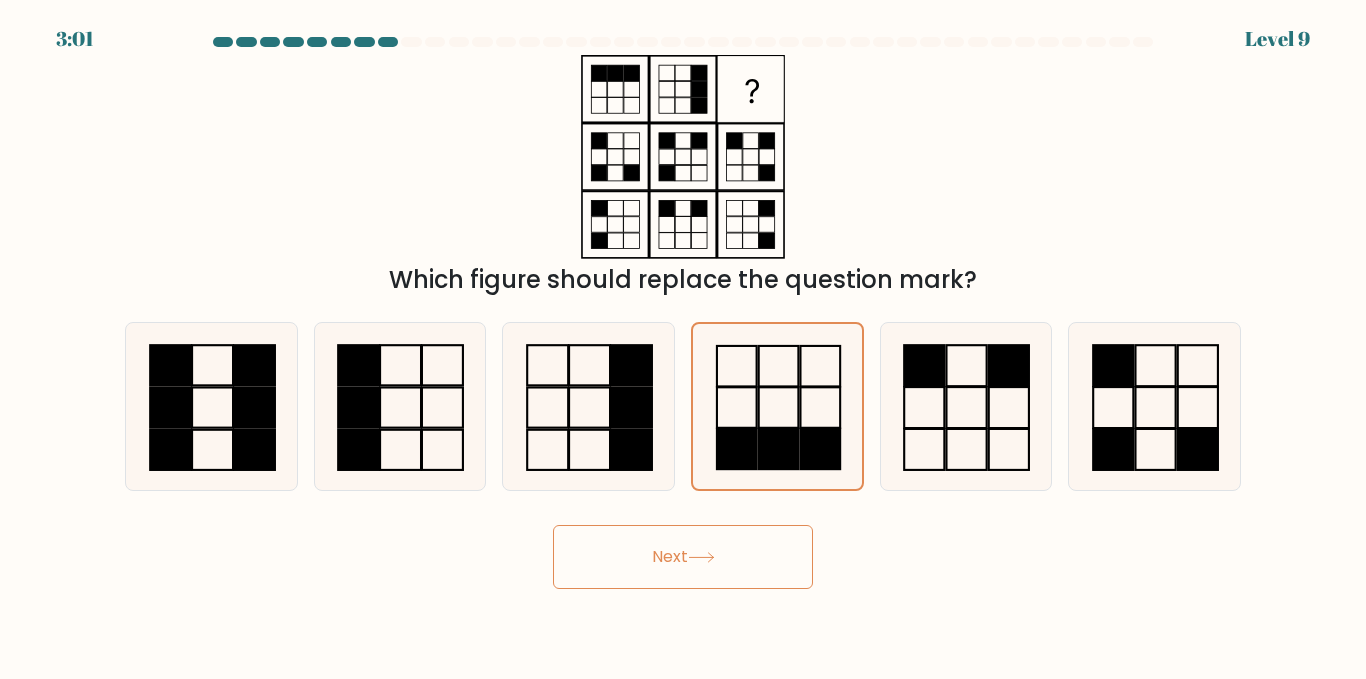 click on "Next" at bounding box center [683, 557] 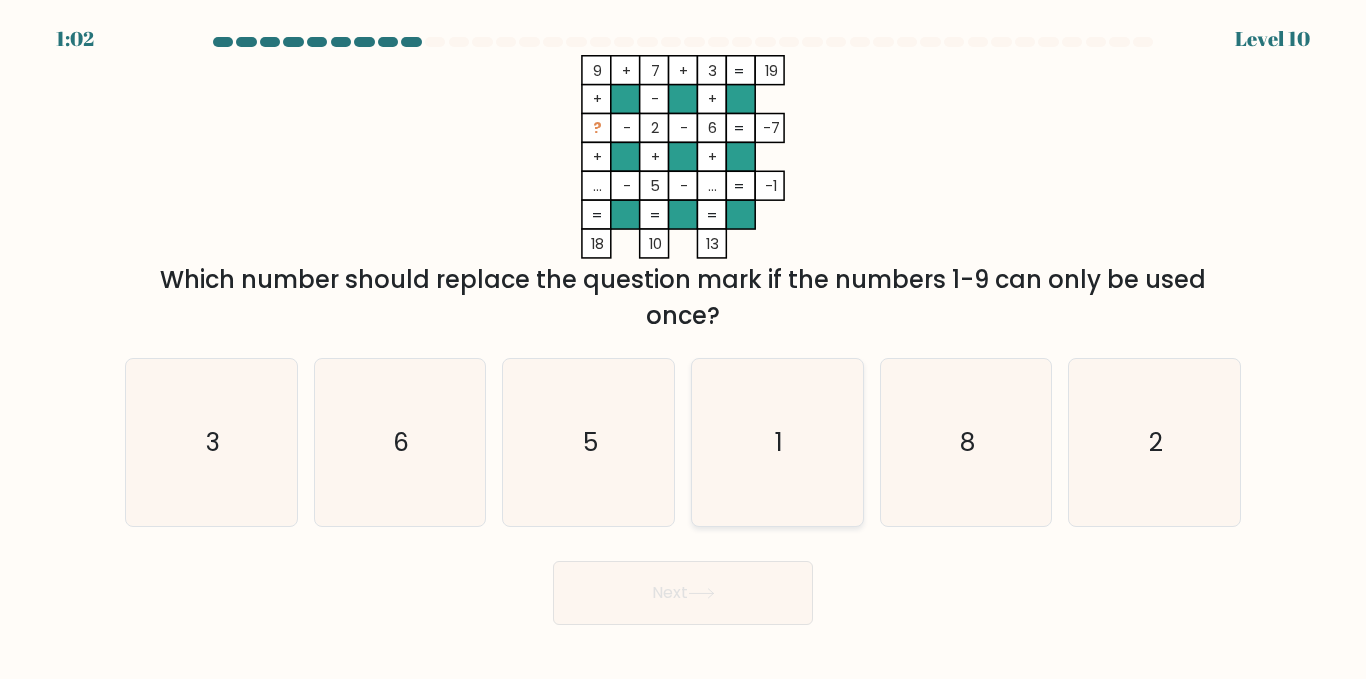 click on "1" 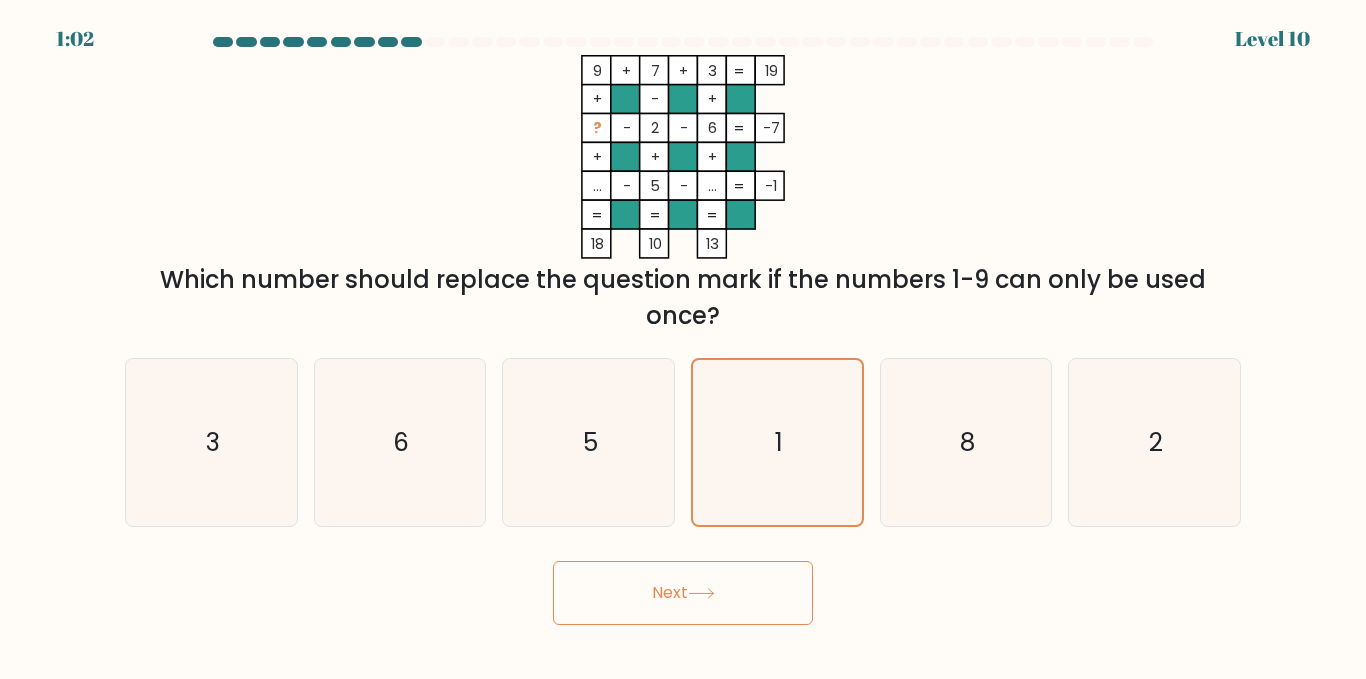 click on "1:02
Level 10" at bounding box center (683, 339) 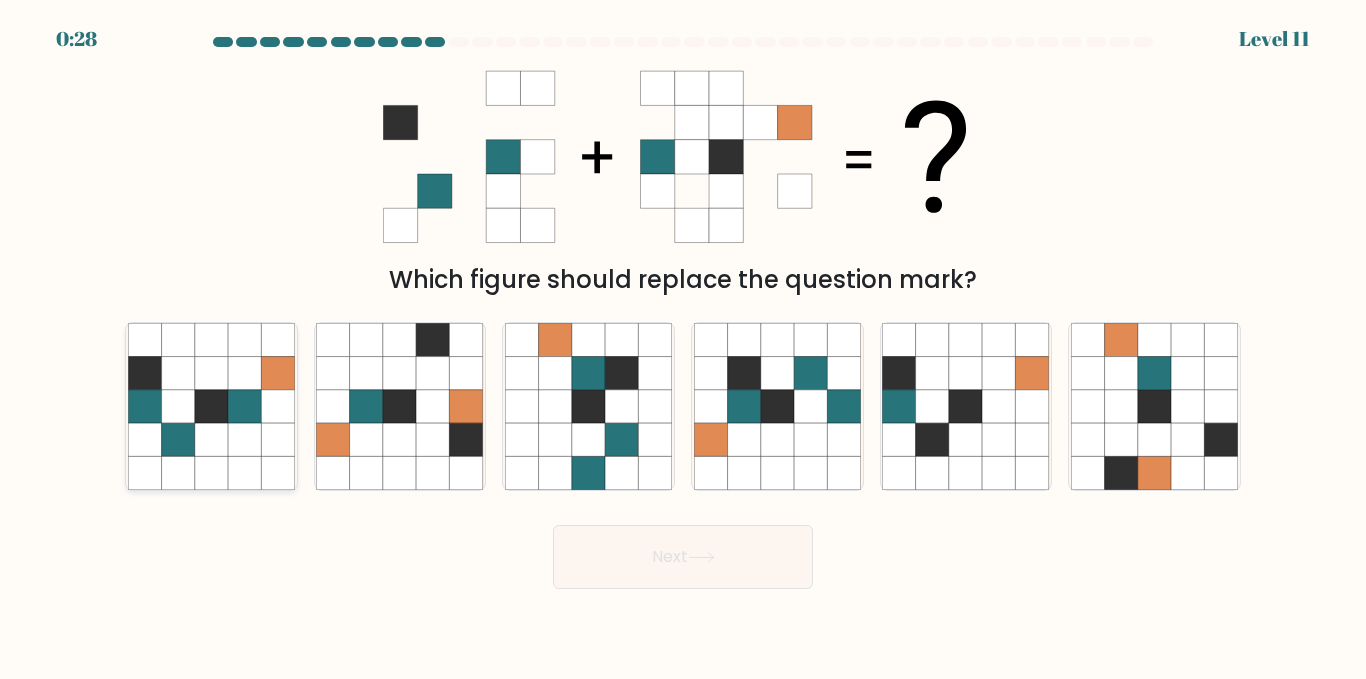 click 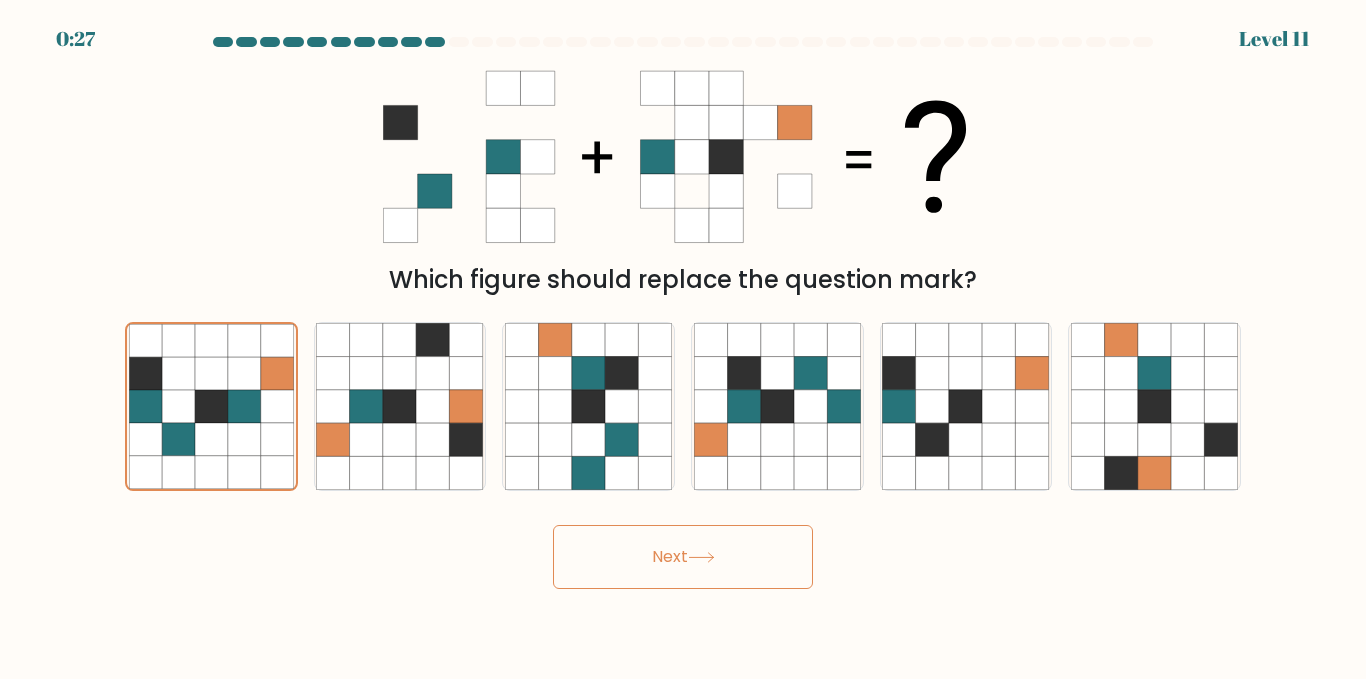 click on "Next" at bounding box center [683, 557] 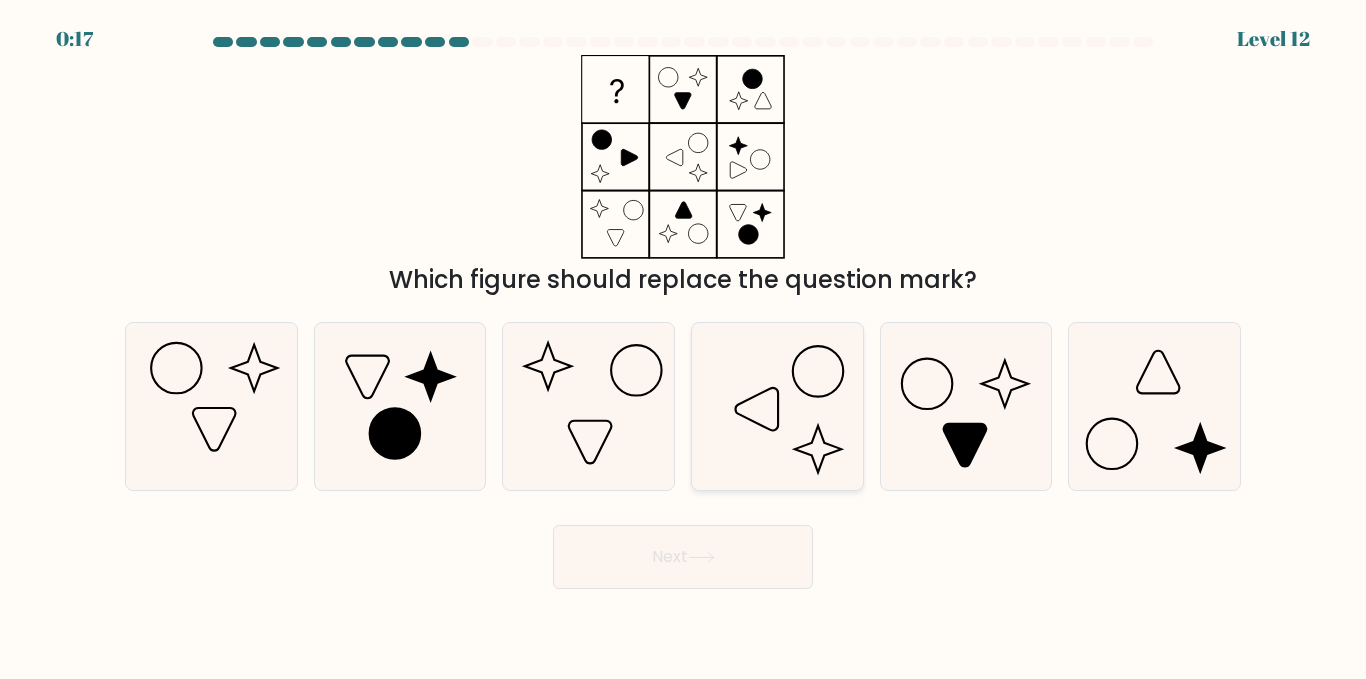 click 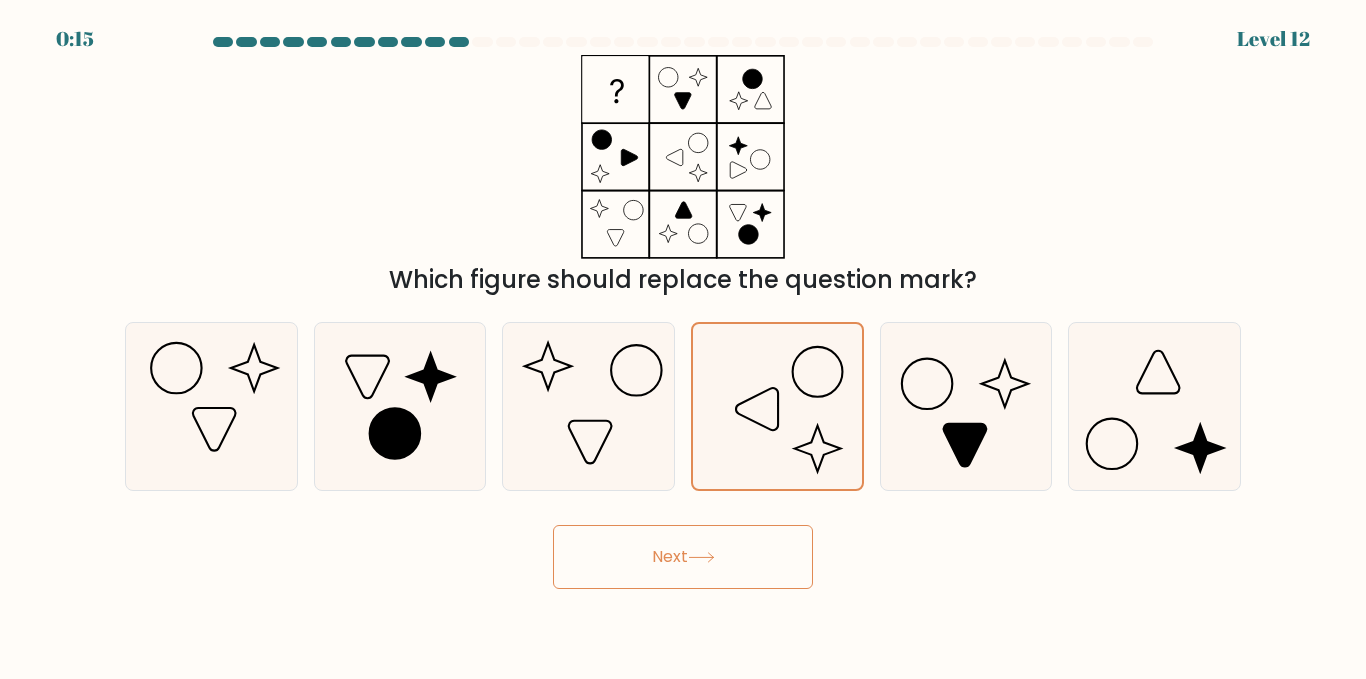 click on "Next" at bounding box center (683, 557) 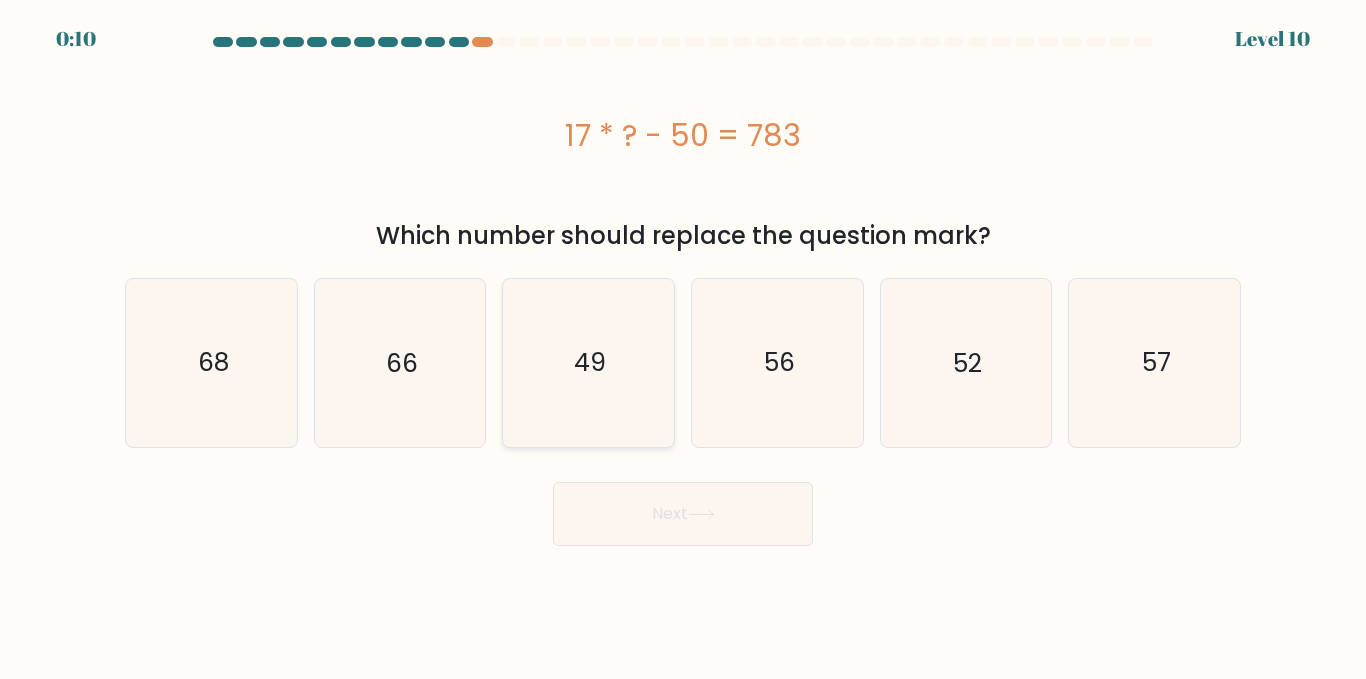 click on "49" 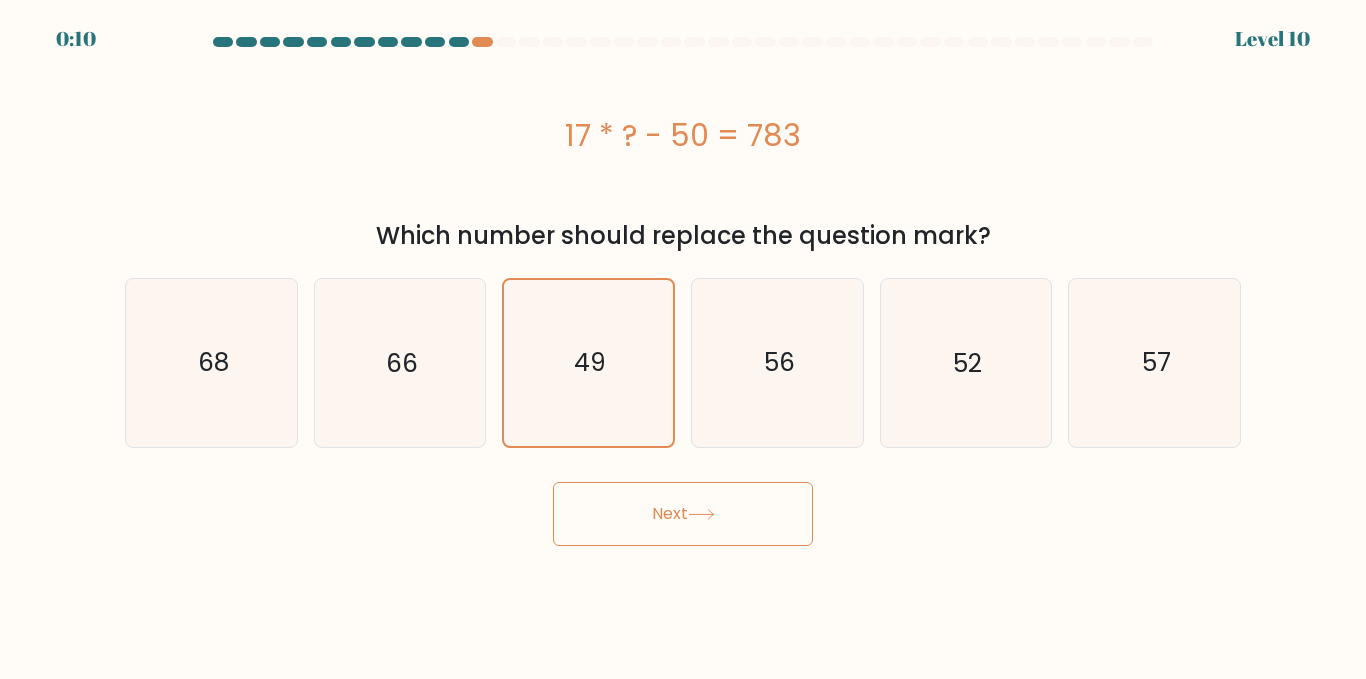 click on "Next" at bounding box center (683, 514) 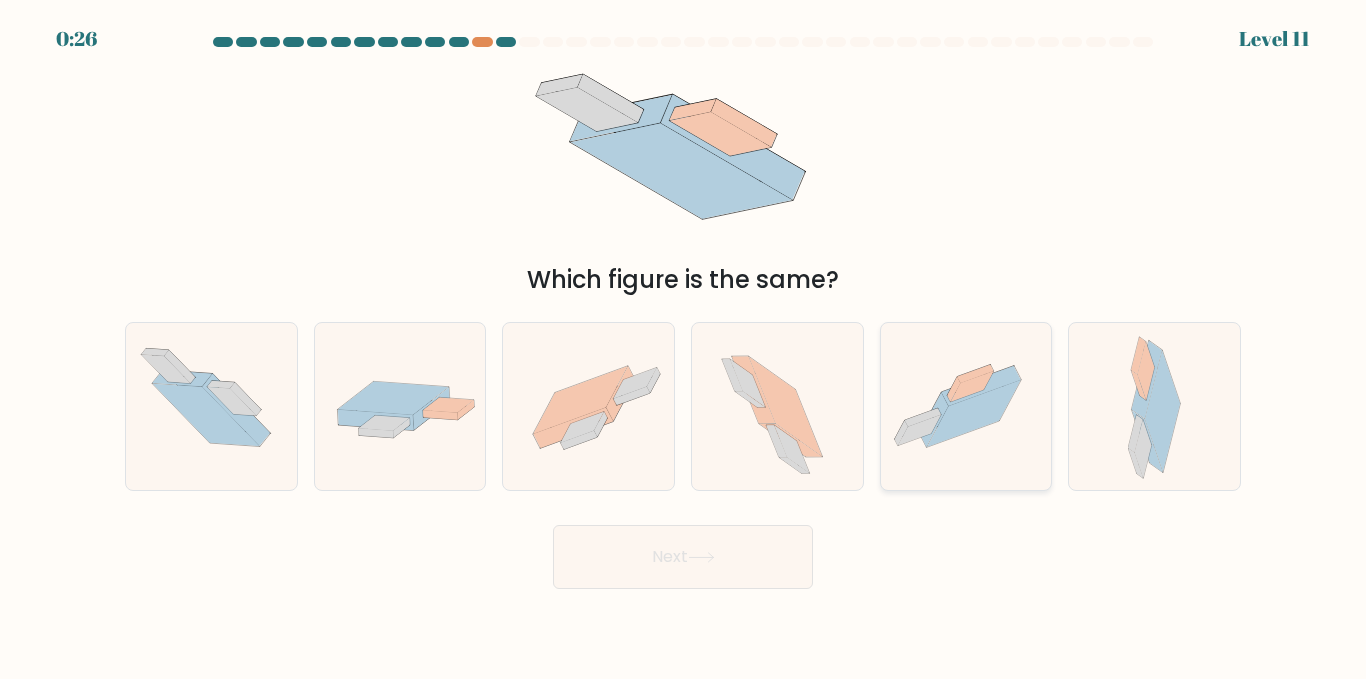 click 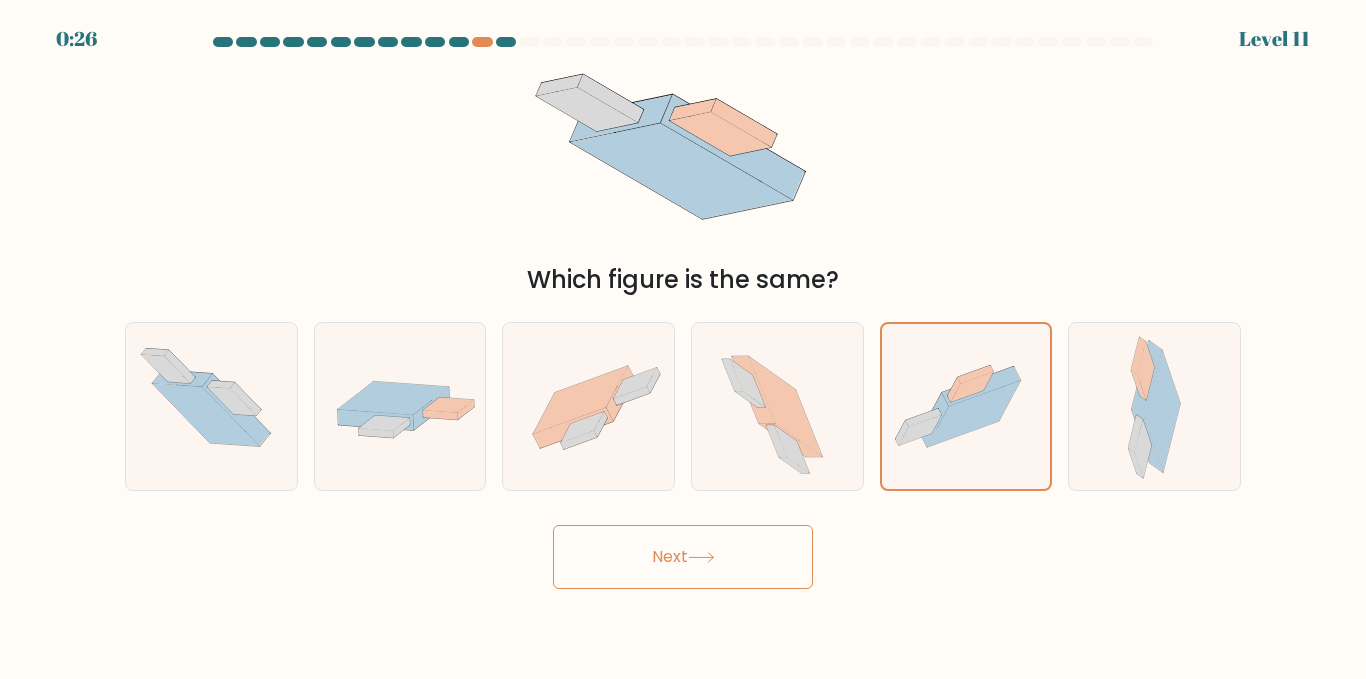 click on "Next" at bounding box center [683, 557] 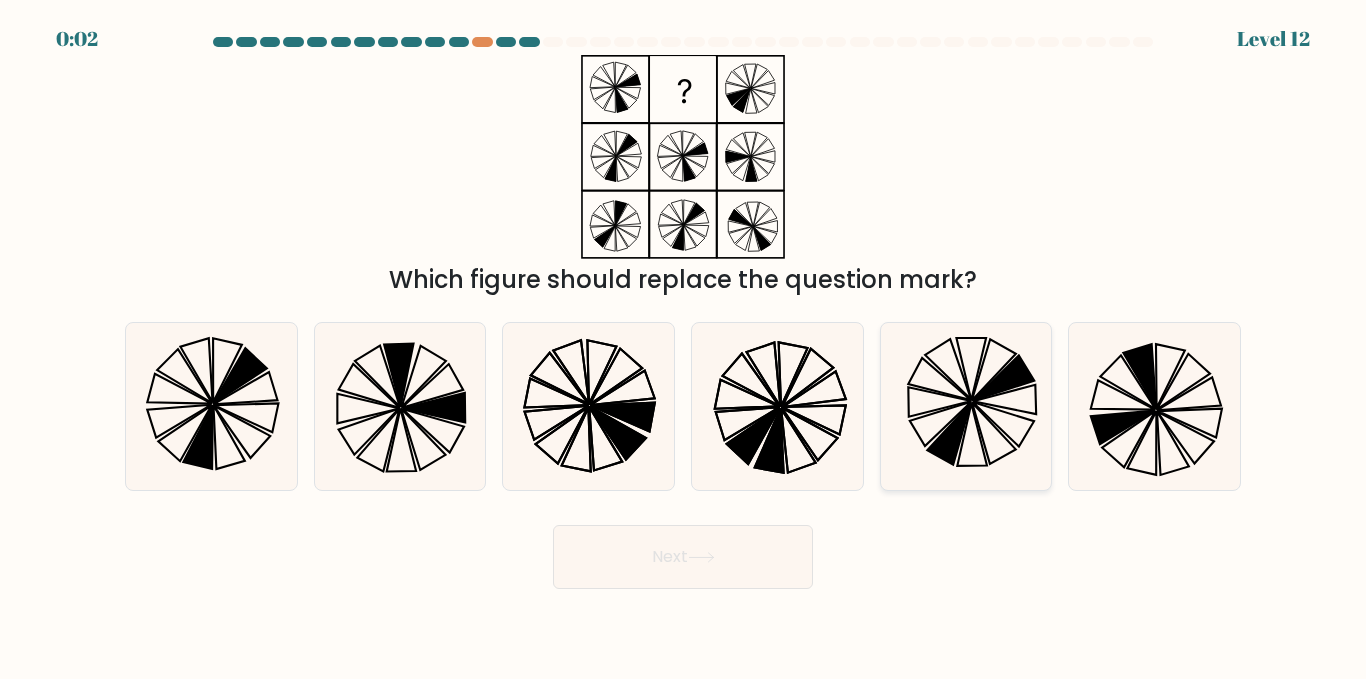 click 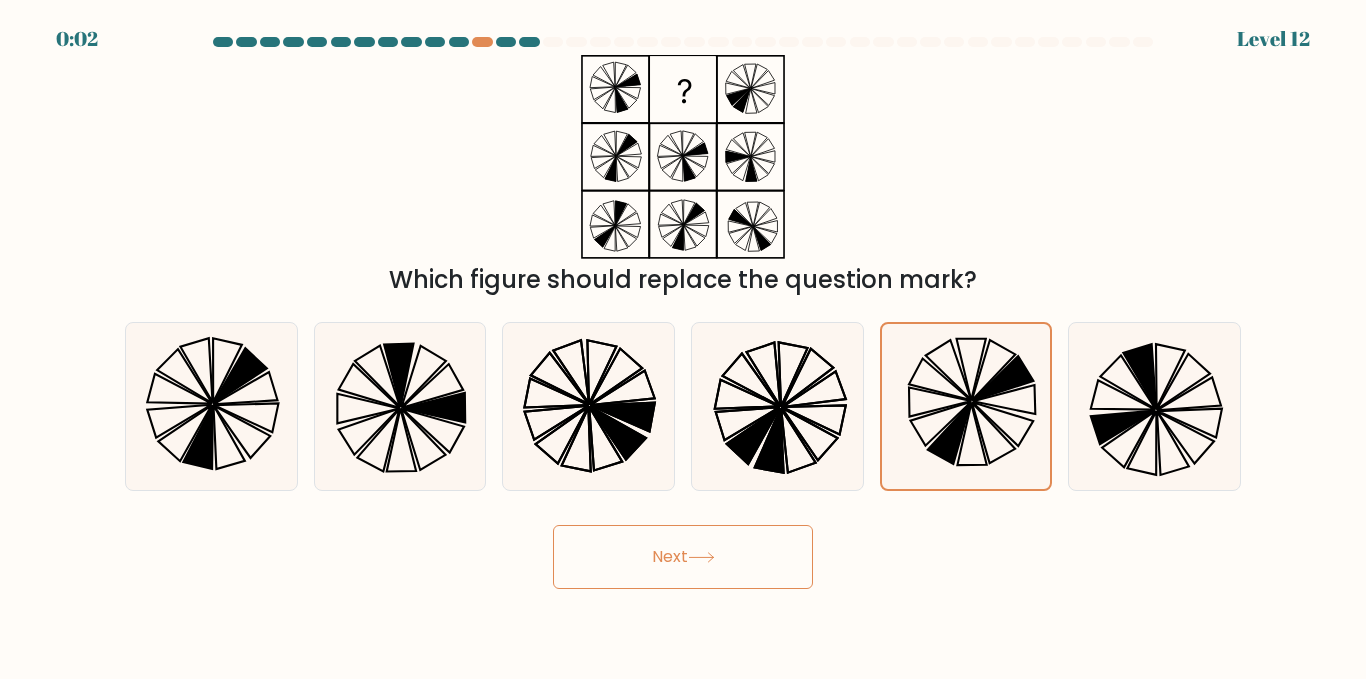 click on "Next" at bounding box center (683, 557) 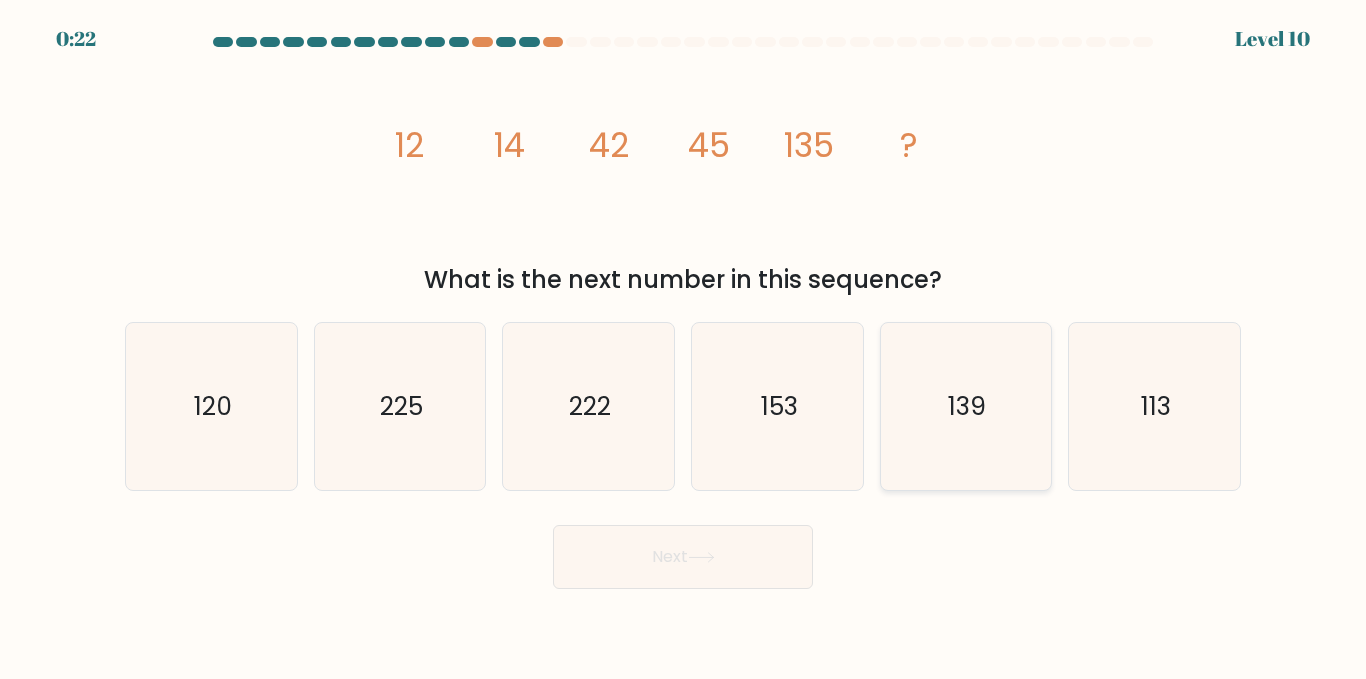 click on "139" 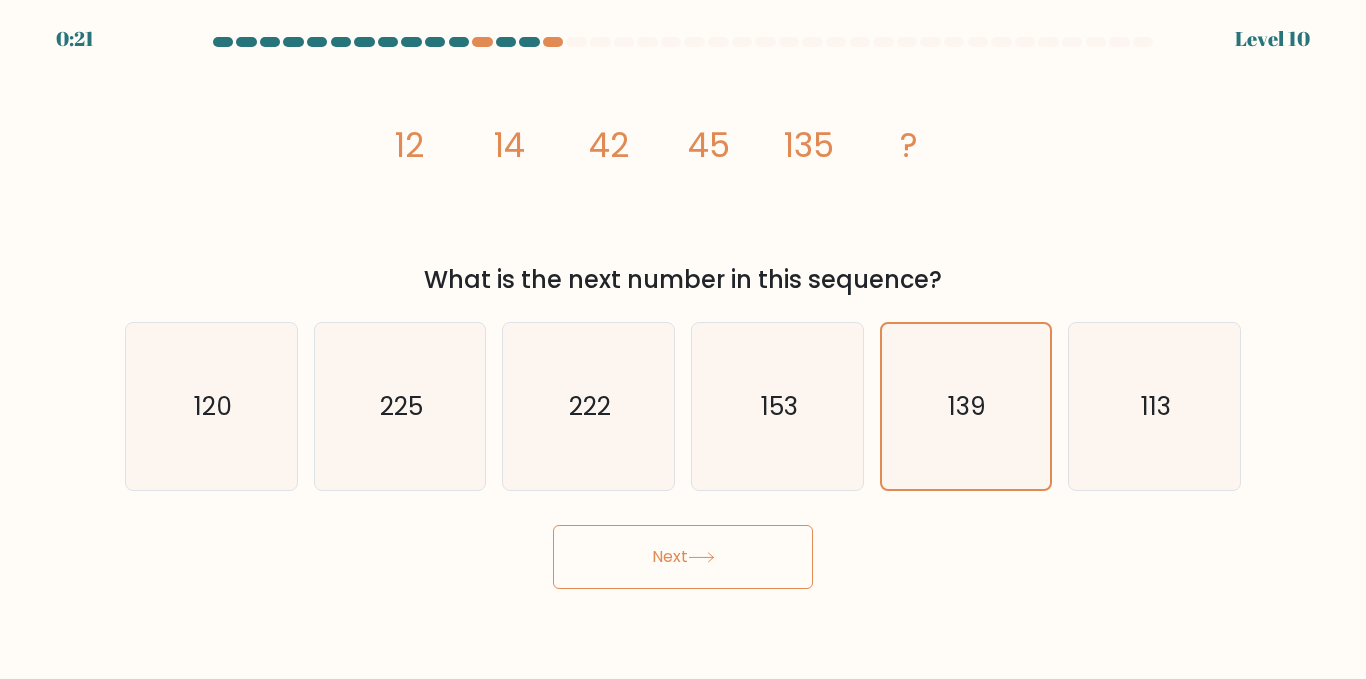 click on "Next" at bounding box center (683, 557) 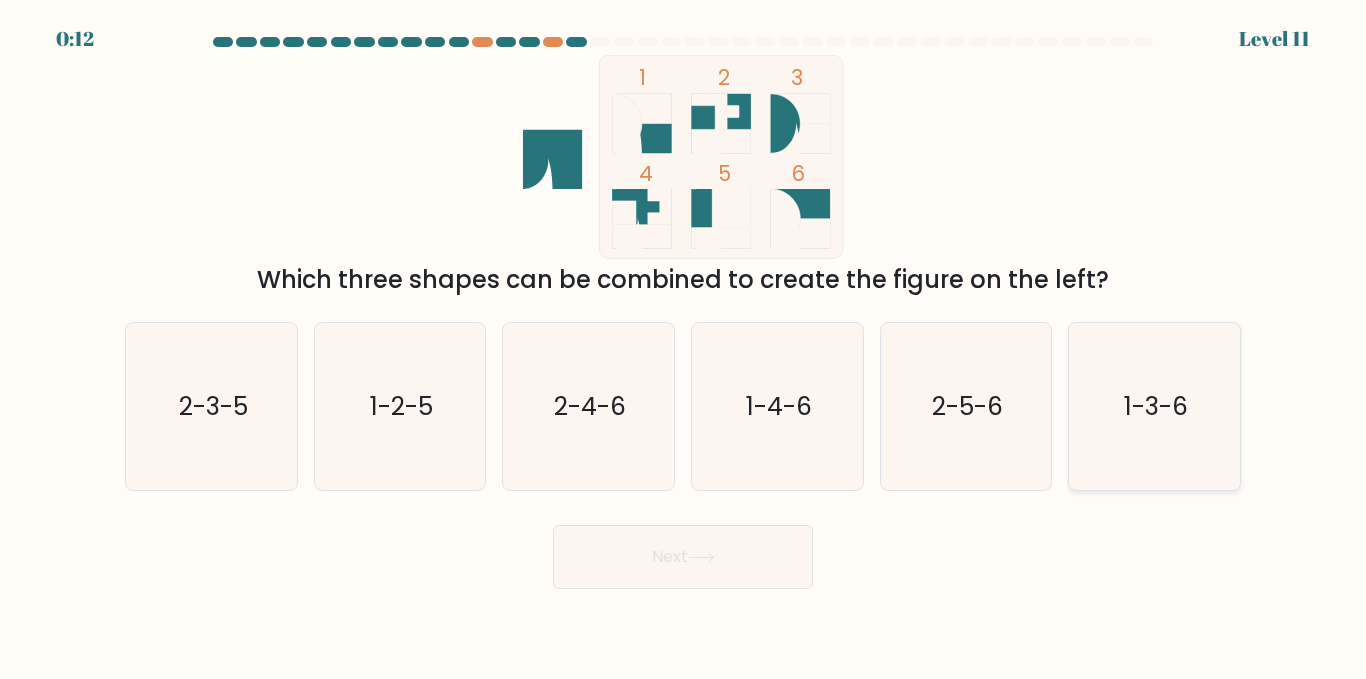 click on "1-3-6" 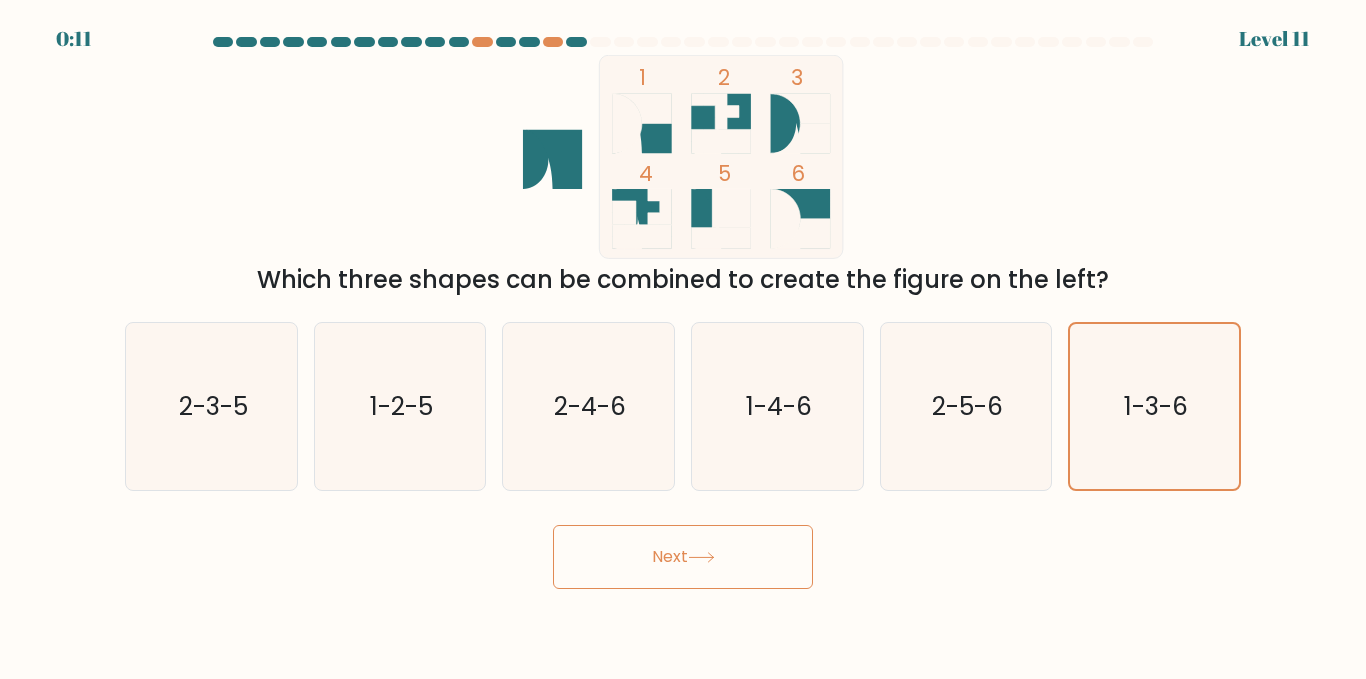 click on "Next" at bounding box center (683, 557) 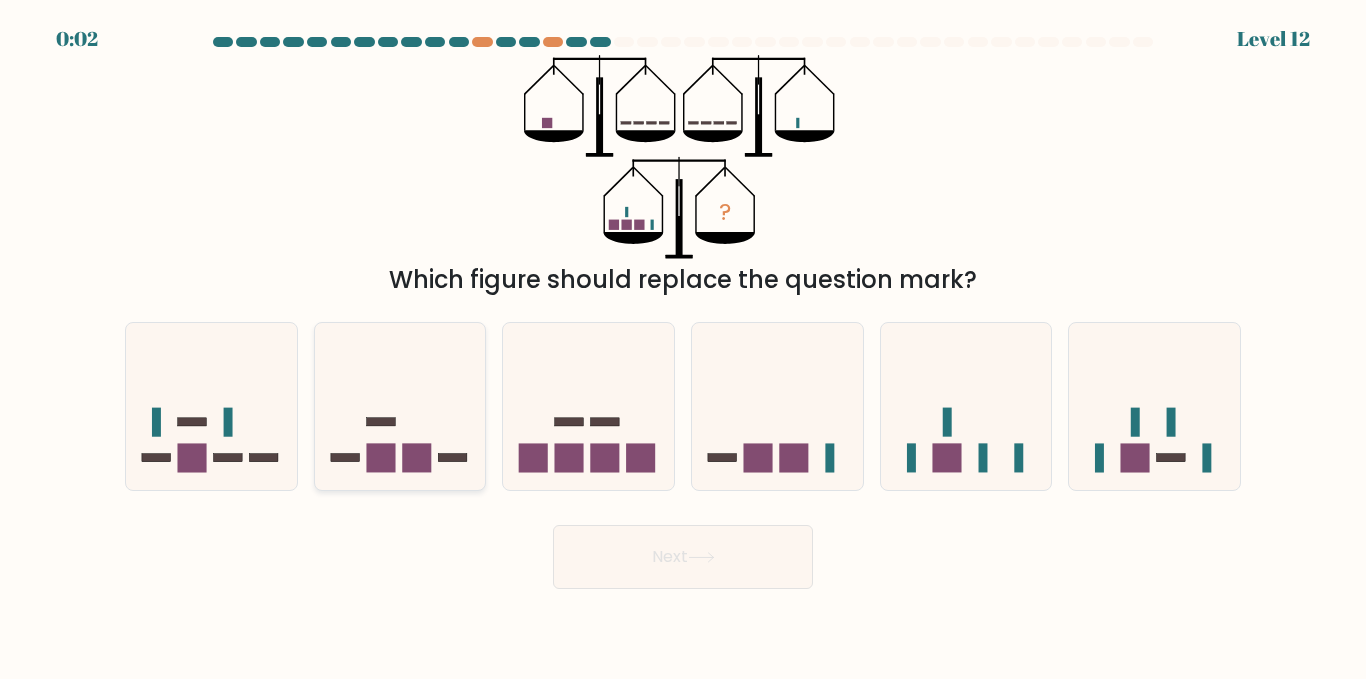 click 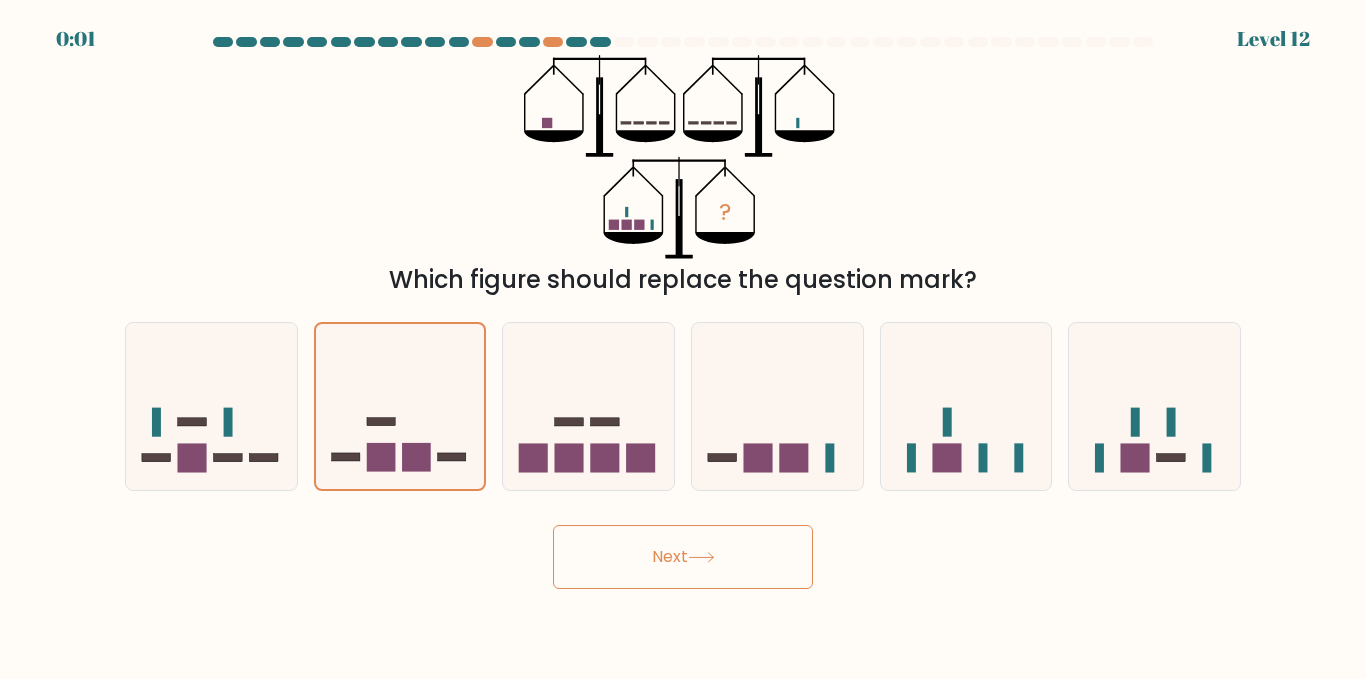 click on "0:01
Level 12" at bounding box center [683, 339] 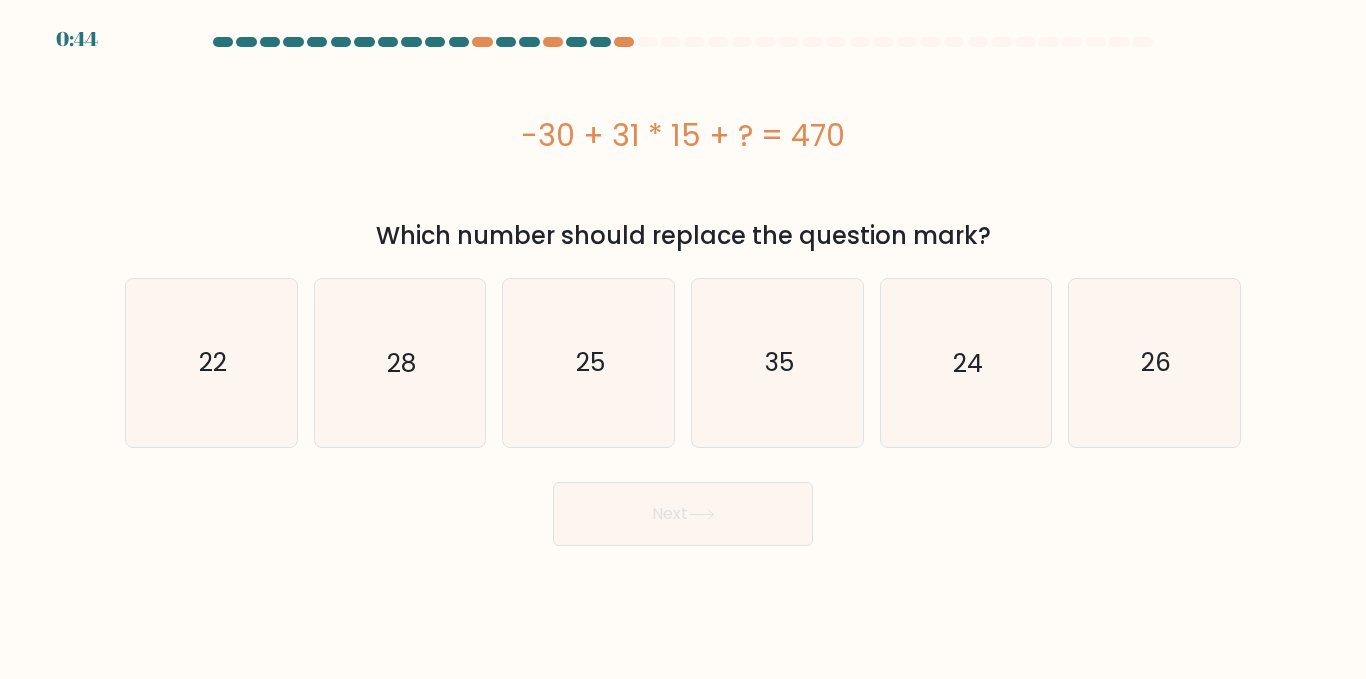 scroll, scrollTop: 0, scrollLeft: 0, axis: both 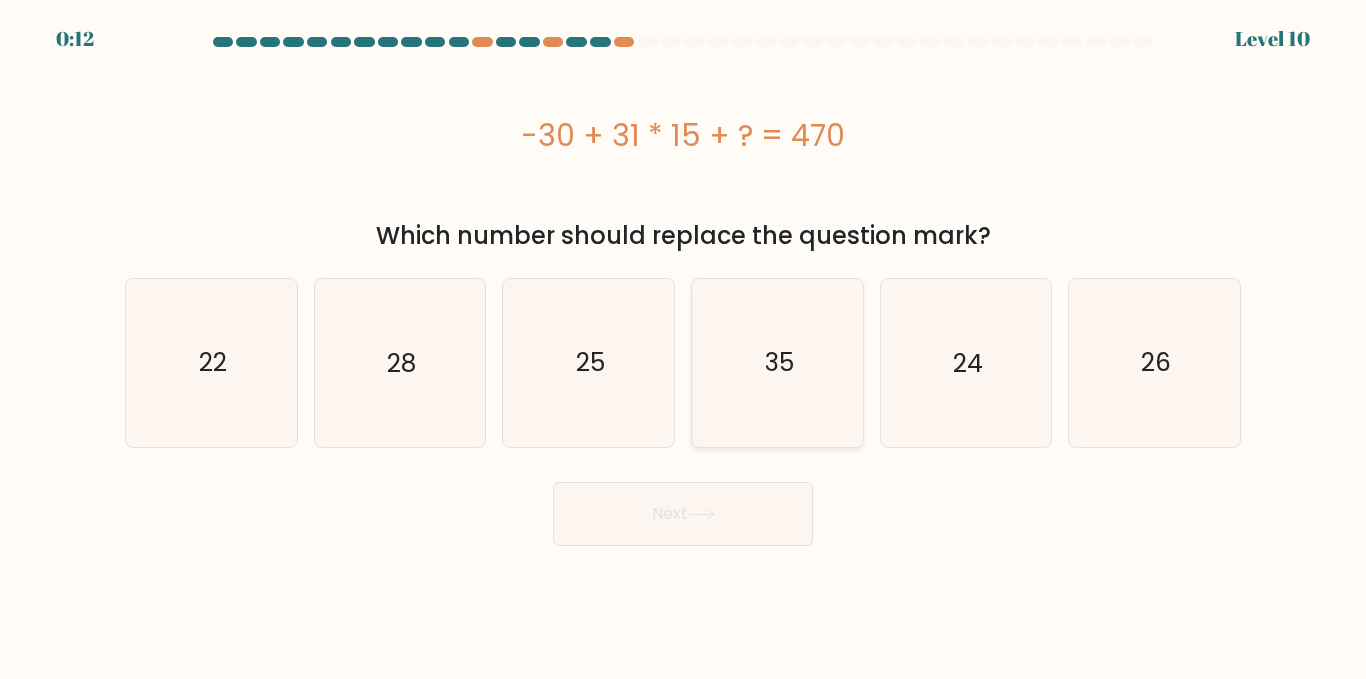 click on "35" 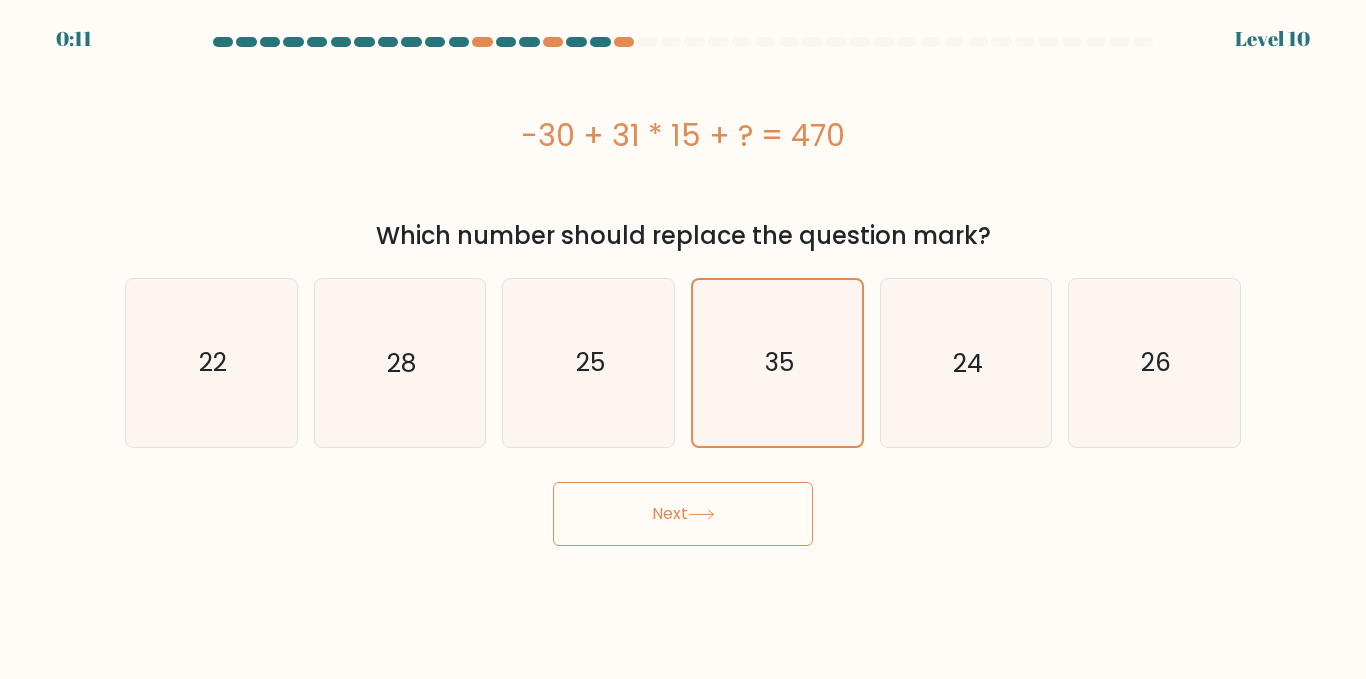 click on "0:11
Level 10" at bounding box center [683, 339] 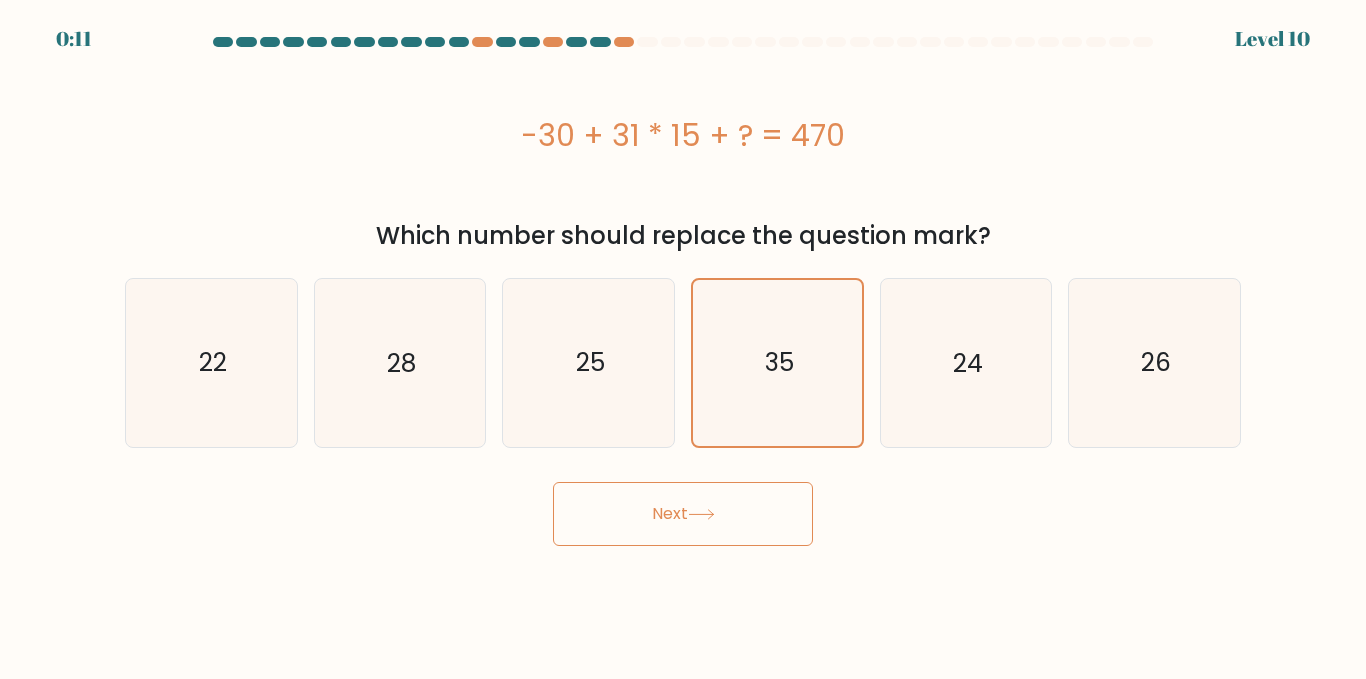 click on "Next" at bounding box center (683, 514) 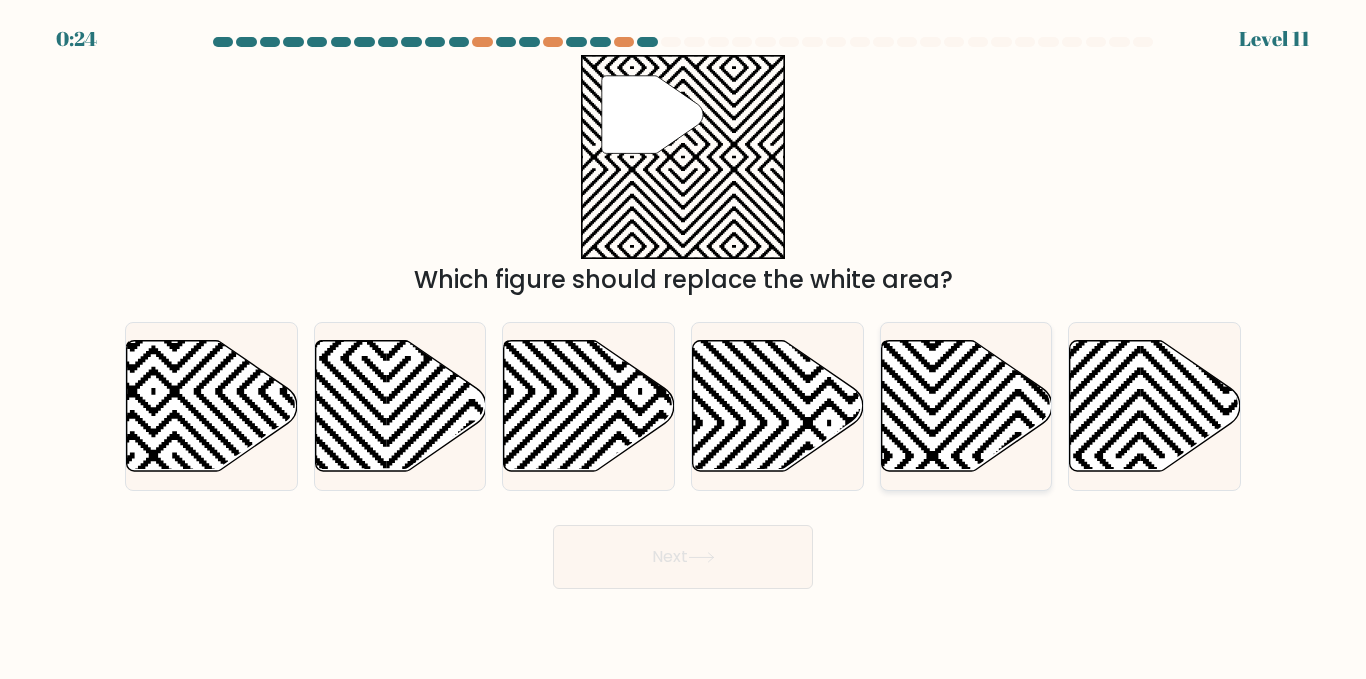 click 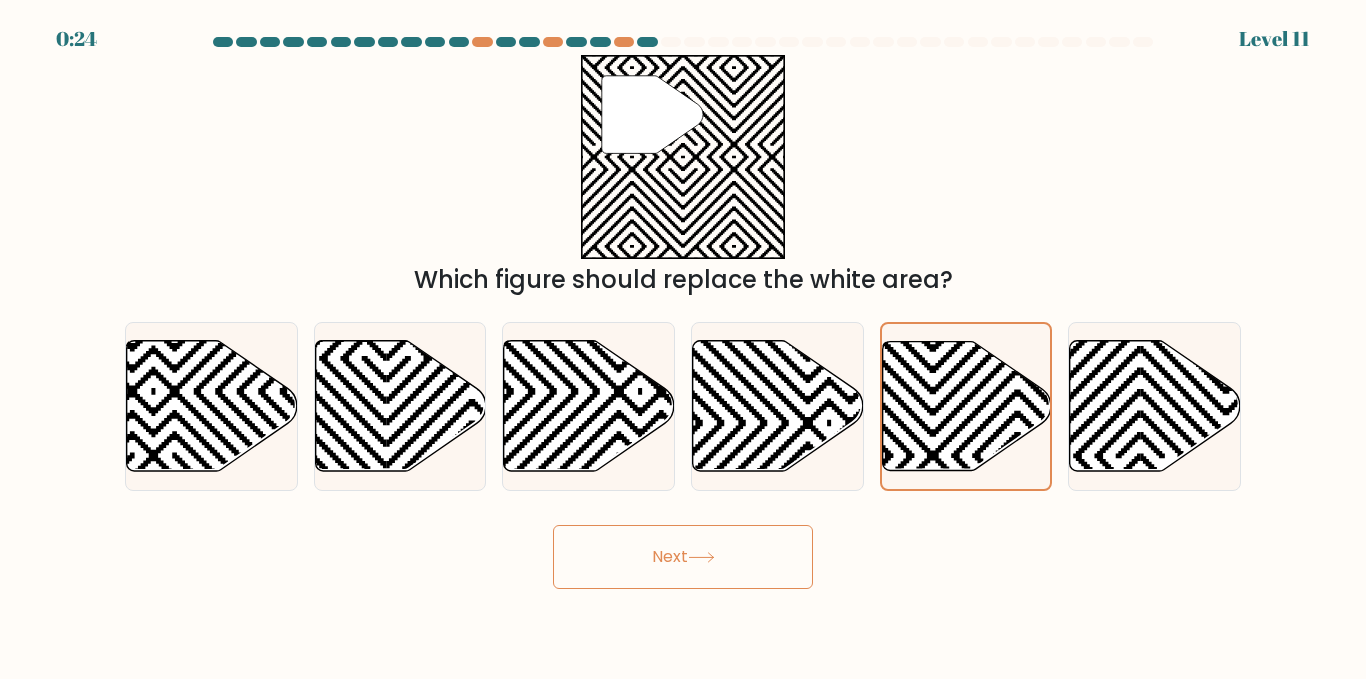 click on "Next" at bounding box center [683, 557] 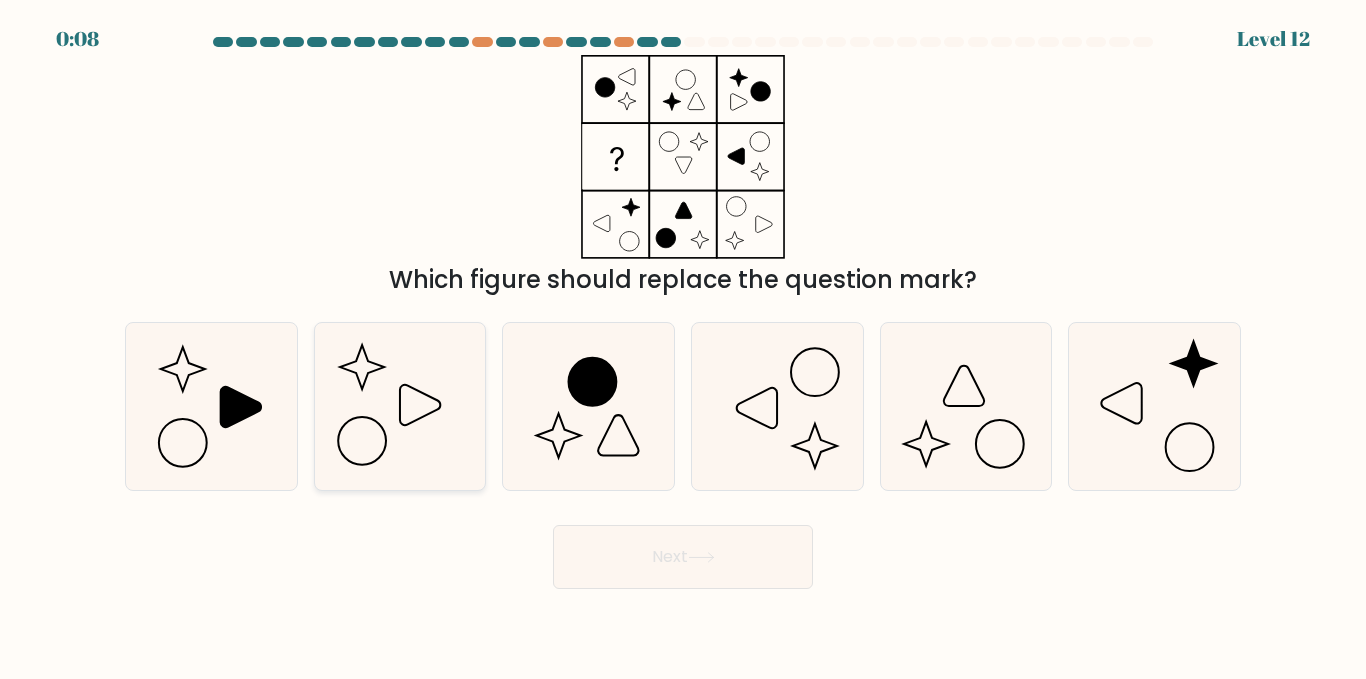 click 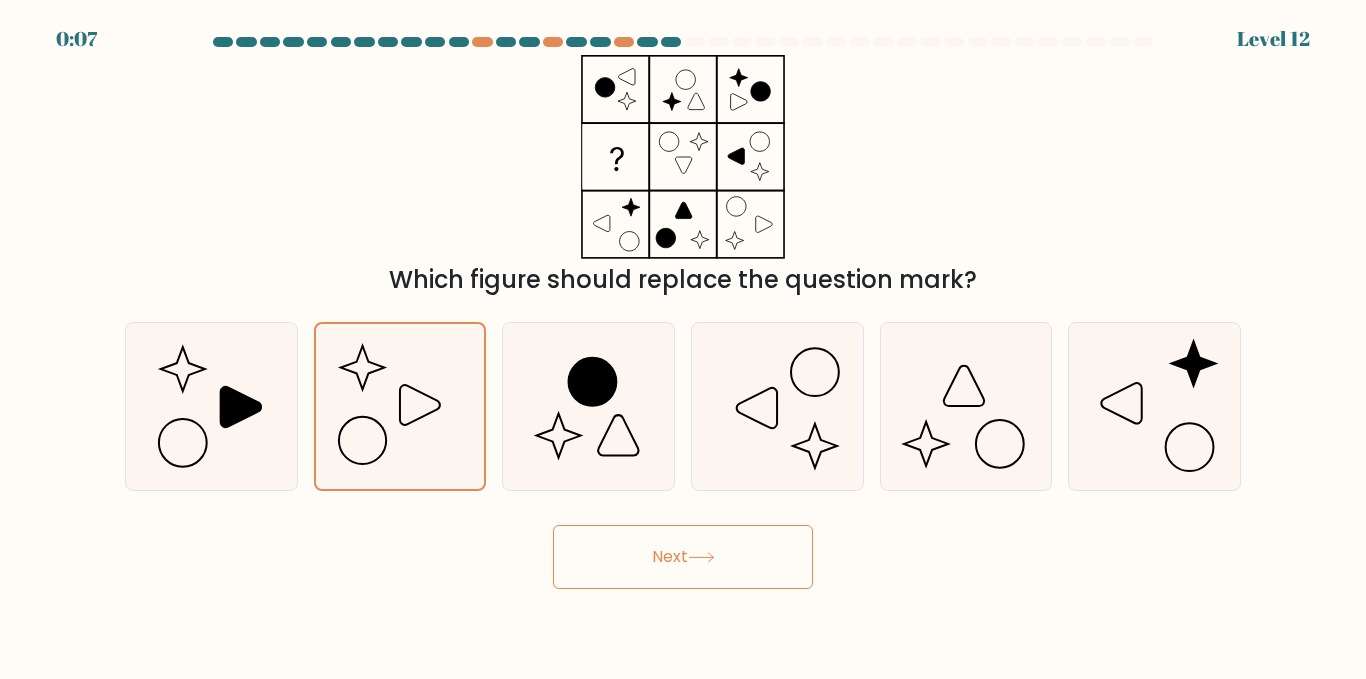 click on "Next" at bounding box center (683, 557) 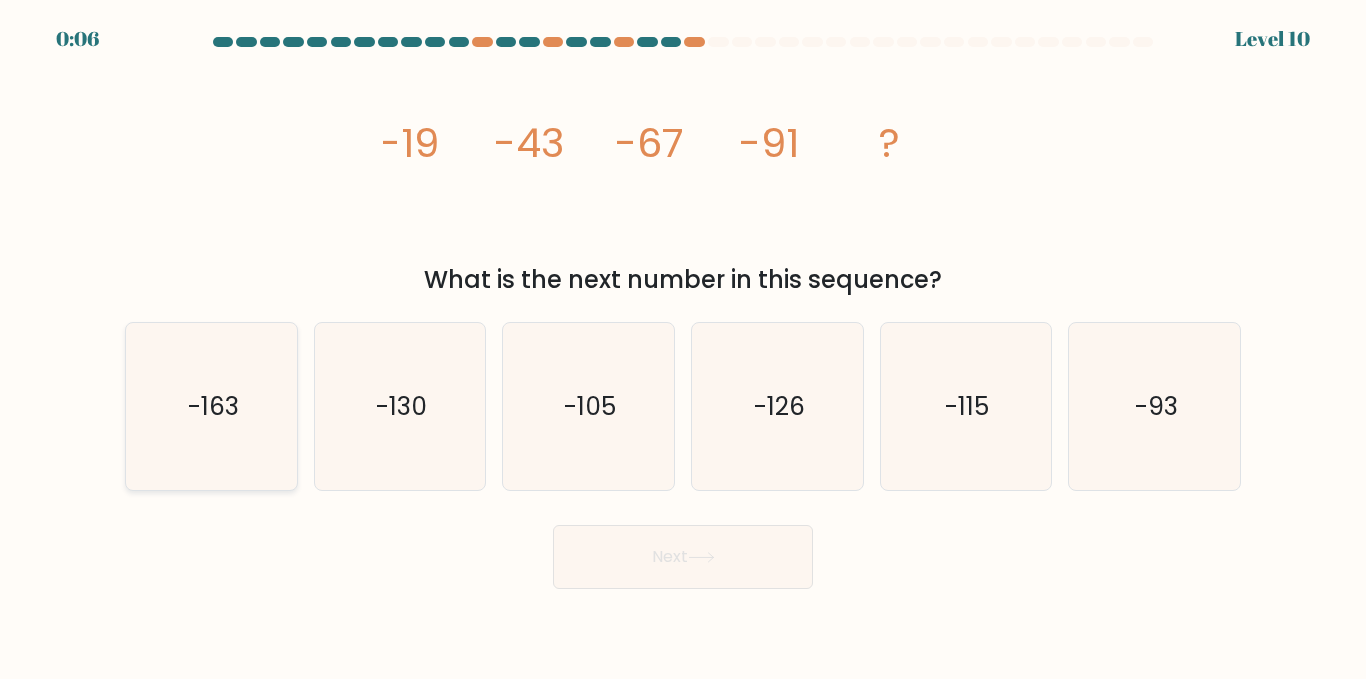 click on "-163" 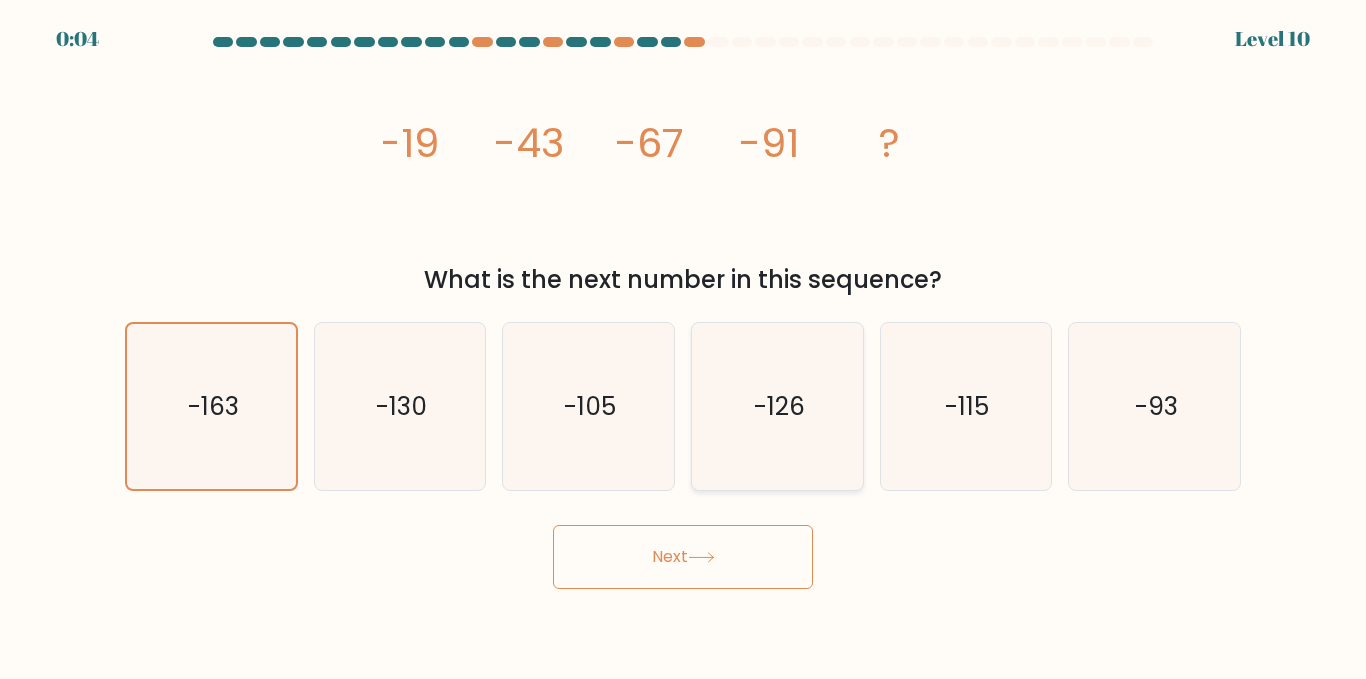 click on "-126" 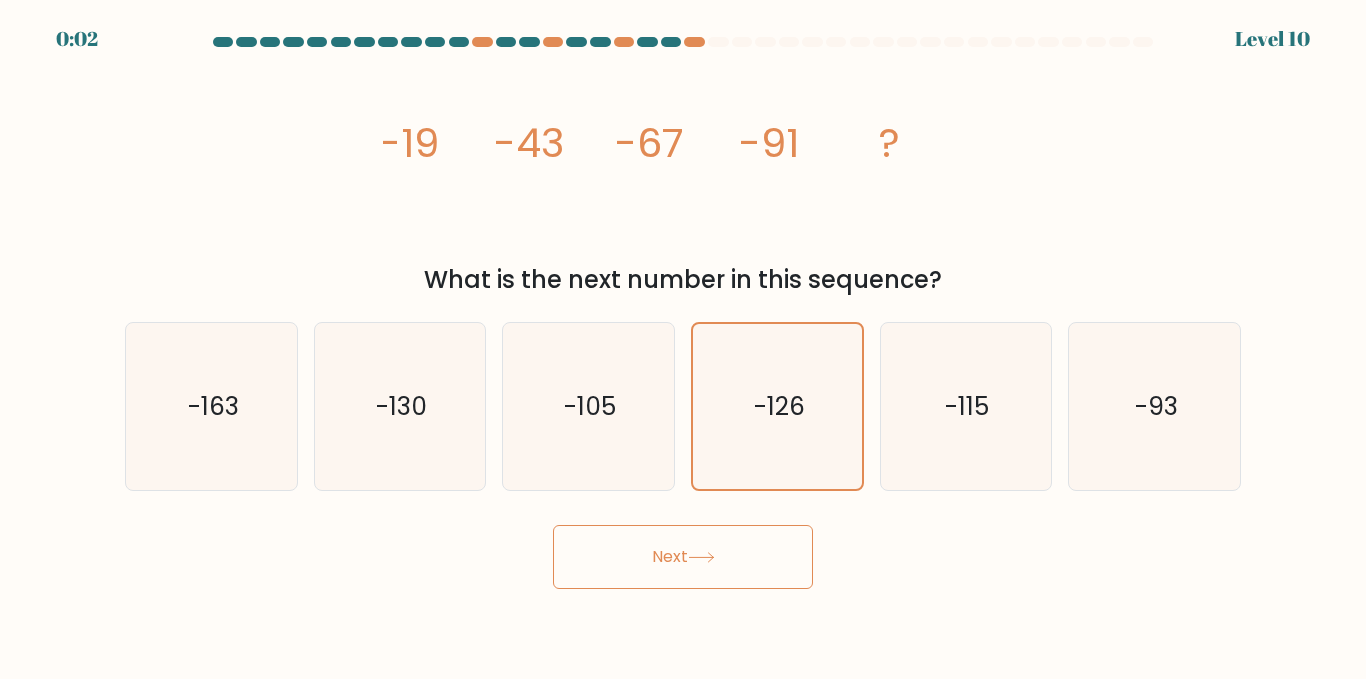 click on "Next" at bounding box center (683, 557) 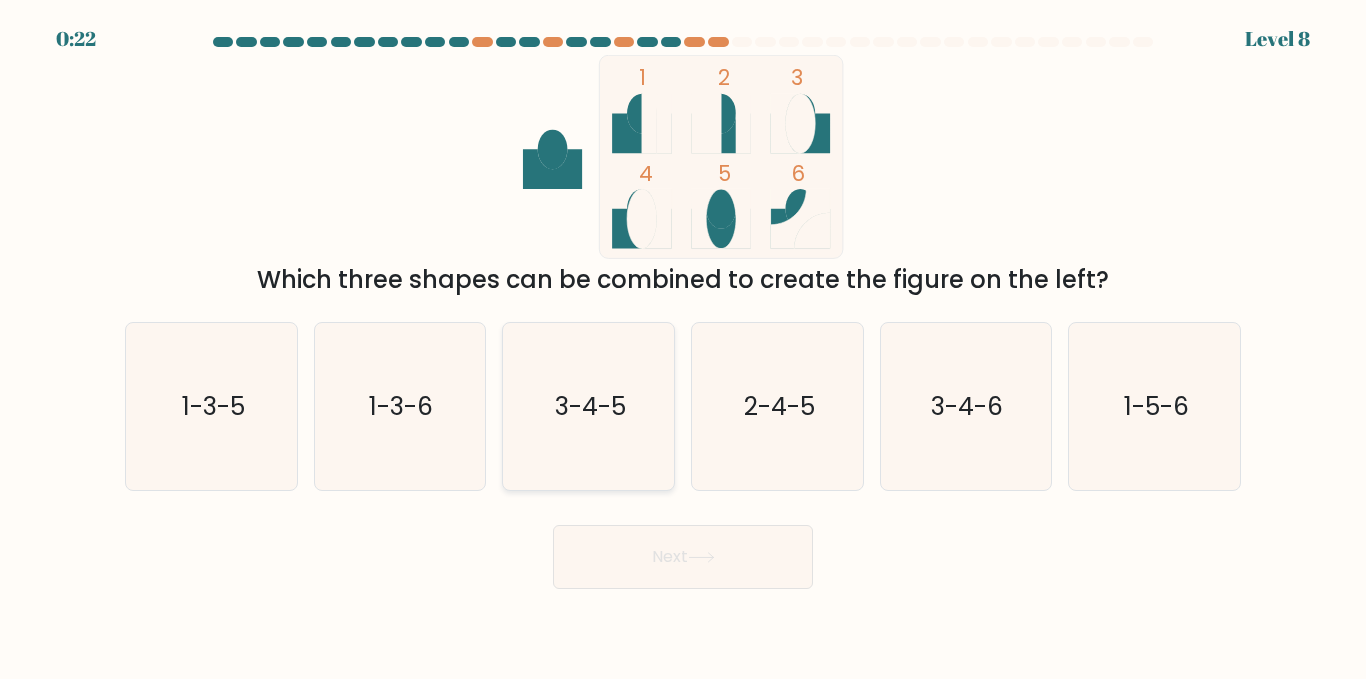 click on "3-4-5" 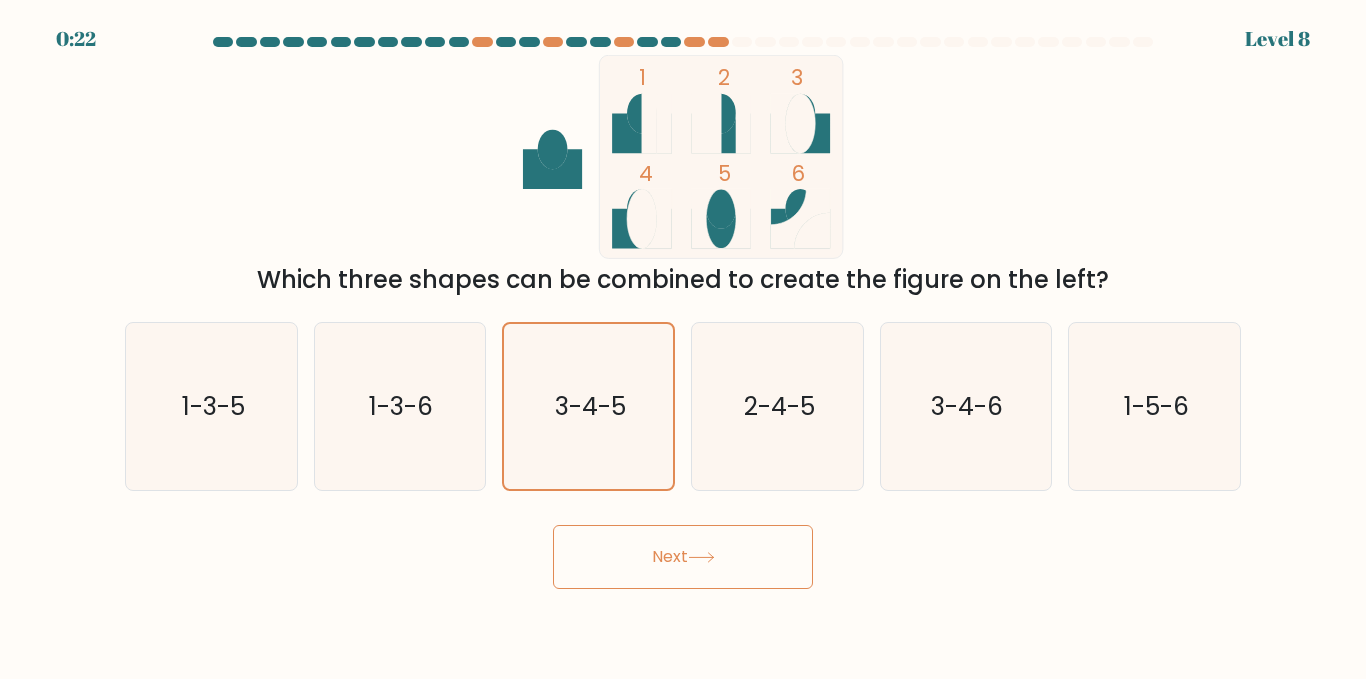 click on "Next" at bounding box center [683, 557] 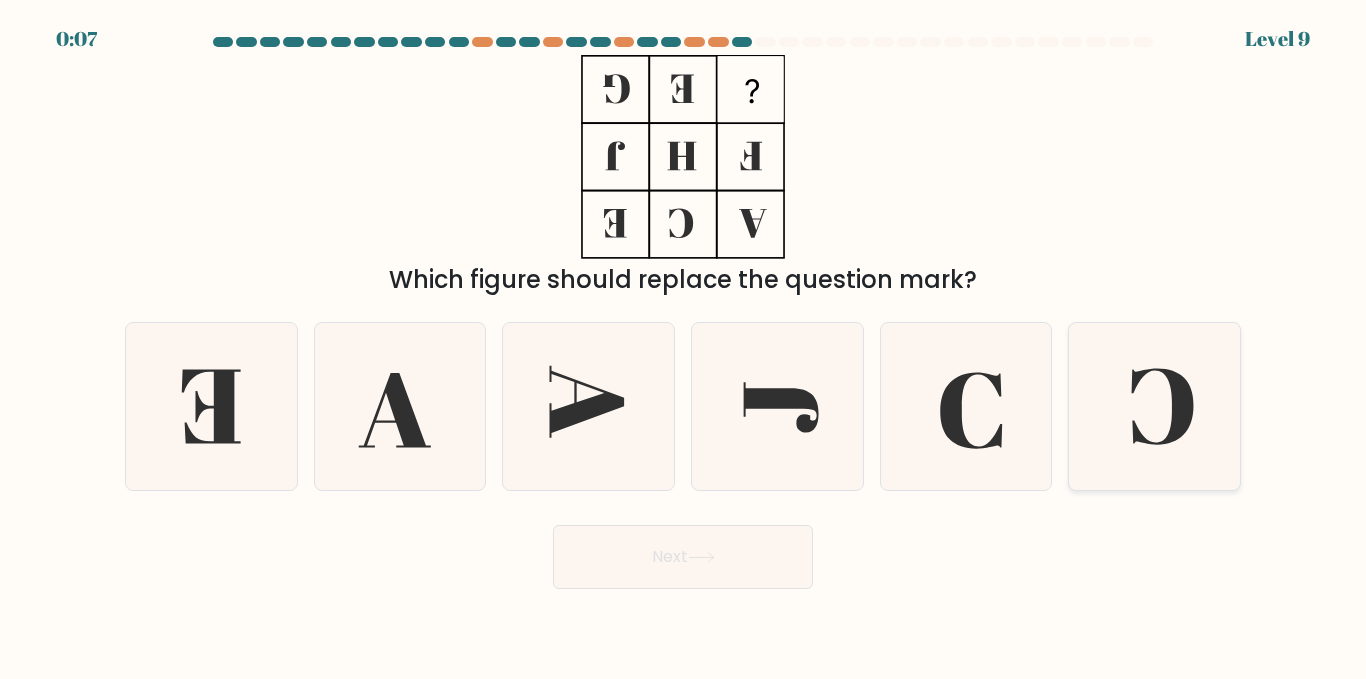 click 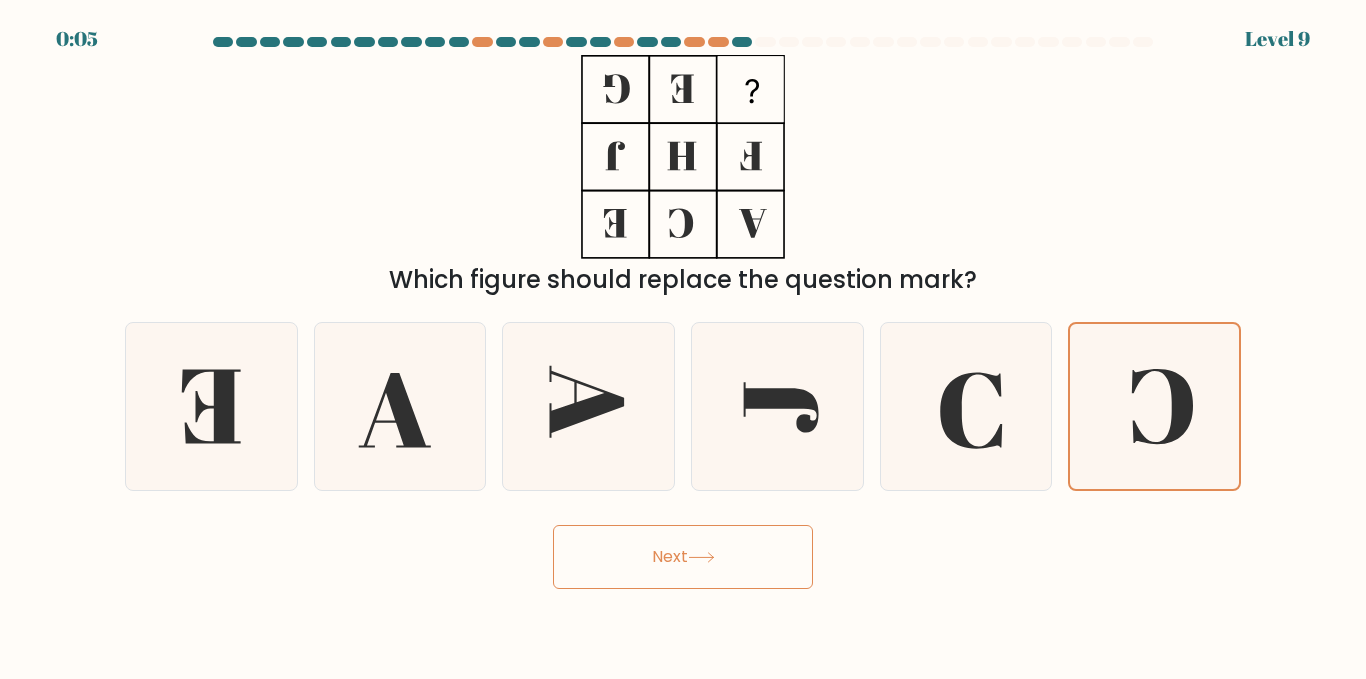 click on "Next" at bounding box center [683, 557] 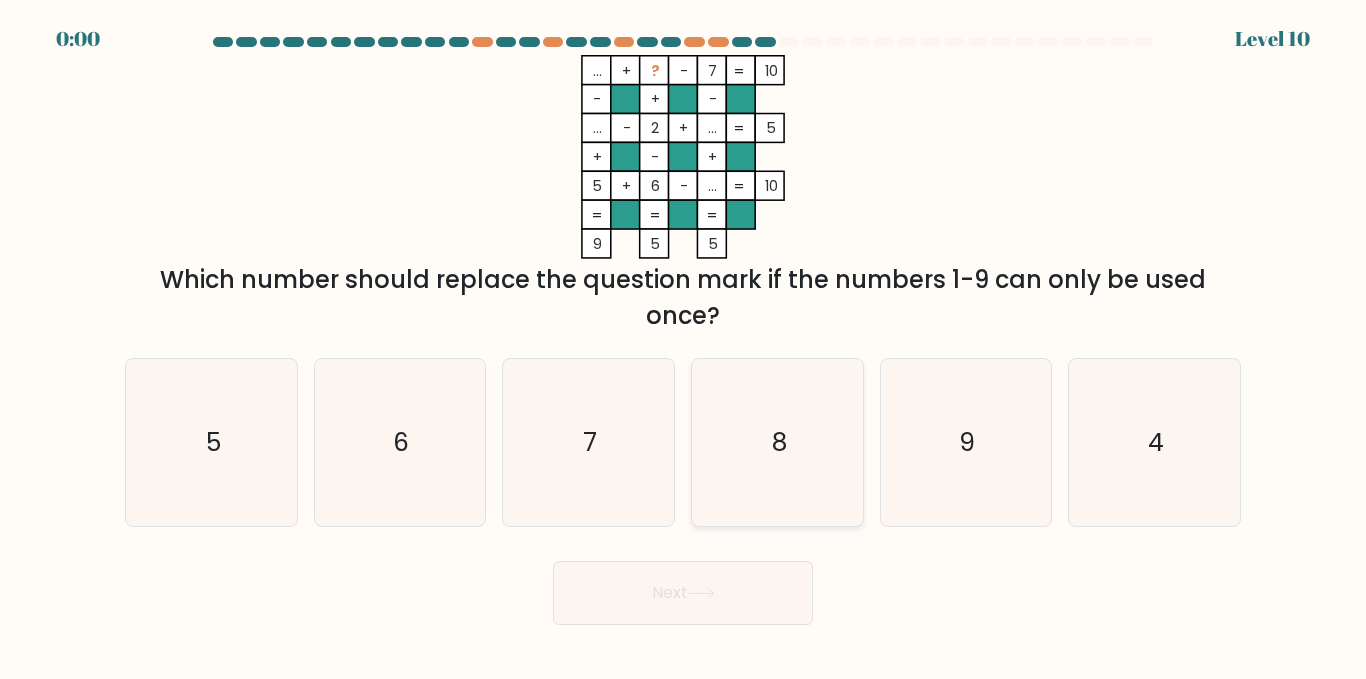 click on "8" 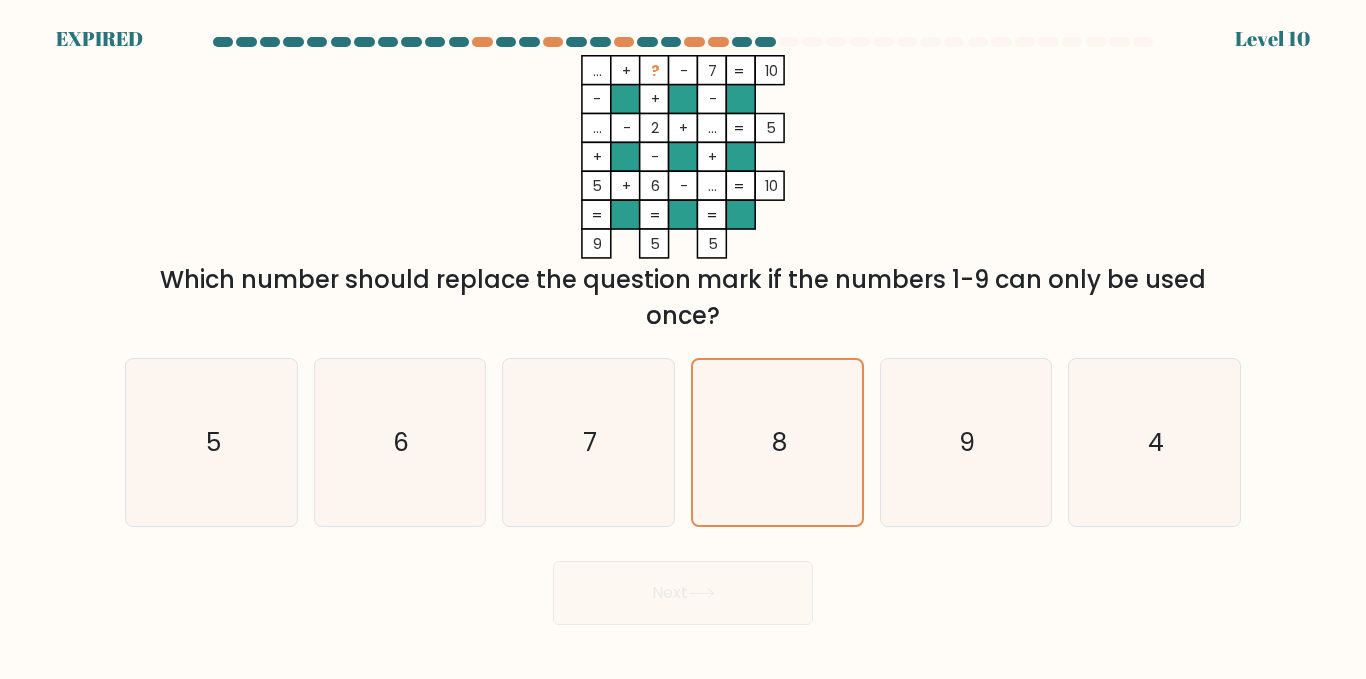 click at bounding box center (683, 331) 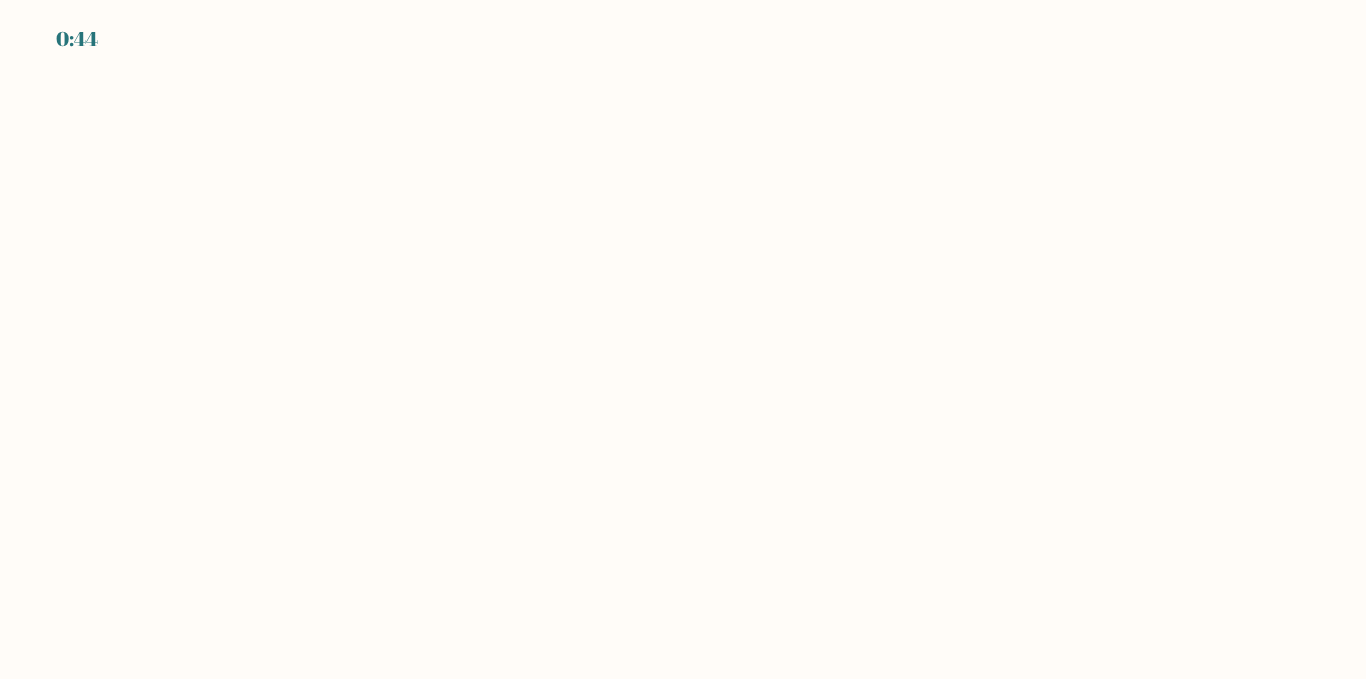 scroll, scrollTop: 0, scrollLeft: 0, axis: both 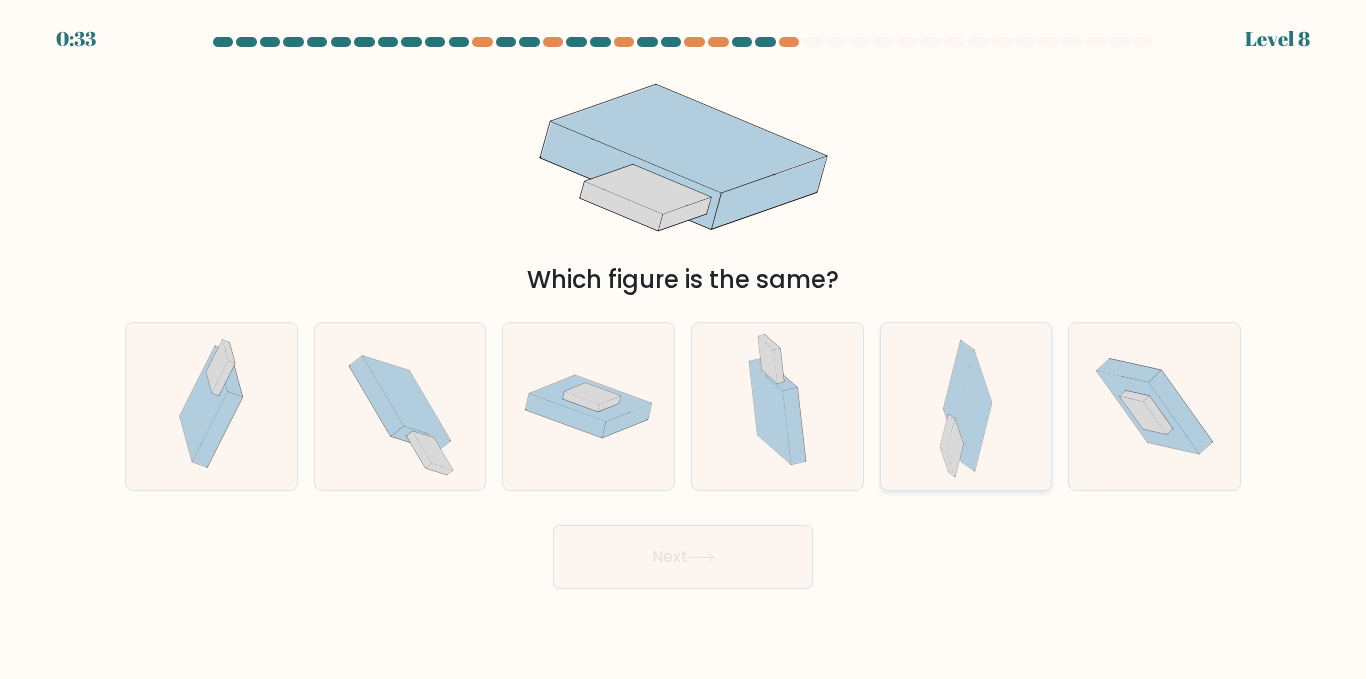 click at bounding box center [966, 406] 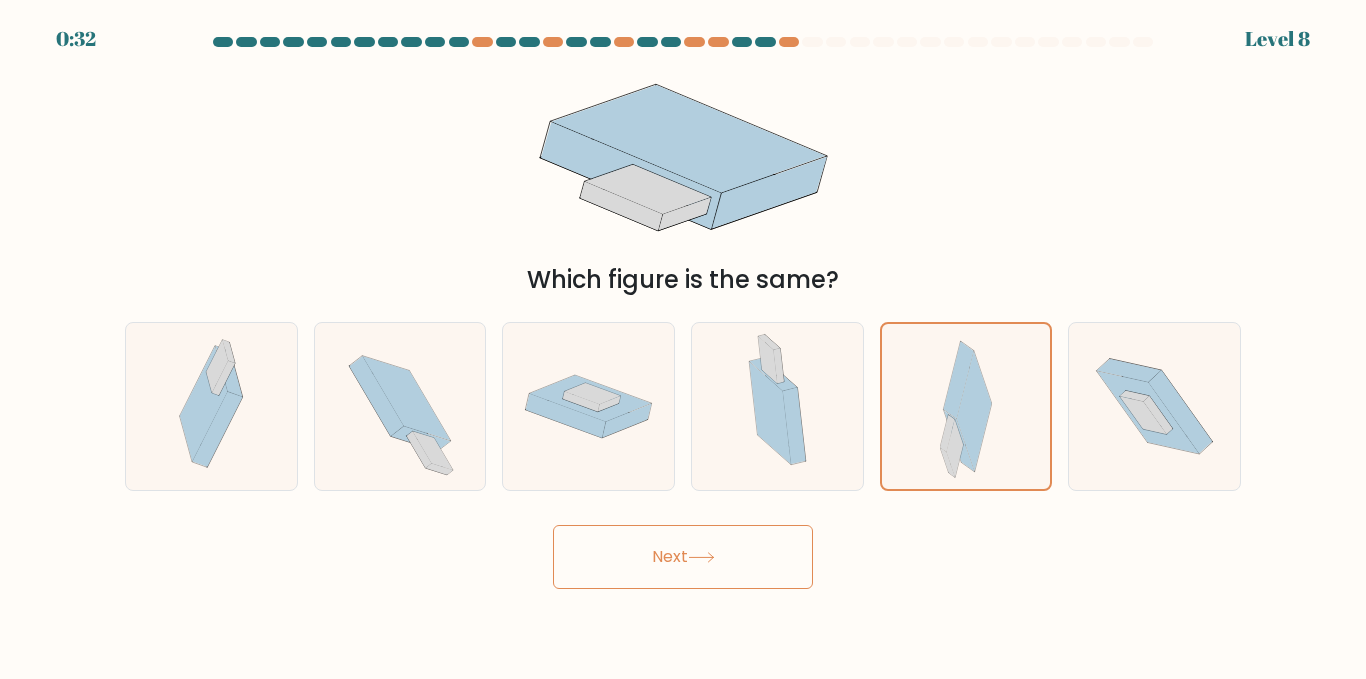 click on "Next" at bounding box center (683, 557) 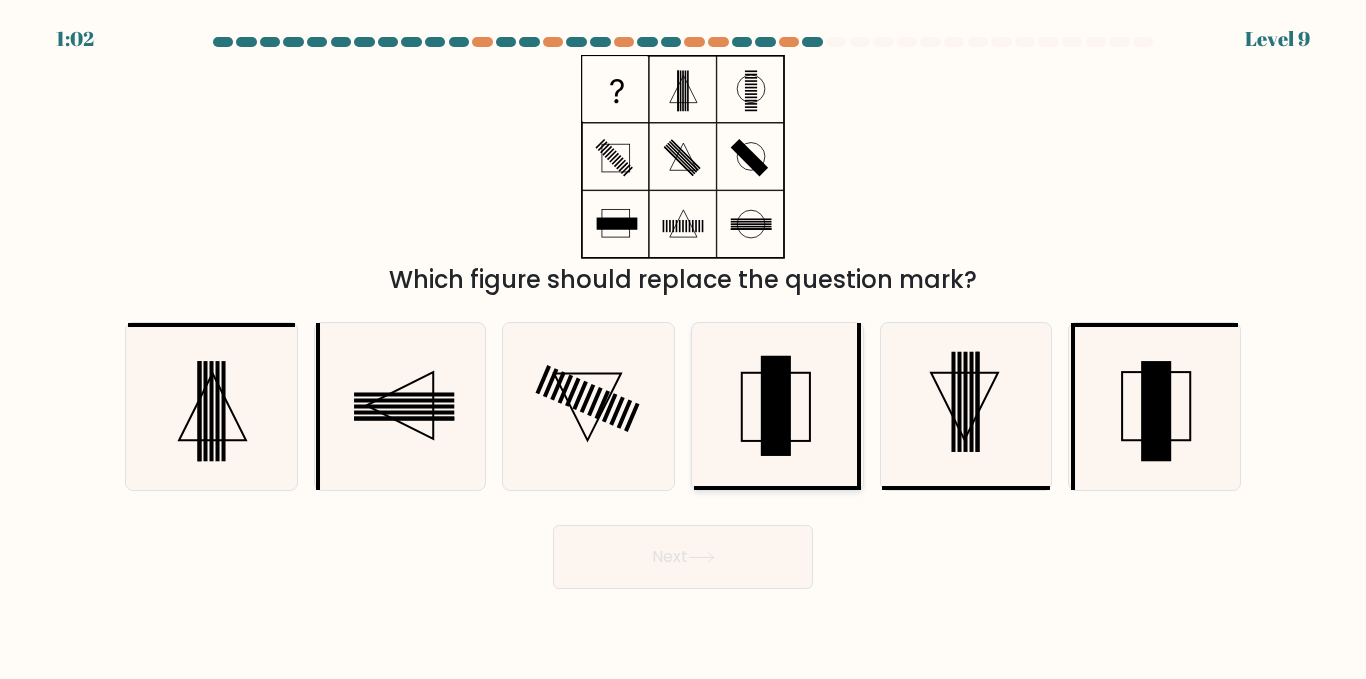 click 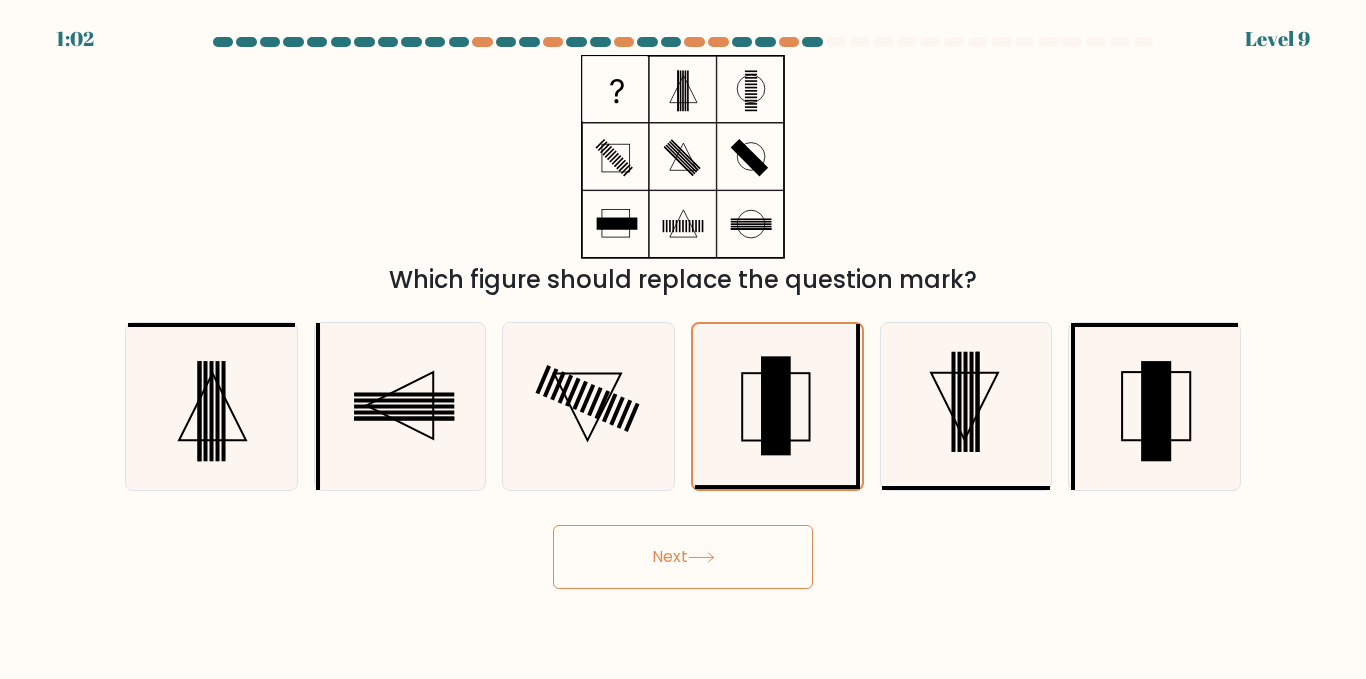 click on "Next" at bounding box center [683, 557] 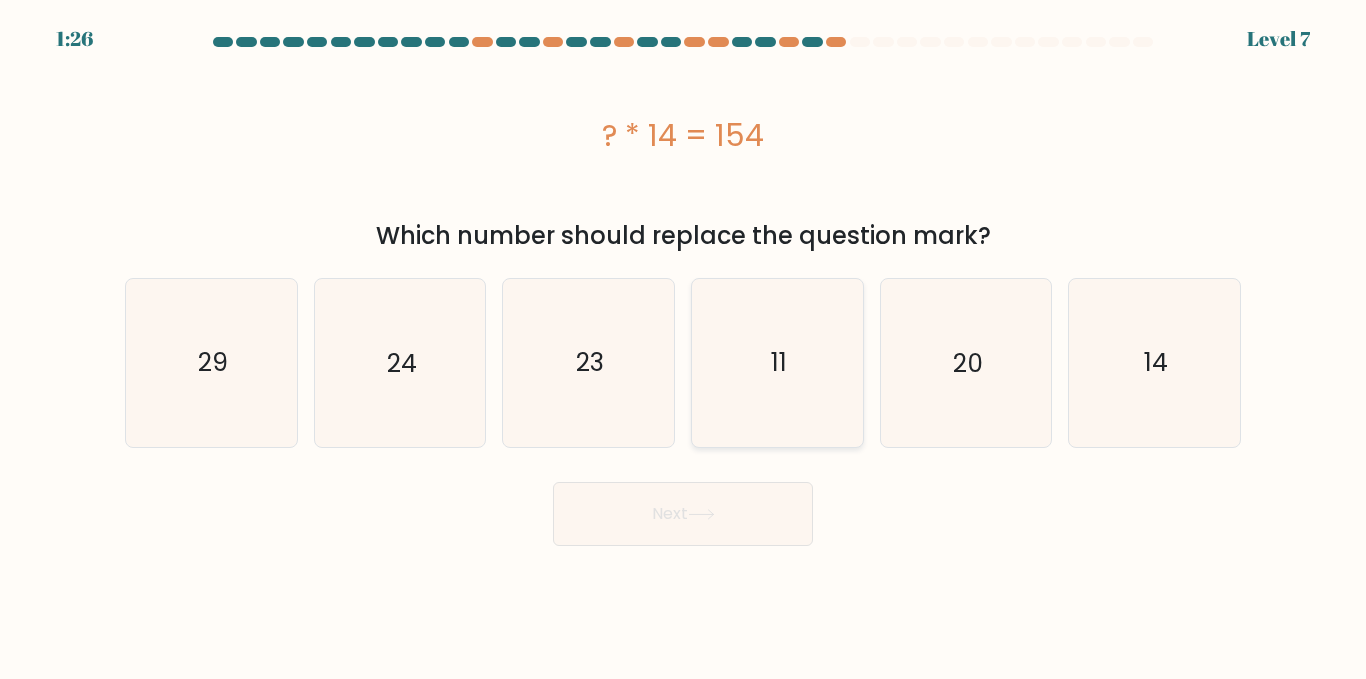 click on "11" 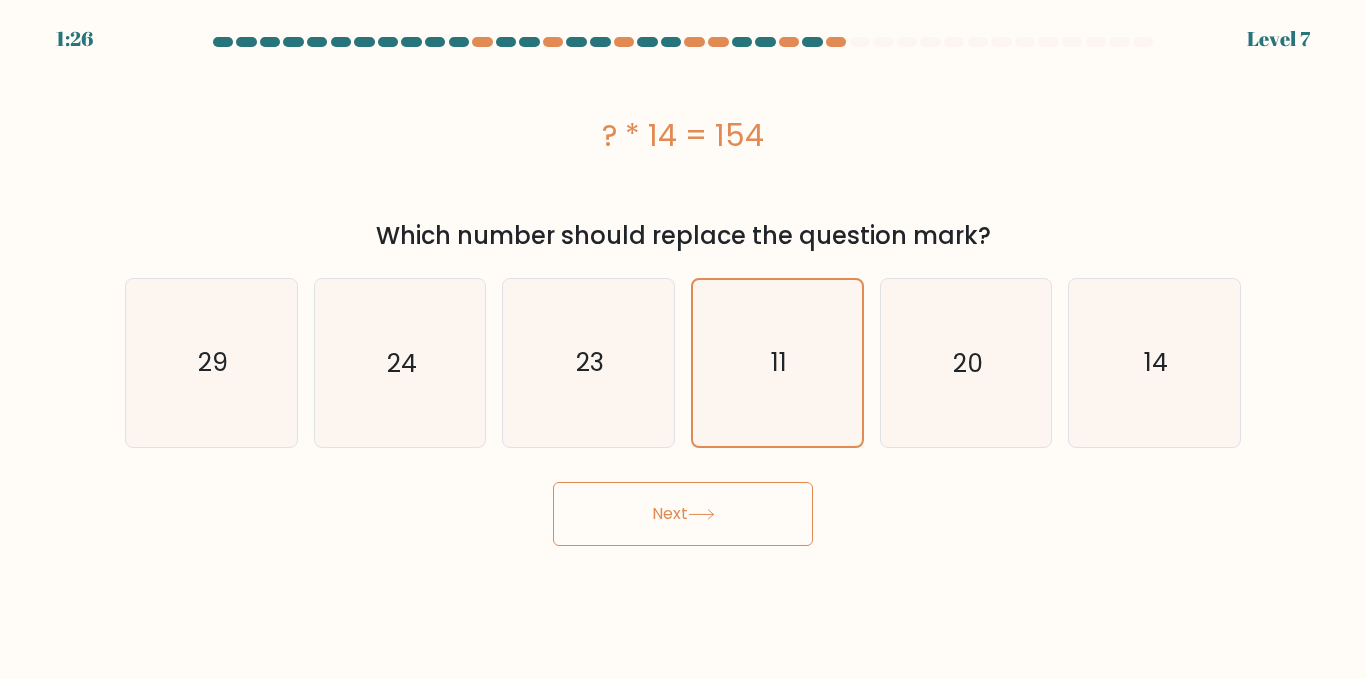 click on "Next" at bounding box center (683, 514) 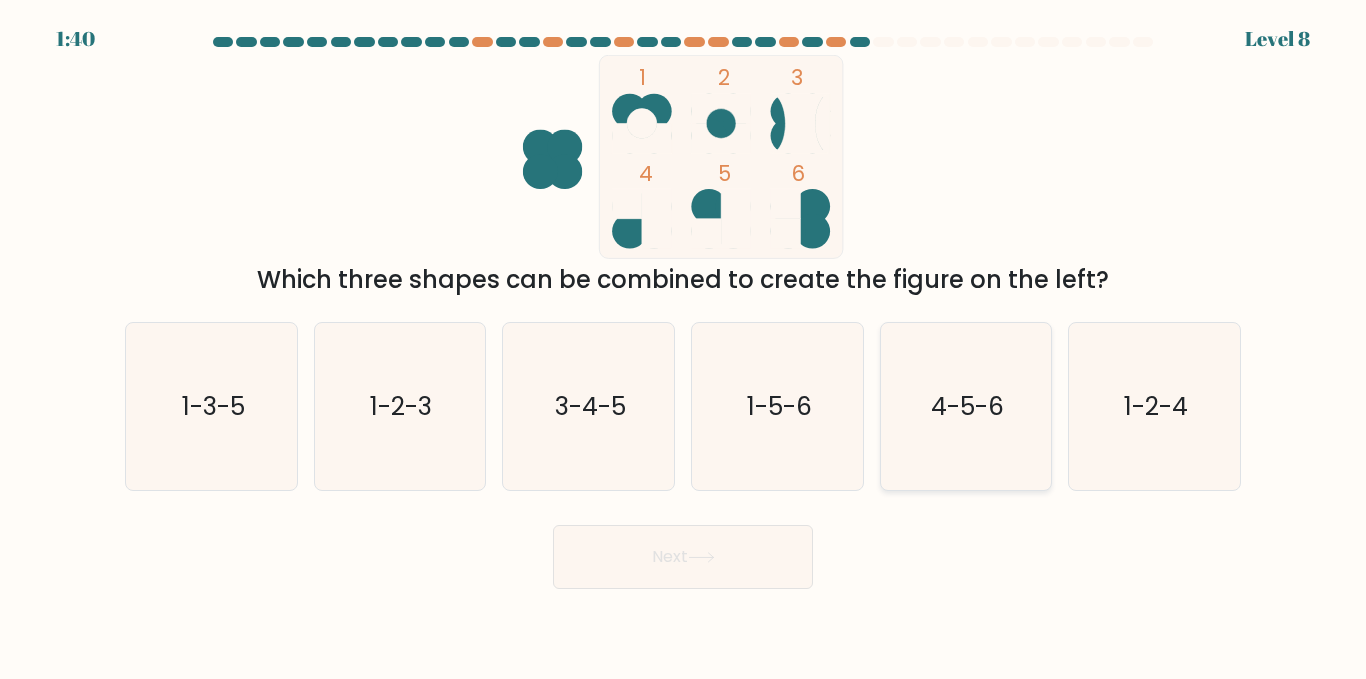 click on "4-5-6" 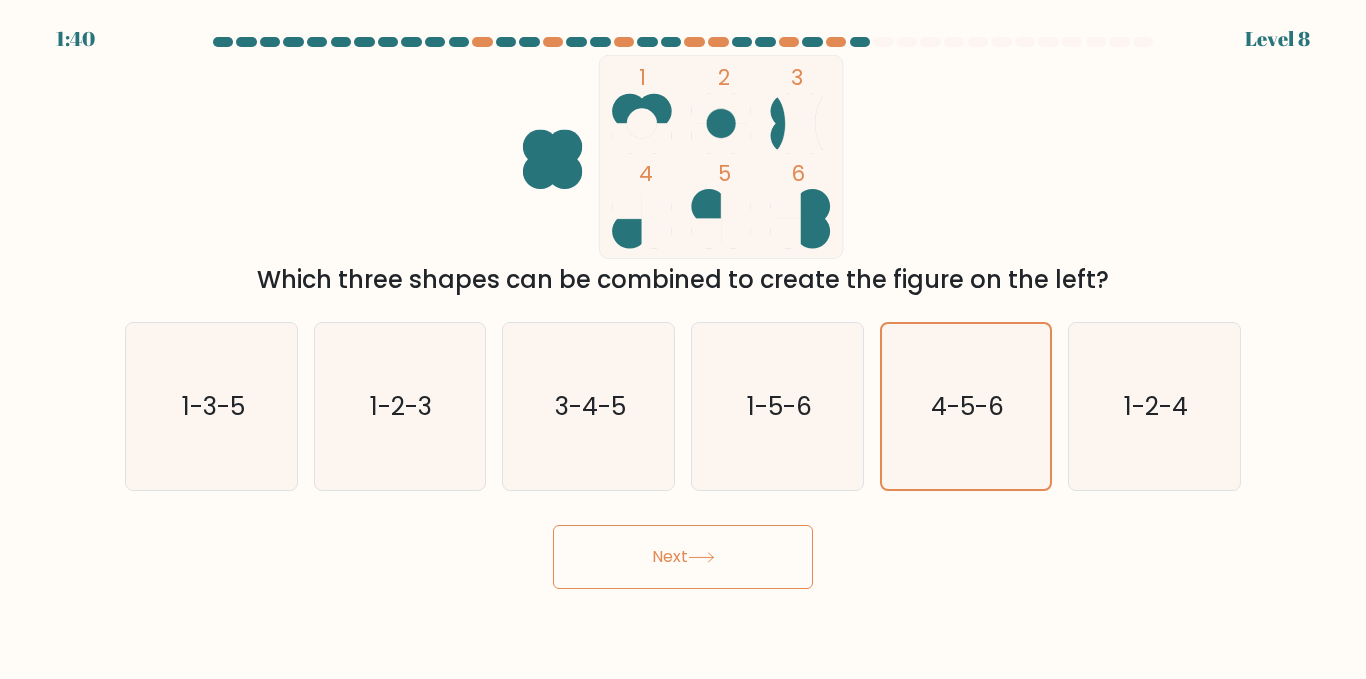 click on "Next" at bounding box center (683, 557) 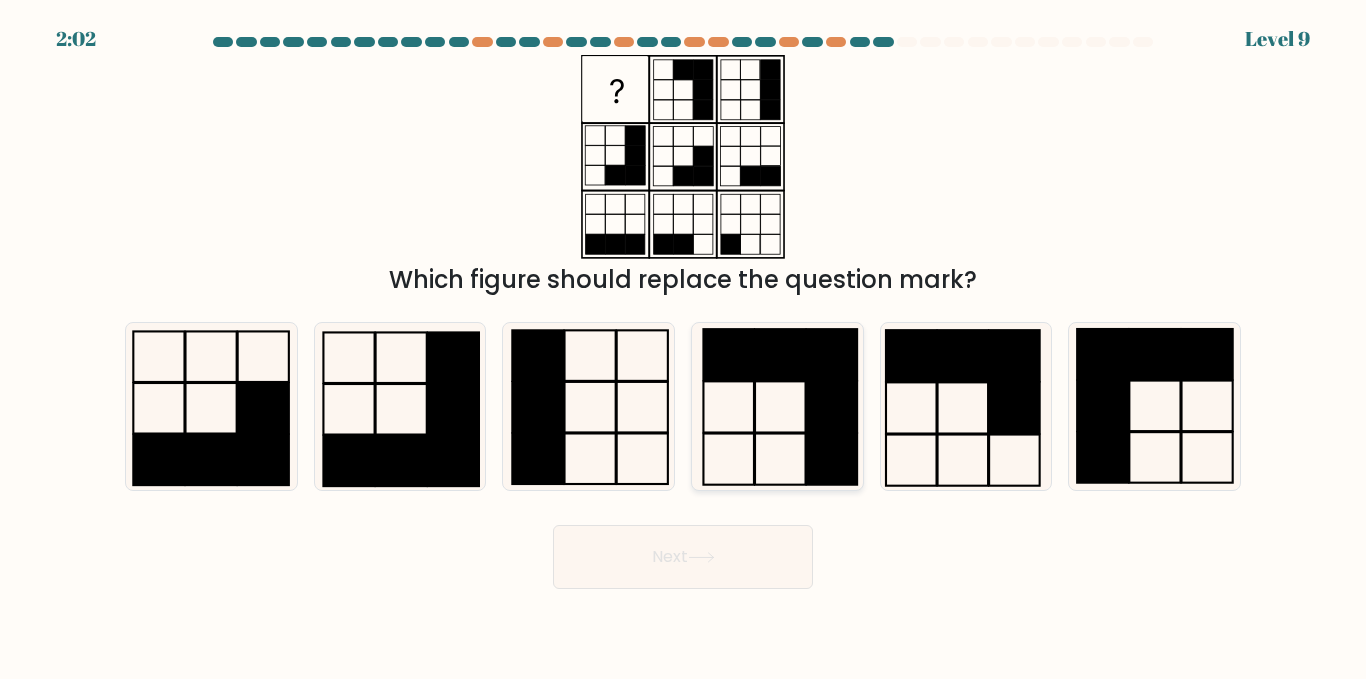 click 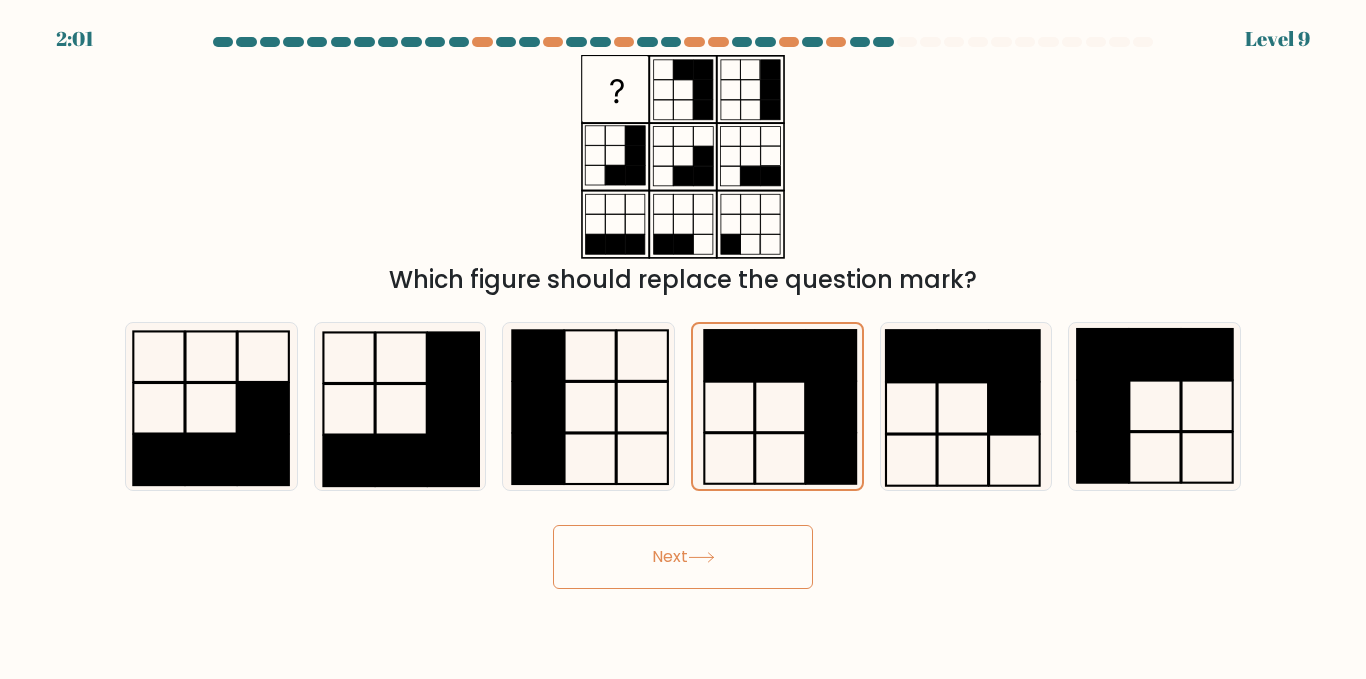 click on "Next" at bounding box center [683, 557] 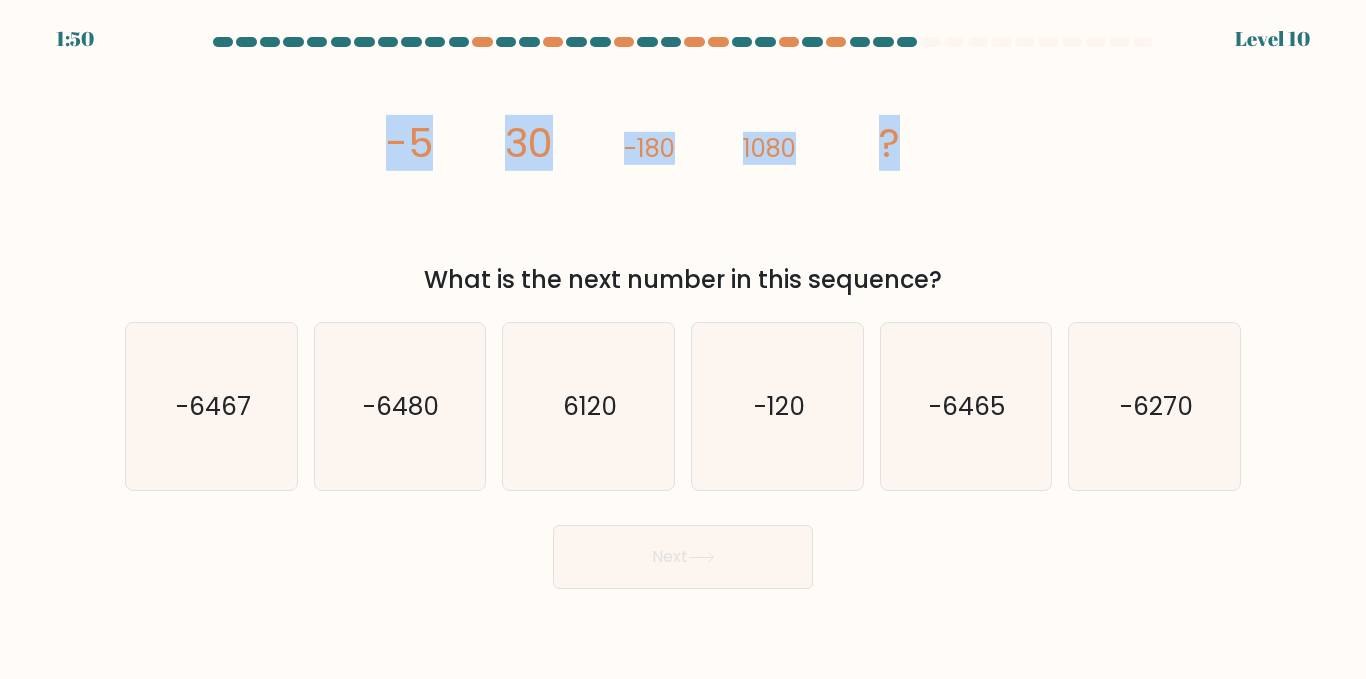 drag, startPoint x: 386, startPoint y: 146, endPoint x: 877, endPoint y: 122, distance: 491.5862 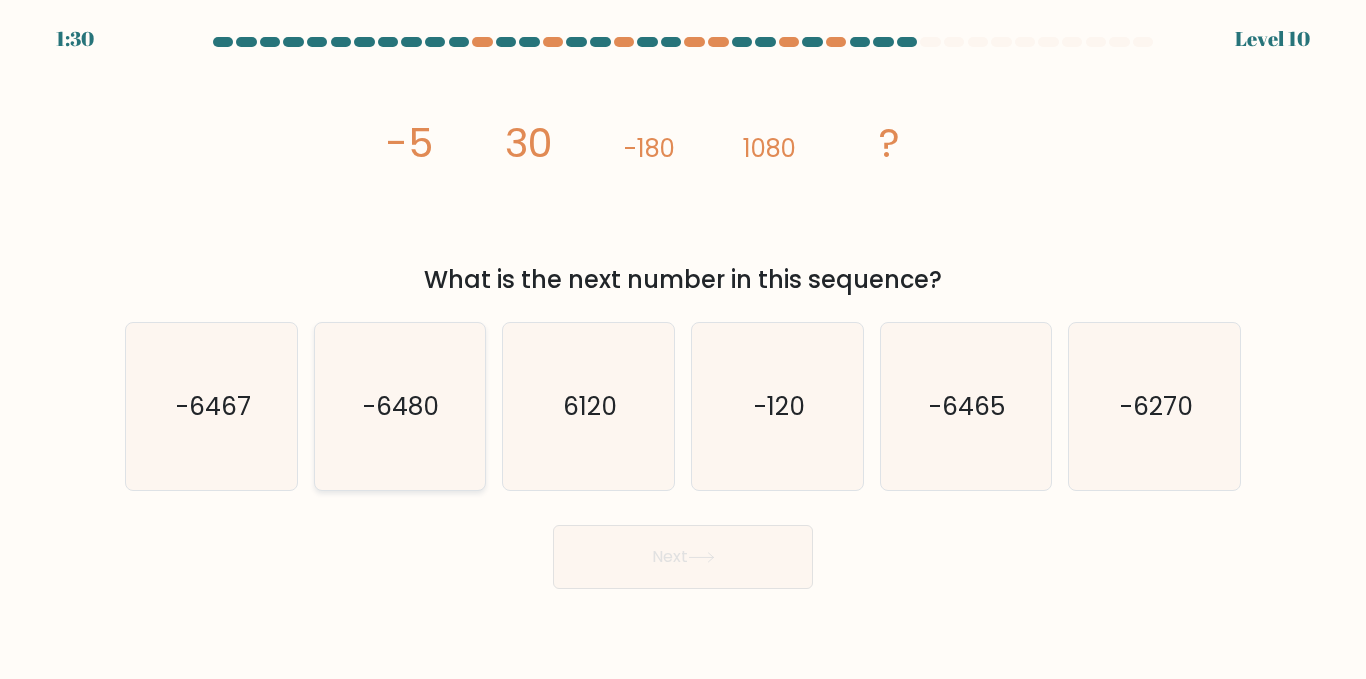 click on "-6480" 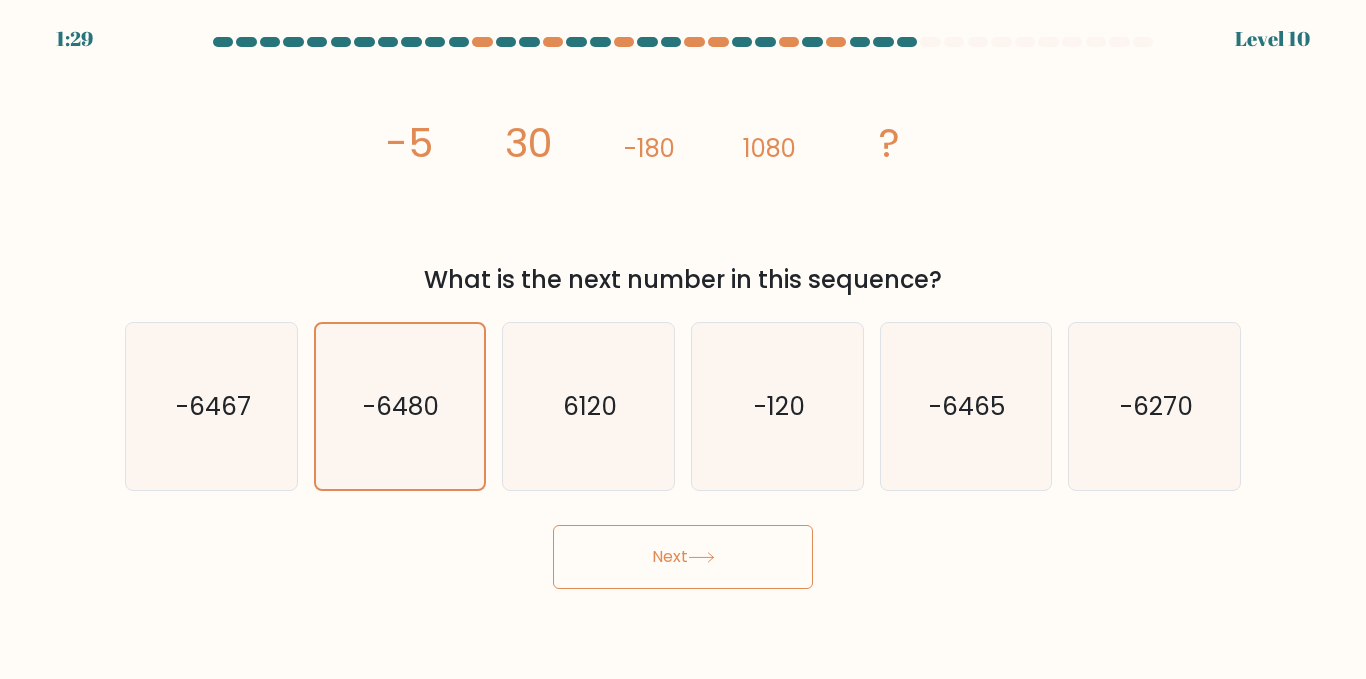 click on "Next" at bounding box center (683, 557) 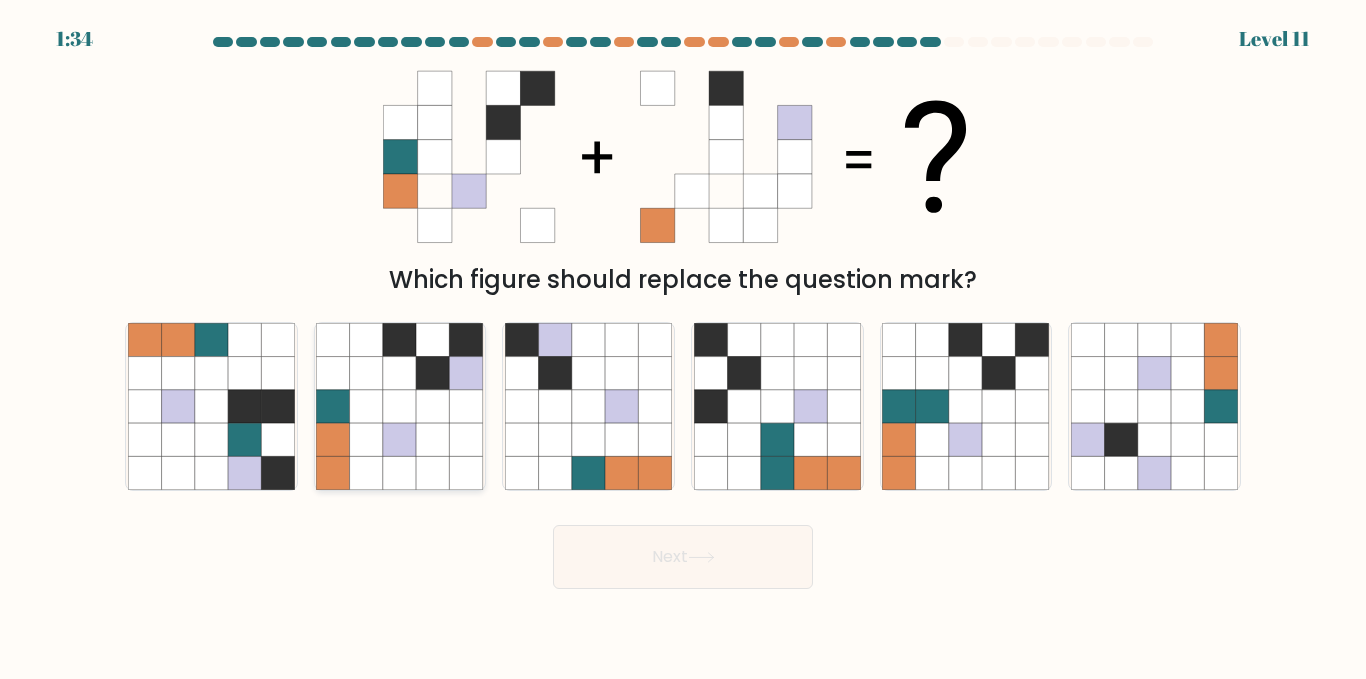 click 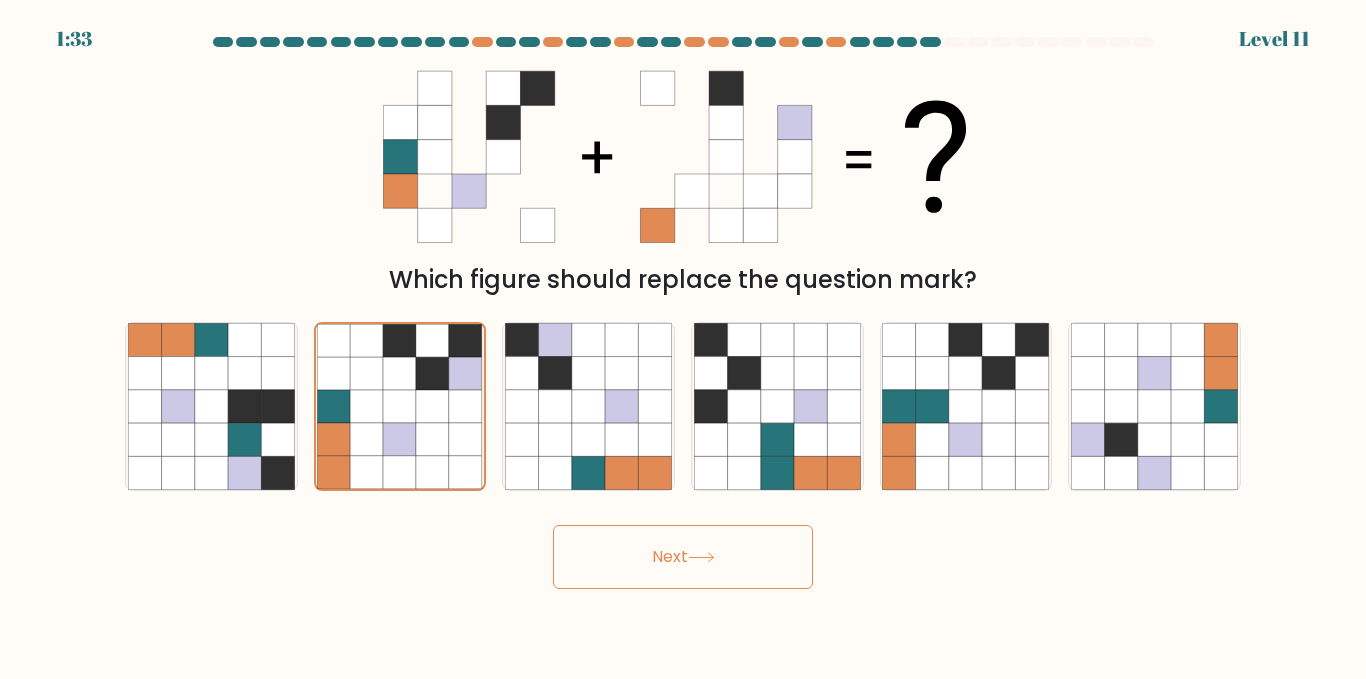 click on "Next" at bounding box center [683, 557] 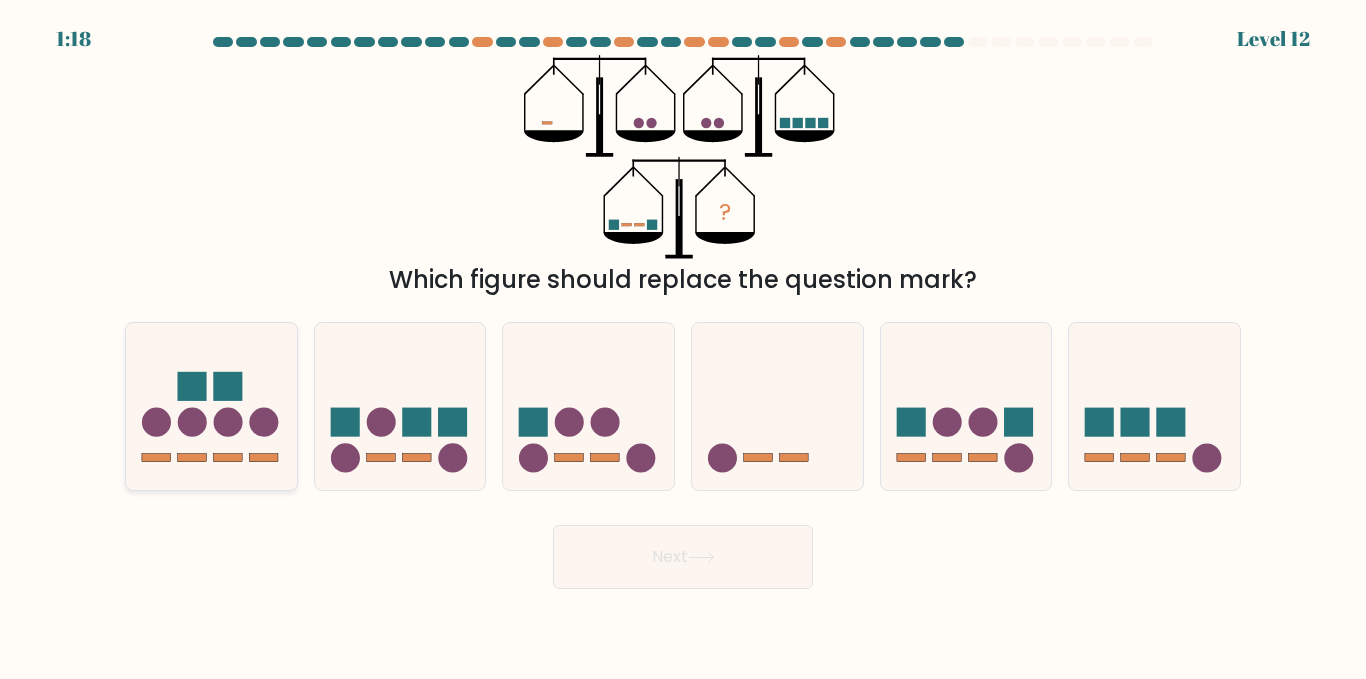 click 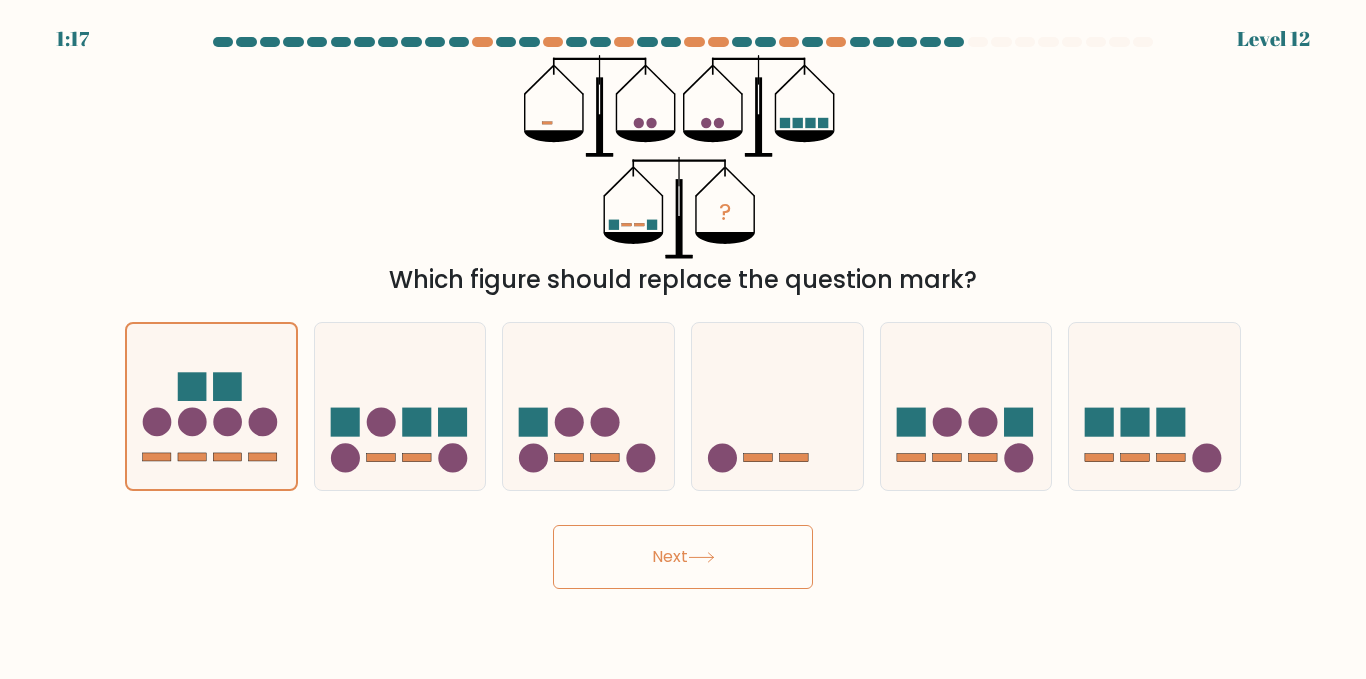 click on "Next" at bounding box center [683, 557] 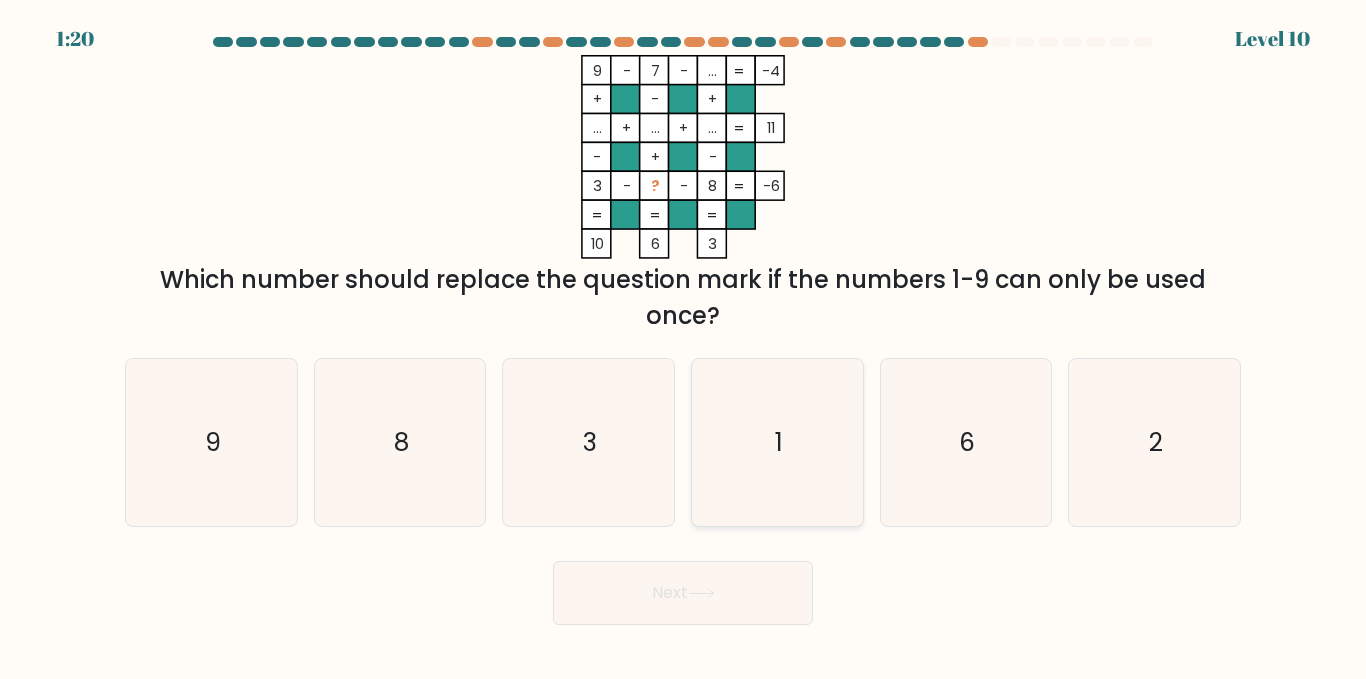 click on "1" 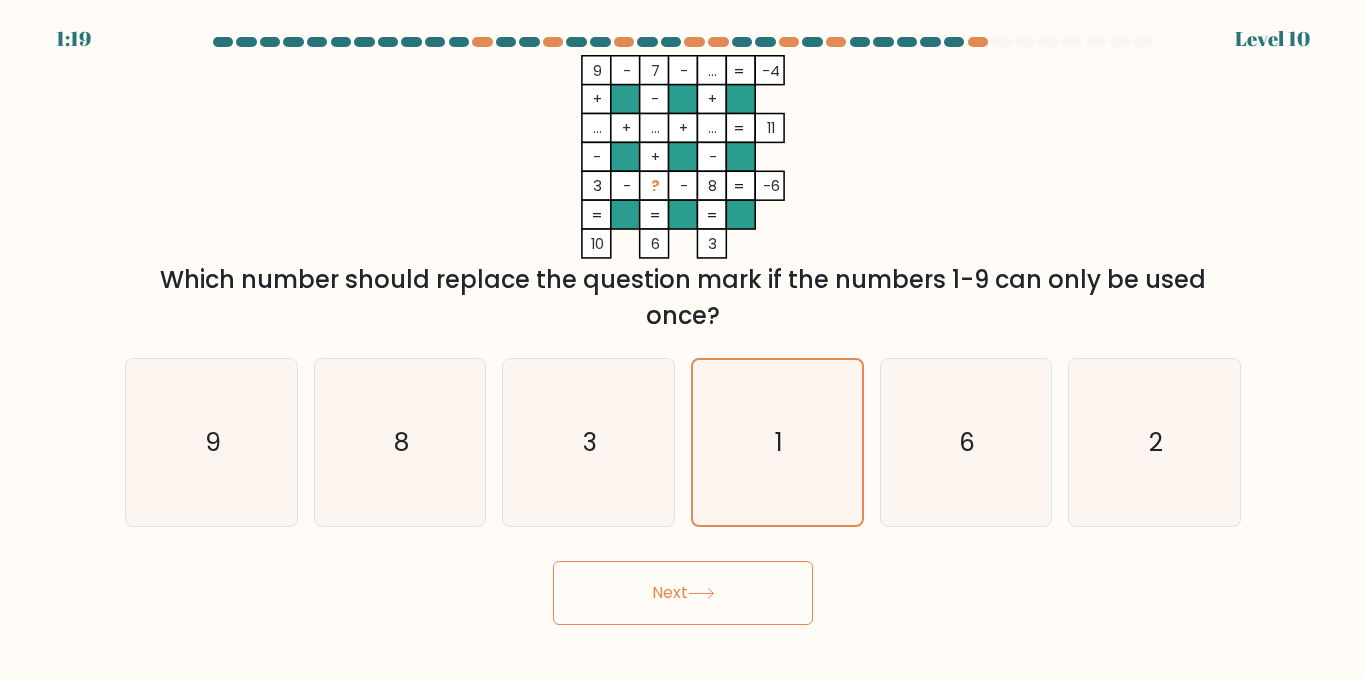 click 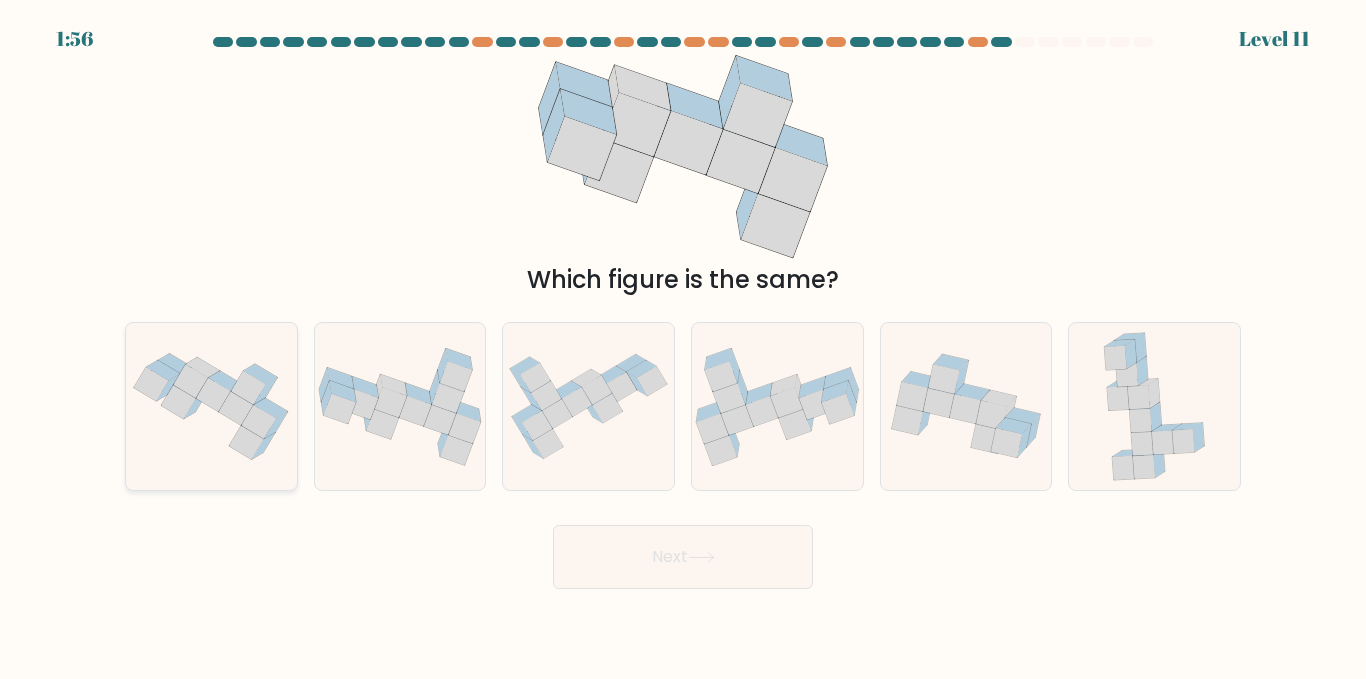 click 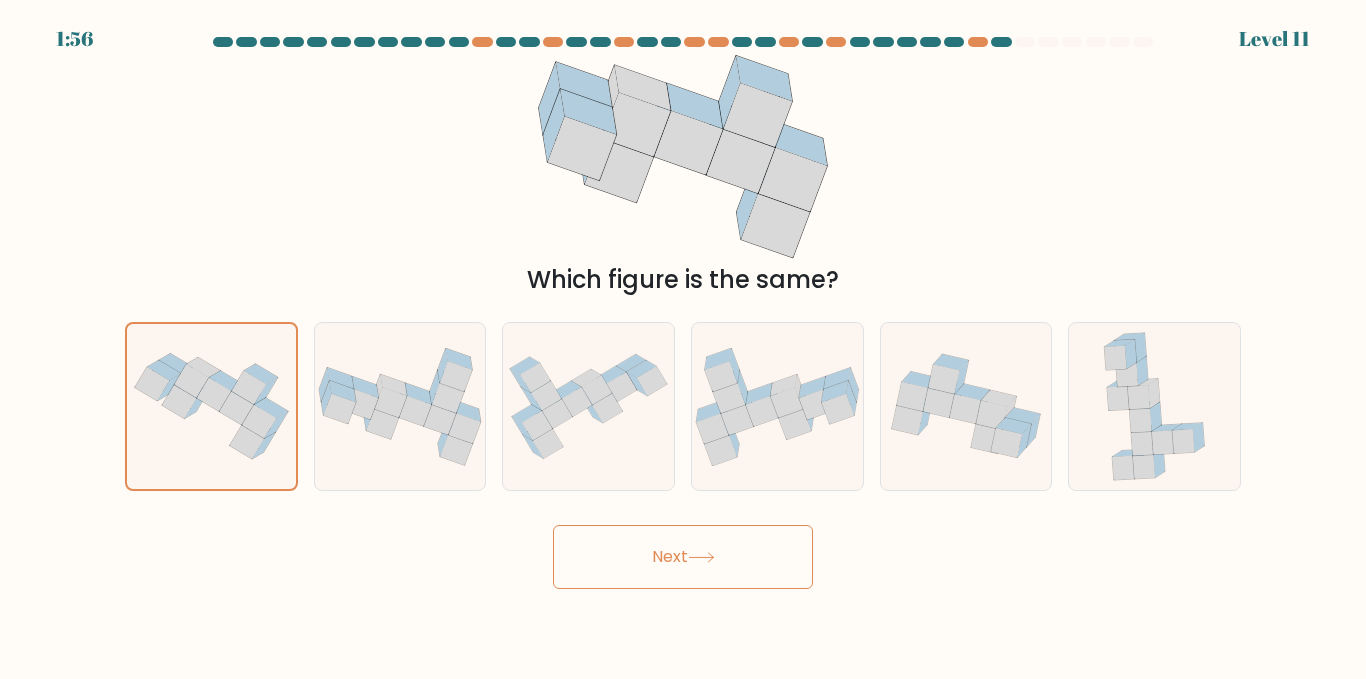 click on "Next" at bounding box center [683, 557] 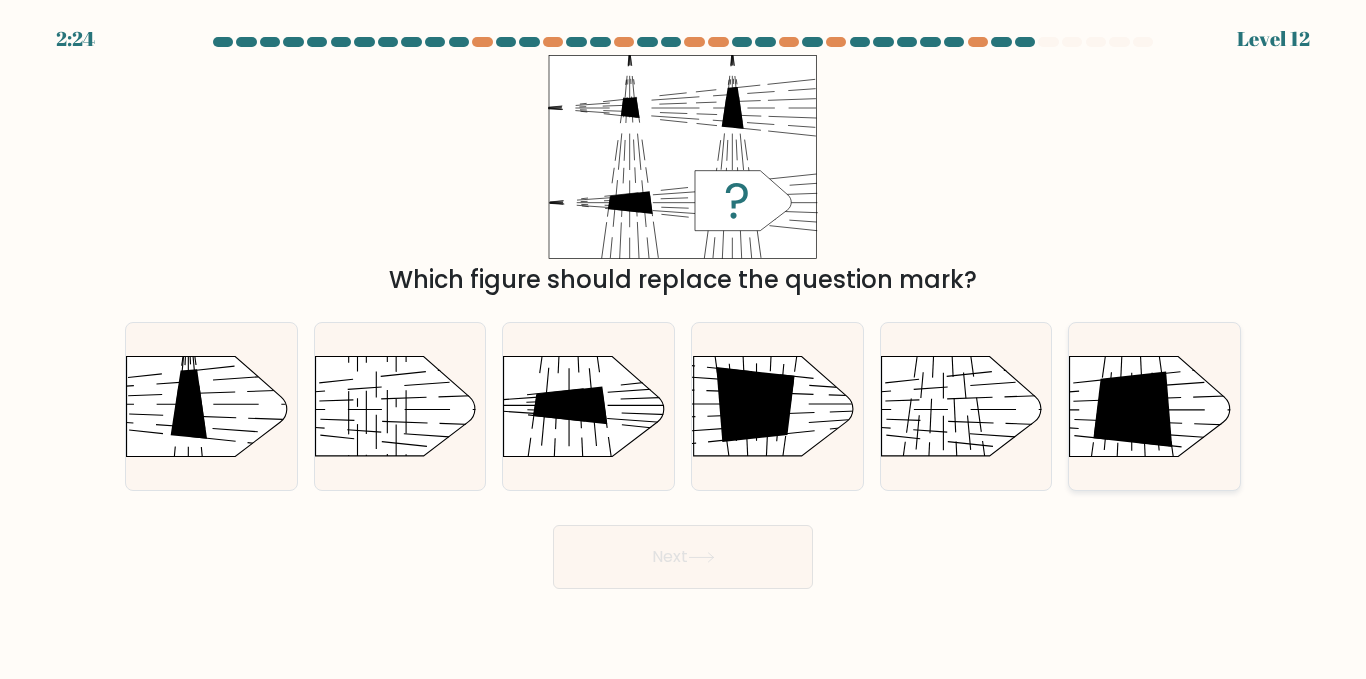 click 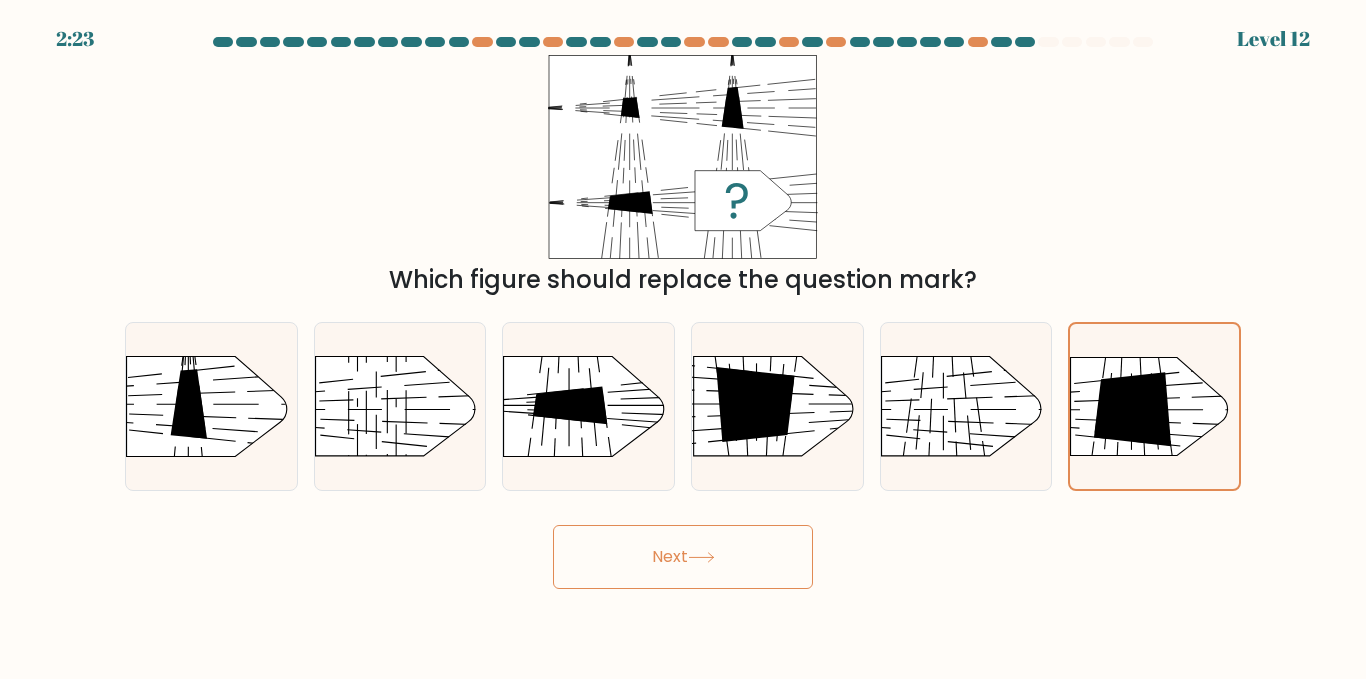 click on "Next" at bounding box center [683, 557] 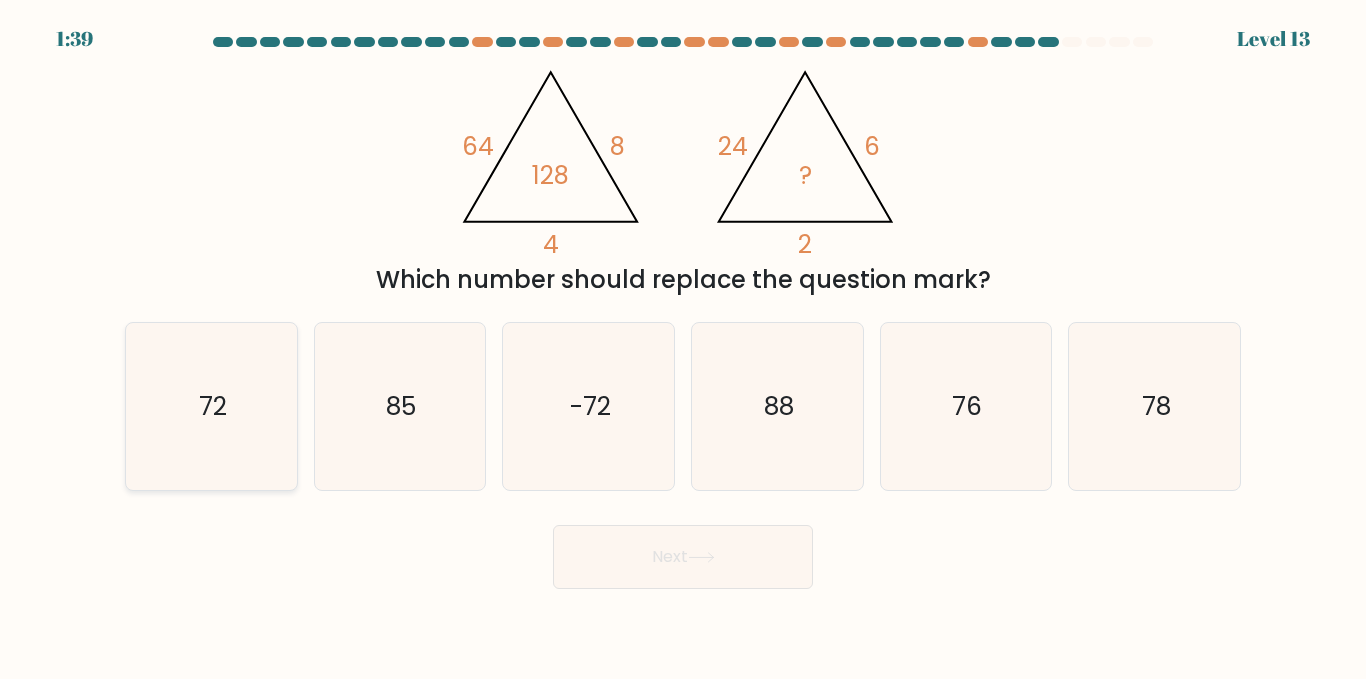click on "72" 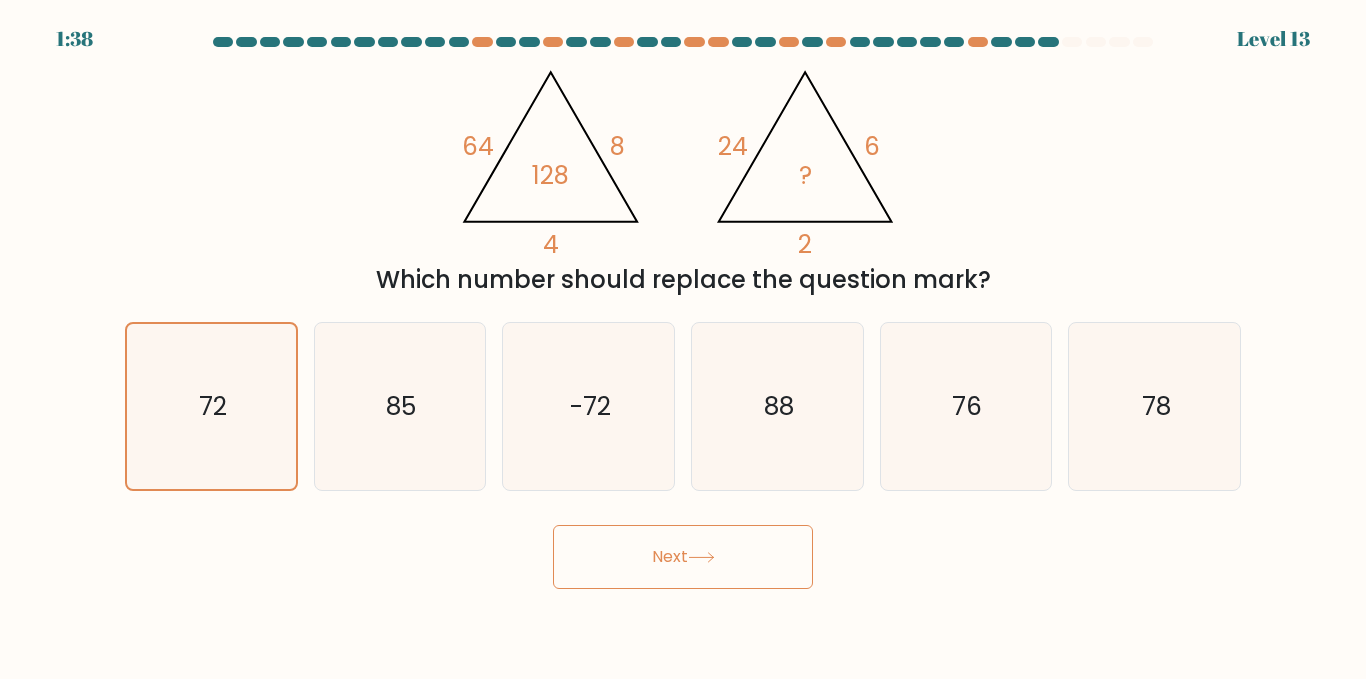 click on "Next" at bounding box center [683, 557] 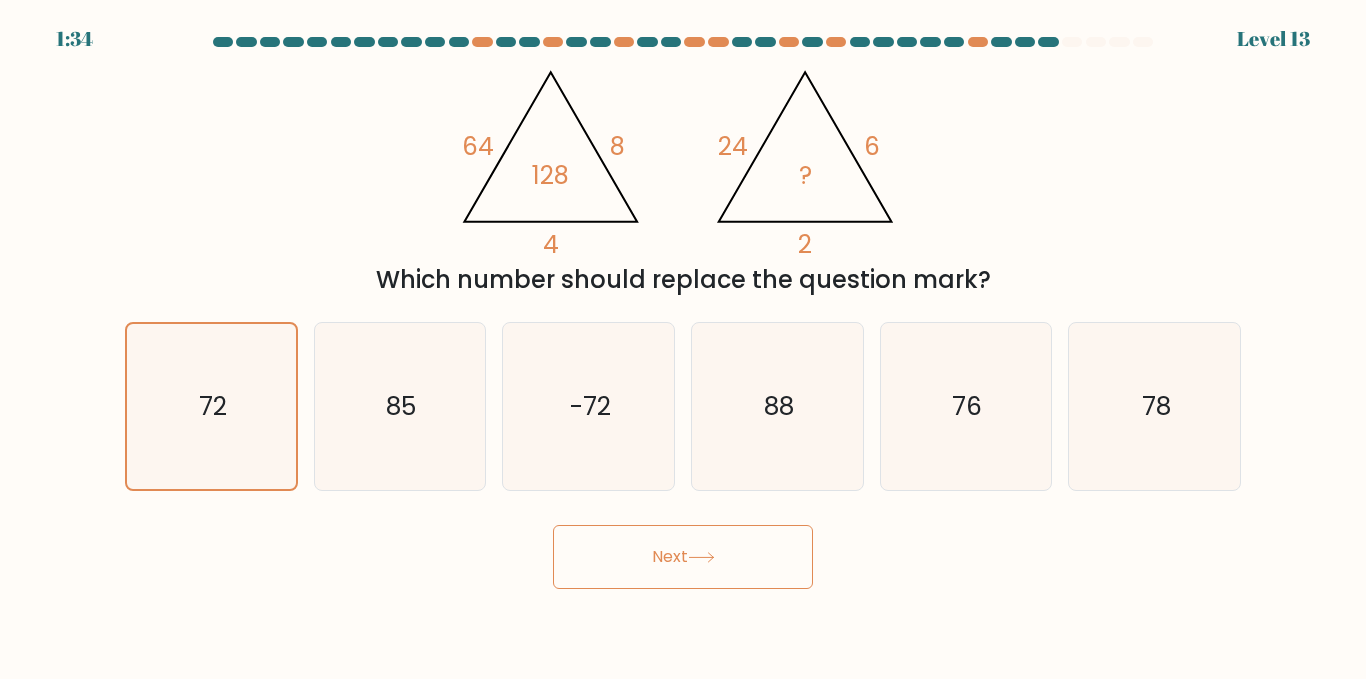 click on "Next" at bounding box center (683, 557) 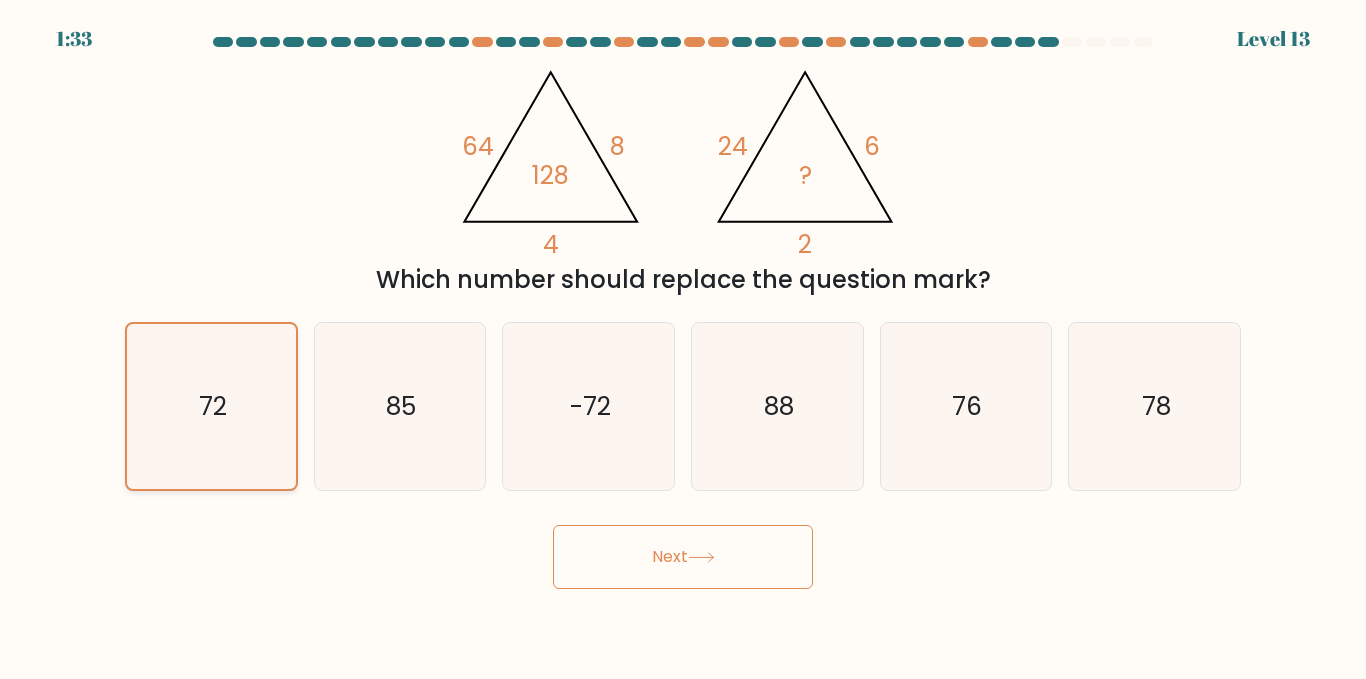 click on "72" 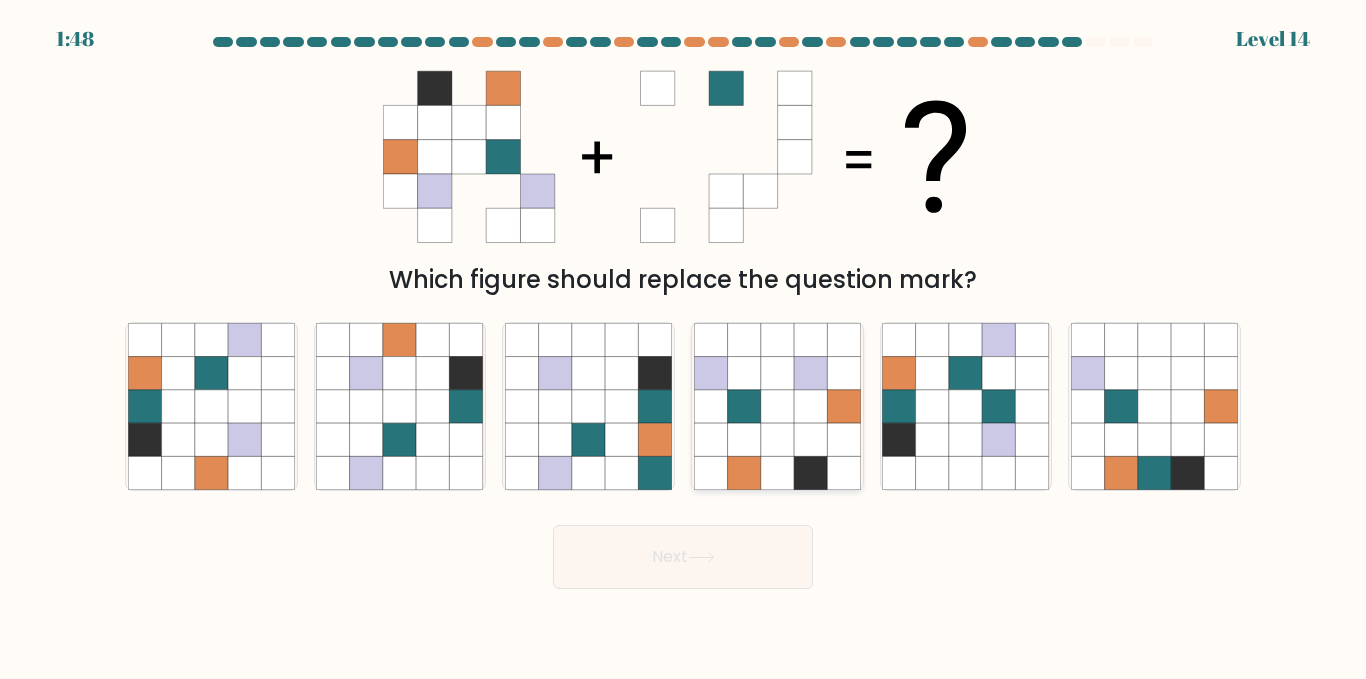 click 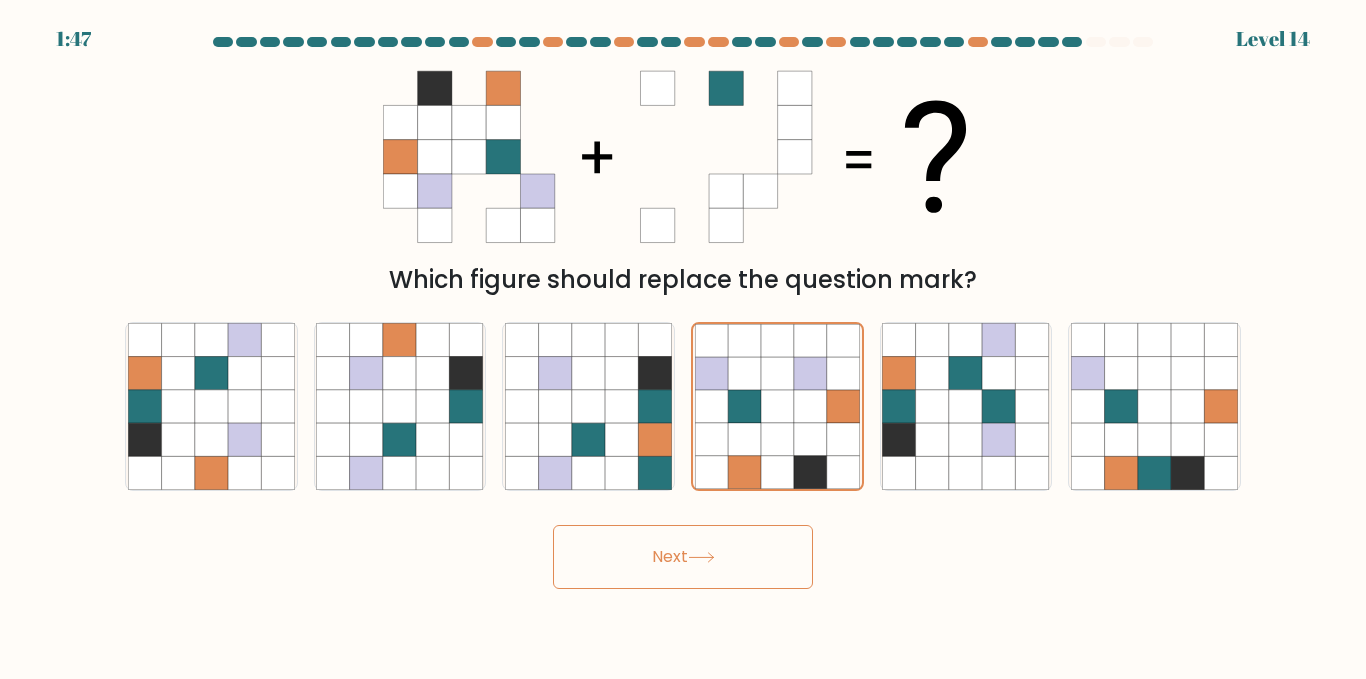 click on "Next" at bounding box center [683, 557] 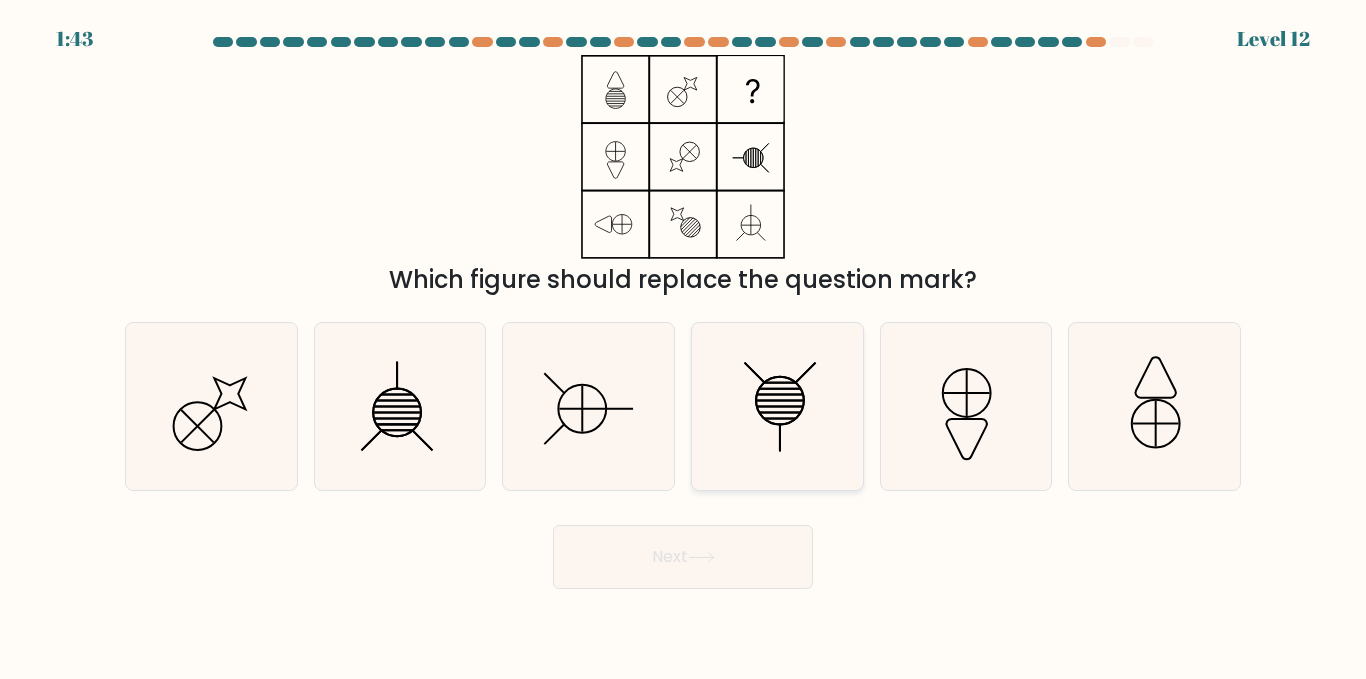 click 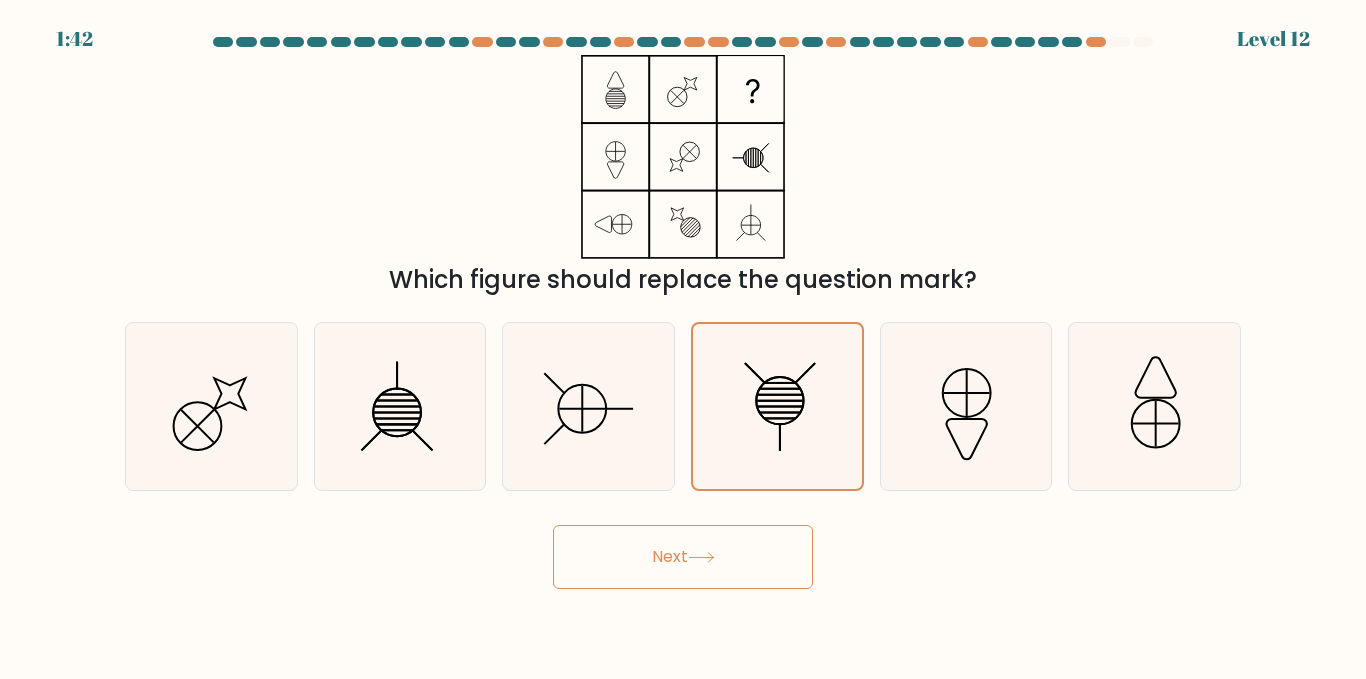 click on "Next" at bounding box center (683, 557) 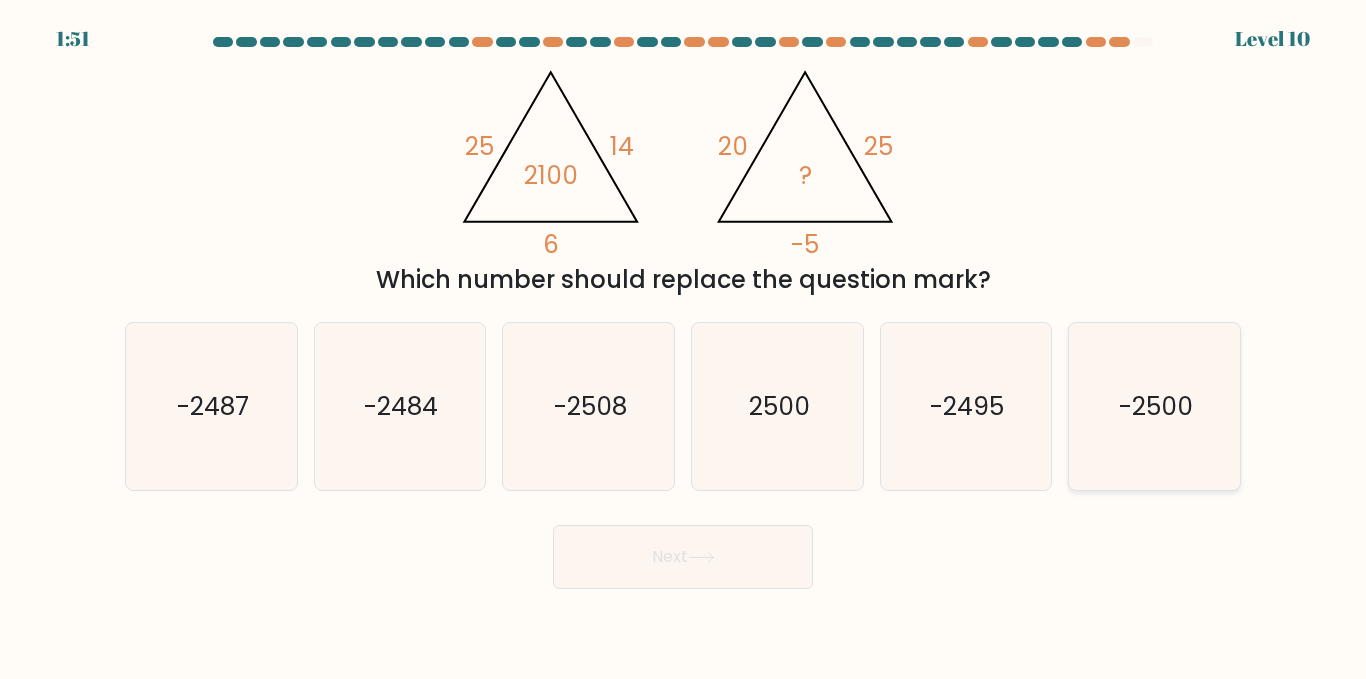 click on "-2500" 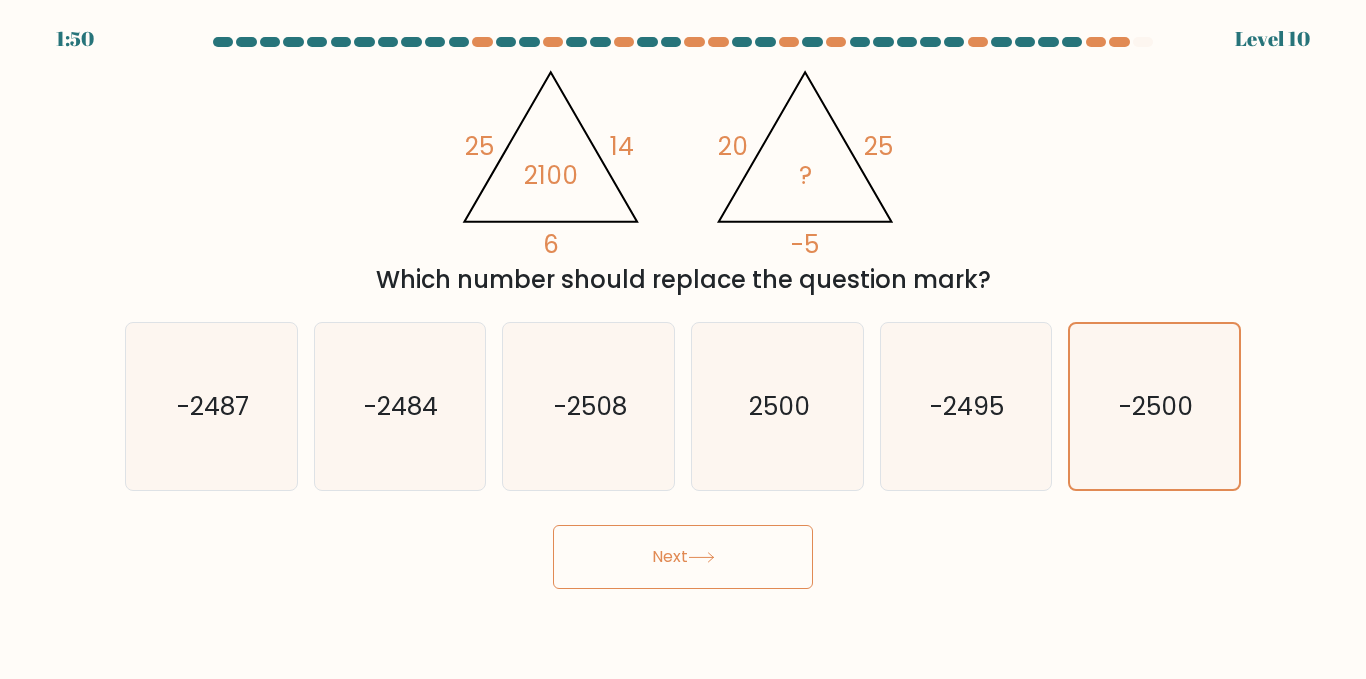click on "Next" at bounding box center [683, 557] 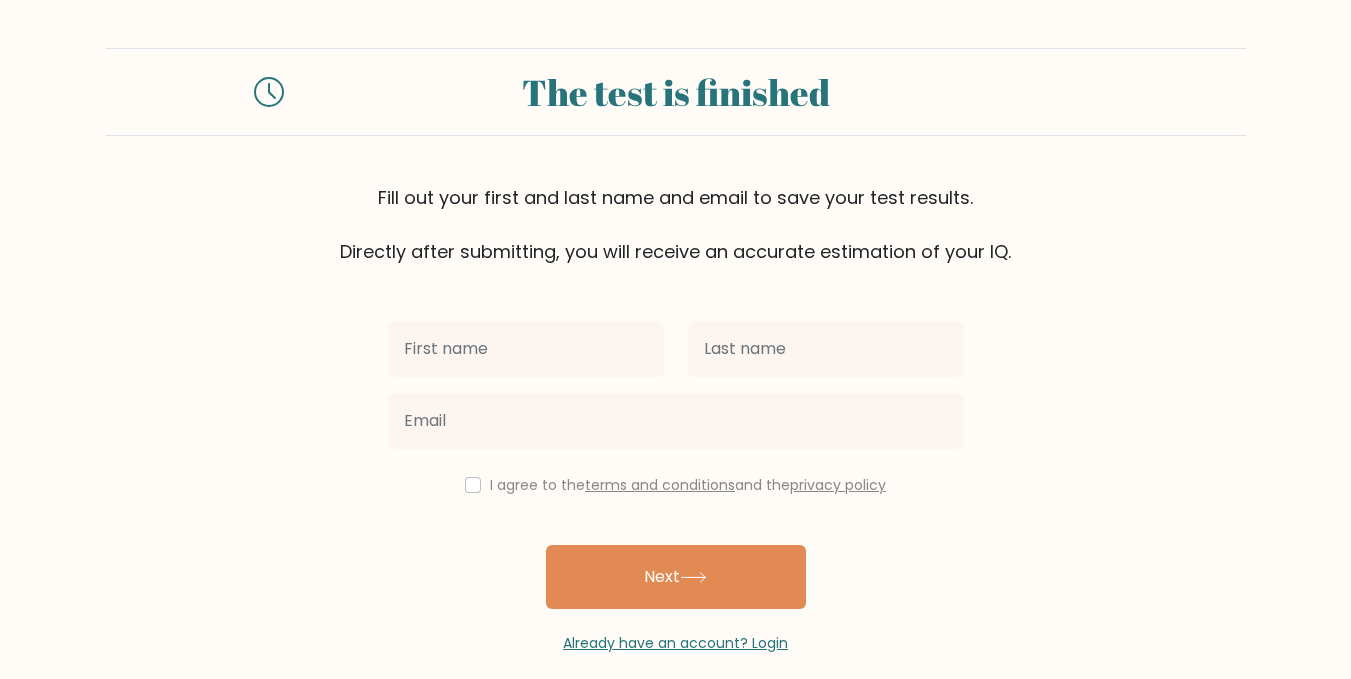 scroll, scrollTop: 0, scrollLeft: 0, axis: both 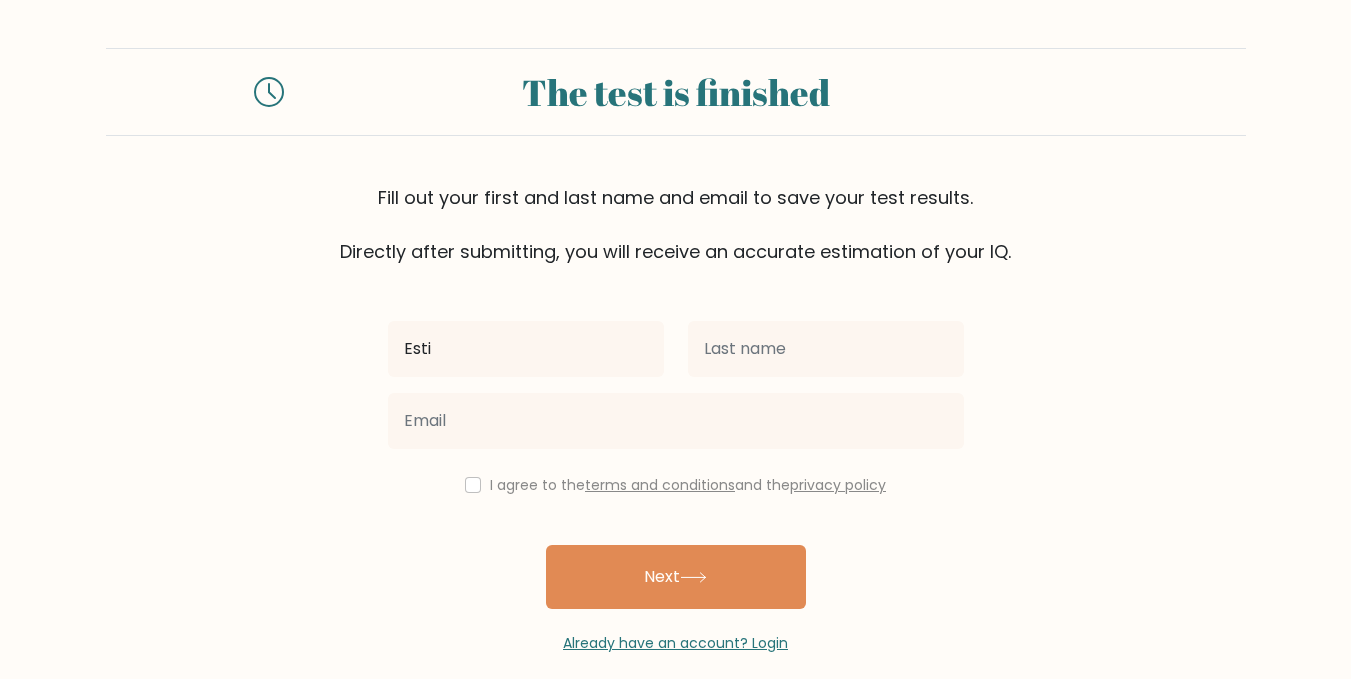 type on "Esti" 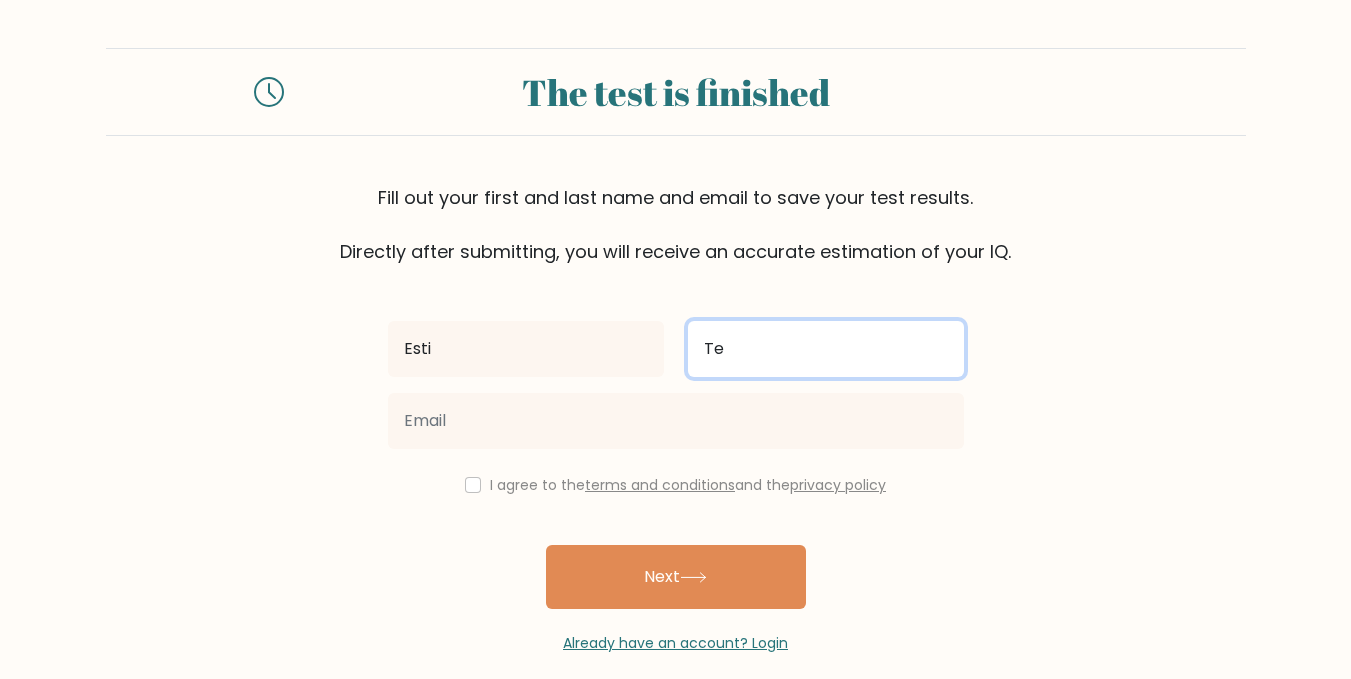 type on "Te" 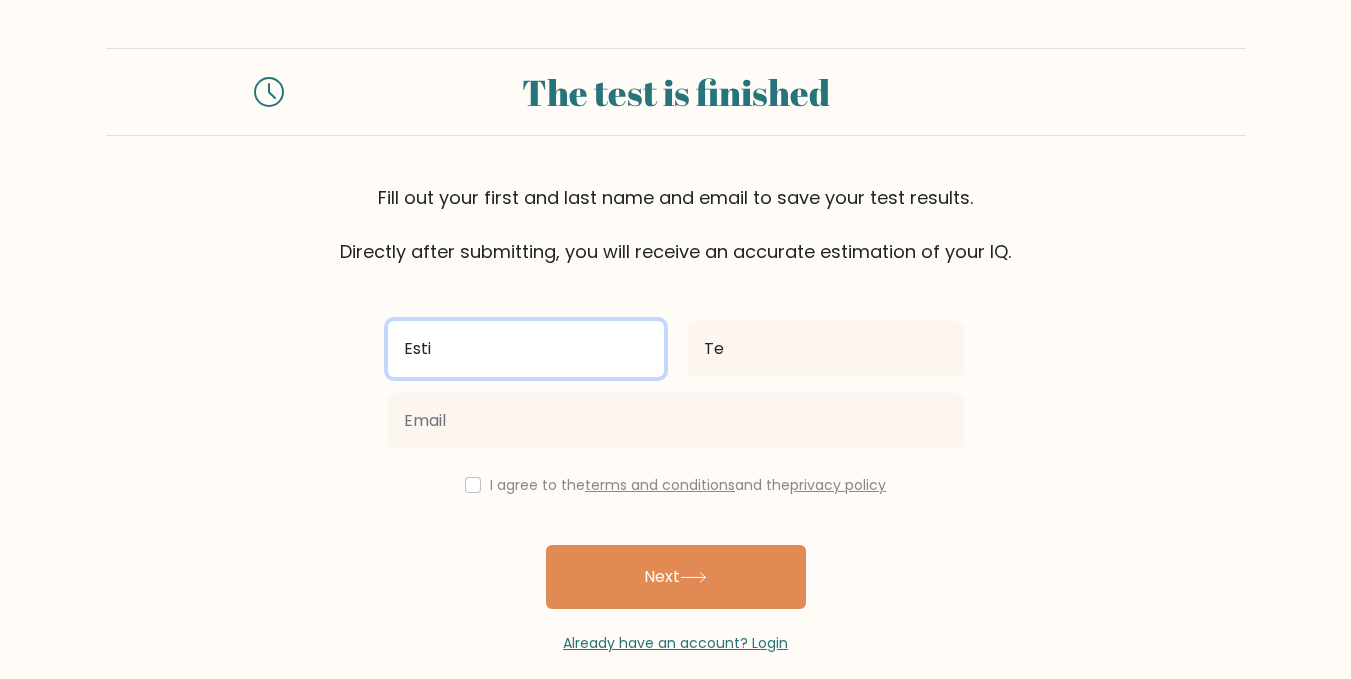 click on "Esti" at bounding box center [526, 349] 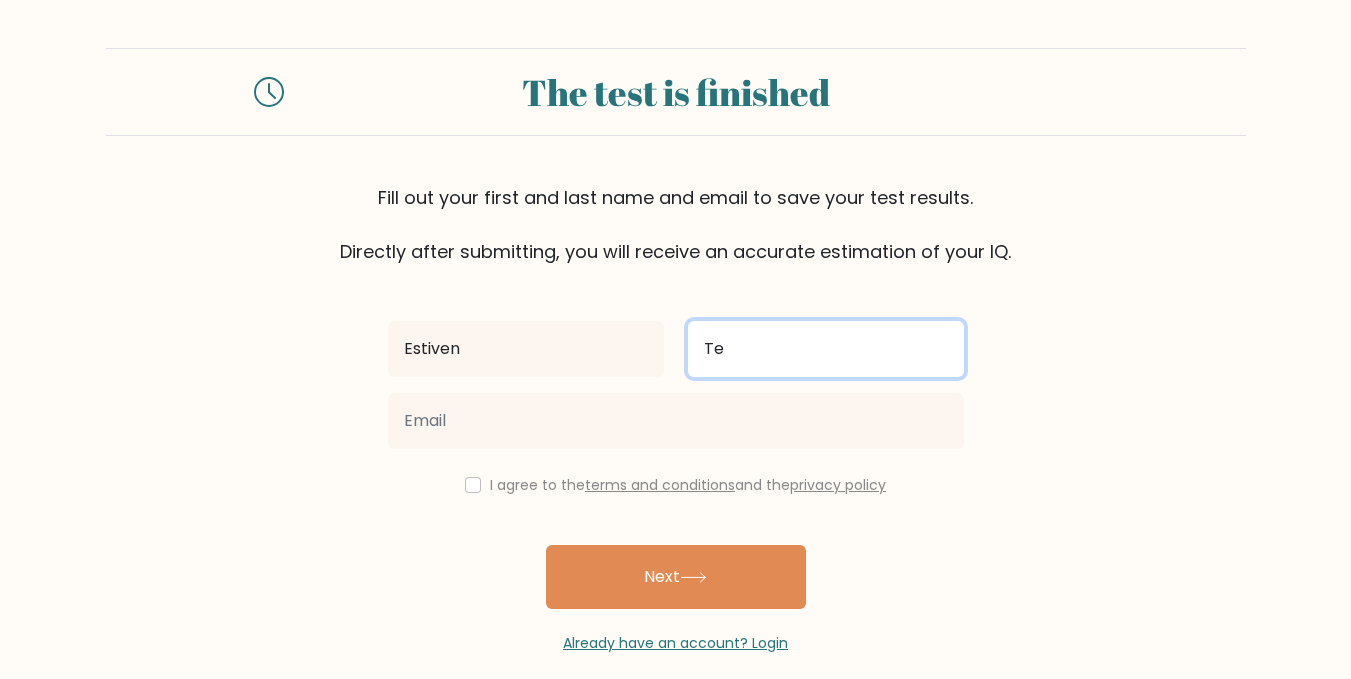click on "Te" at bounding box center [826, 349] 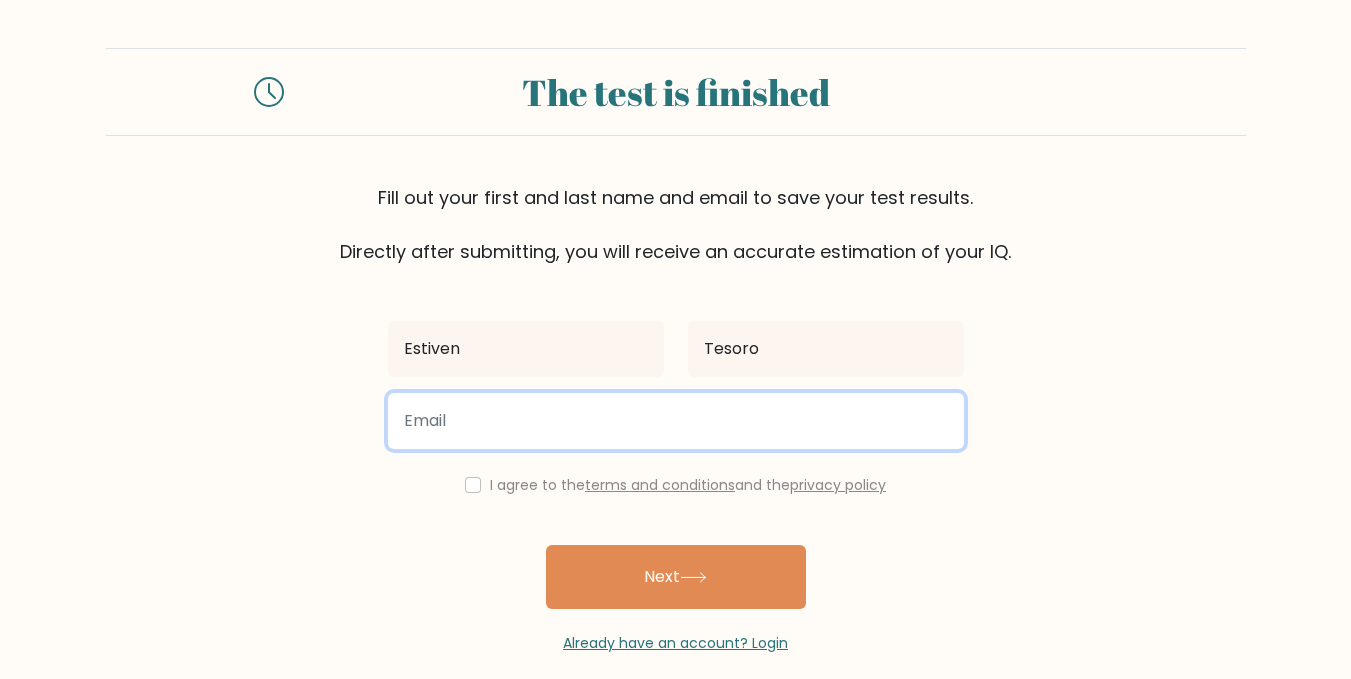 click at bounding box center (676, 421) 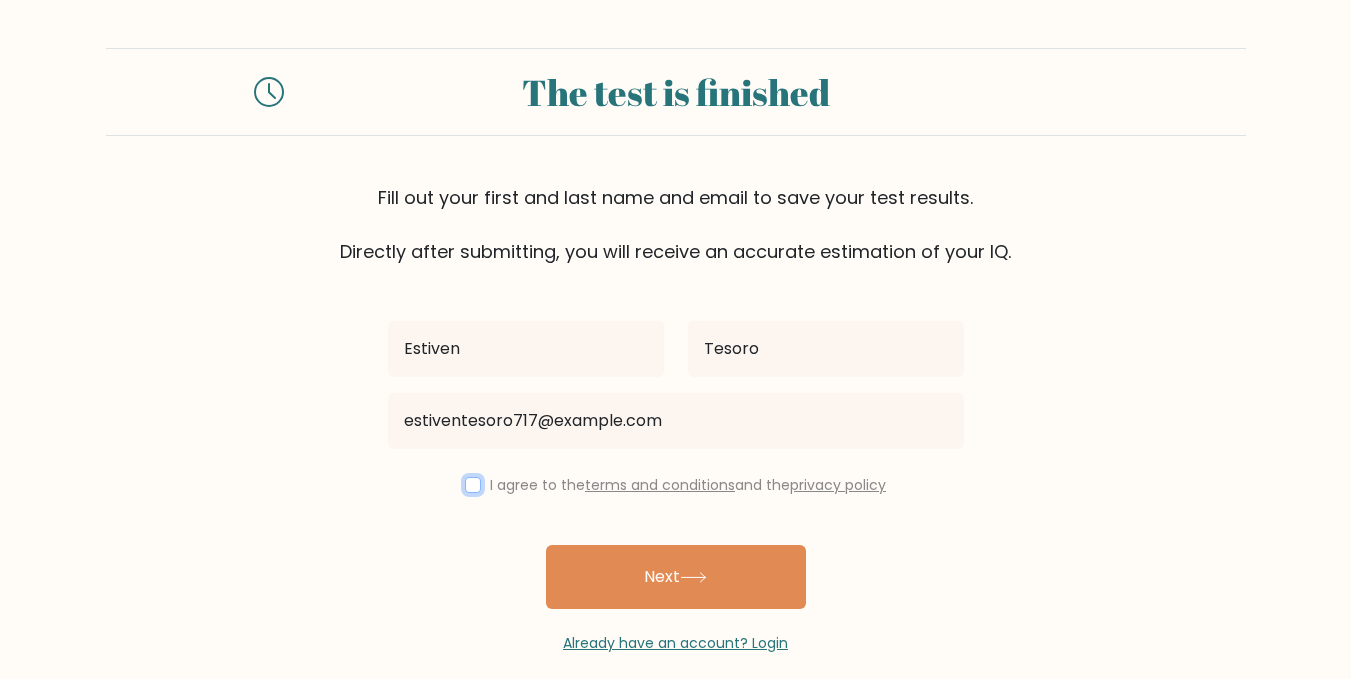 click at bounding box center (473, 485) 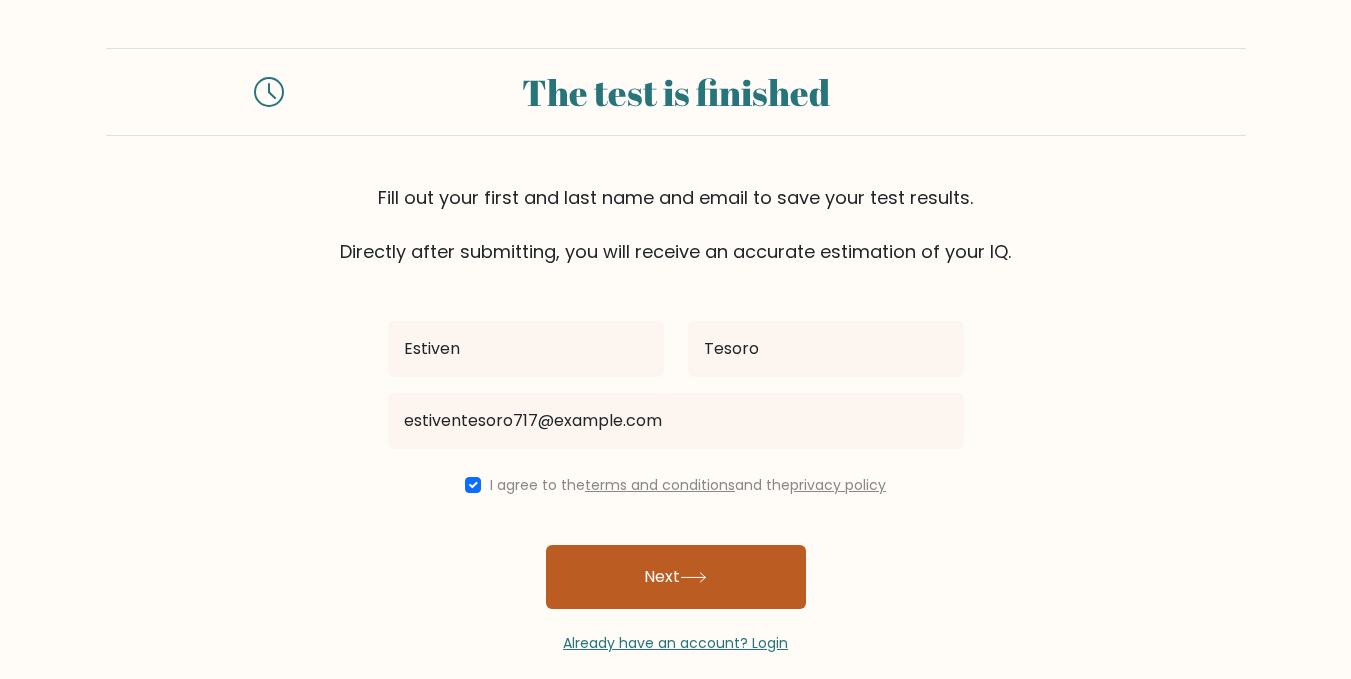 click on "Next" at bounding box center [676, 577] 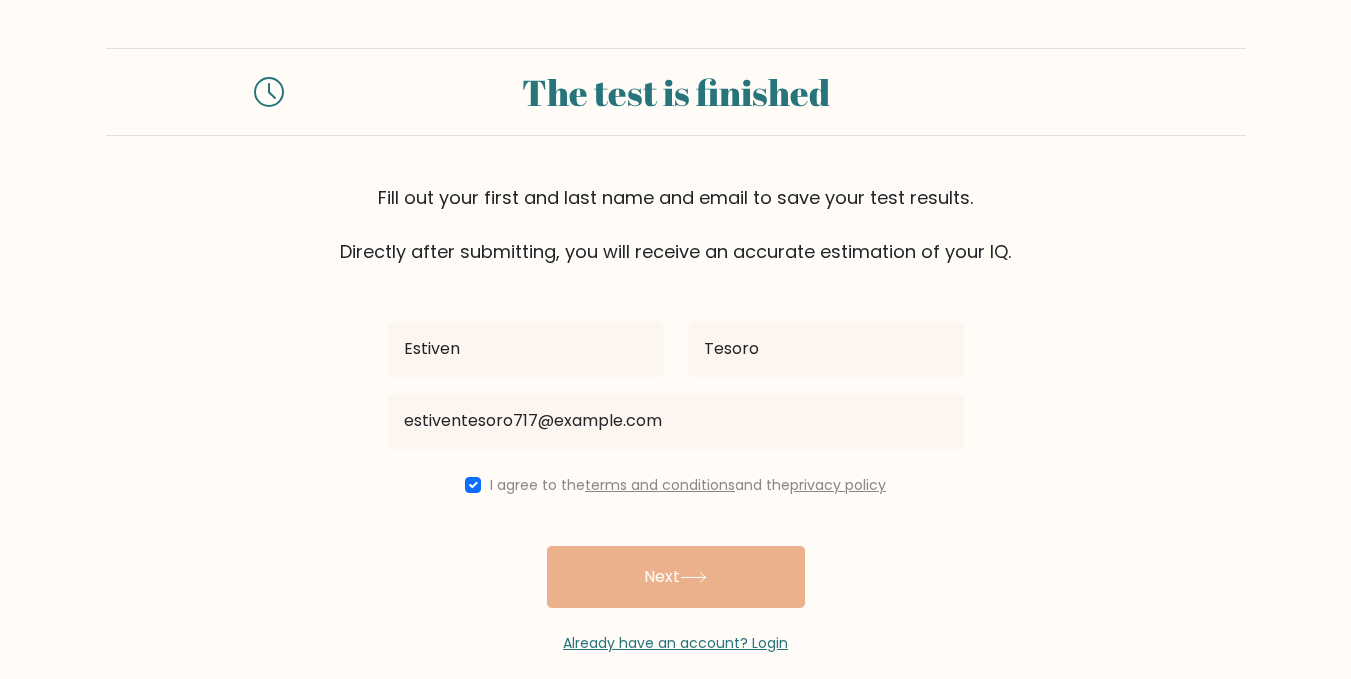 scroll, scrollTop: 6, scrollLeft: 0, axis: vertical 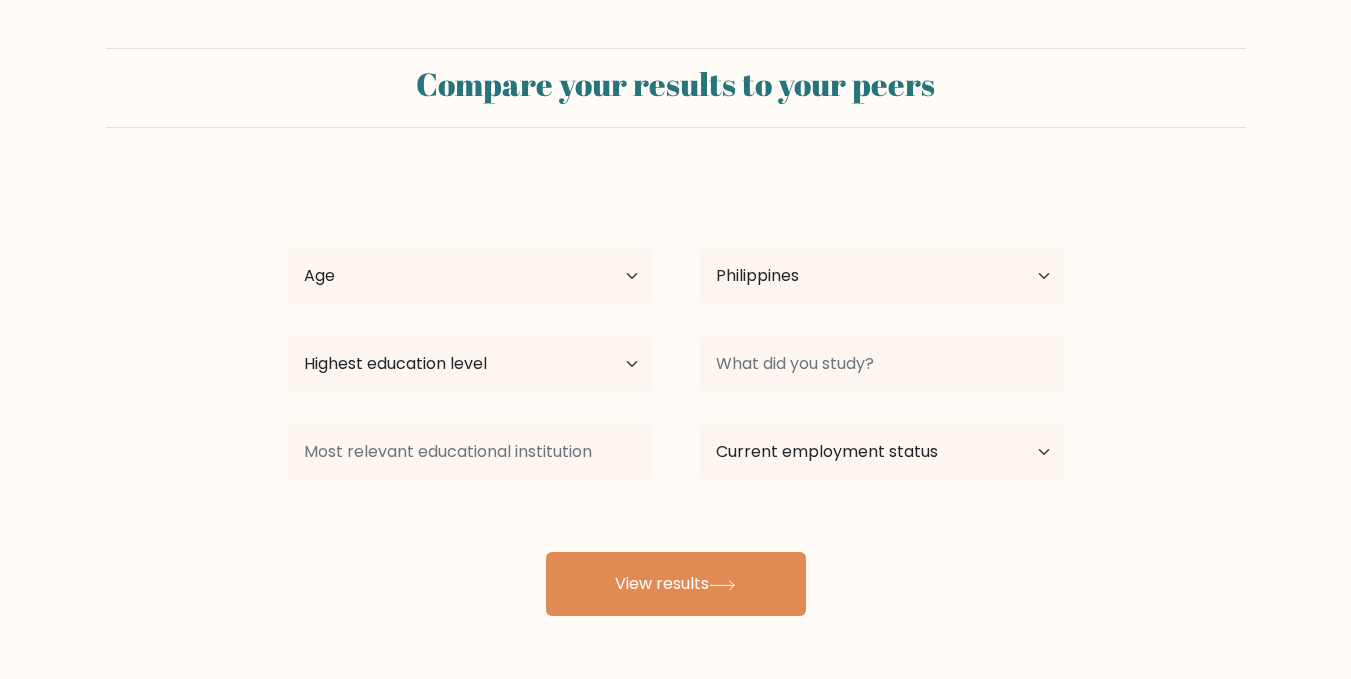 select on "PH" 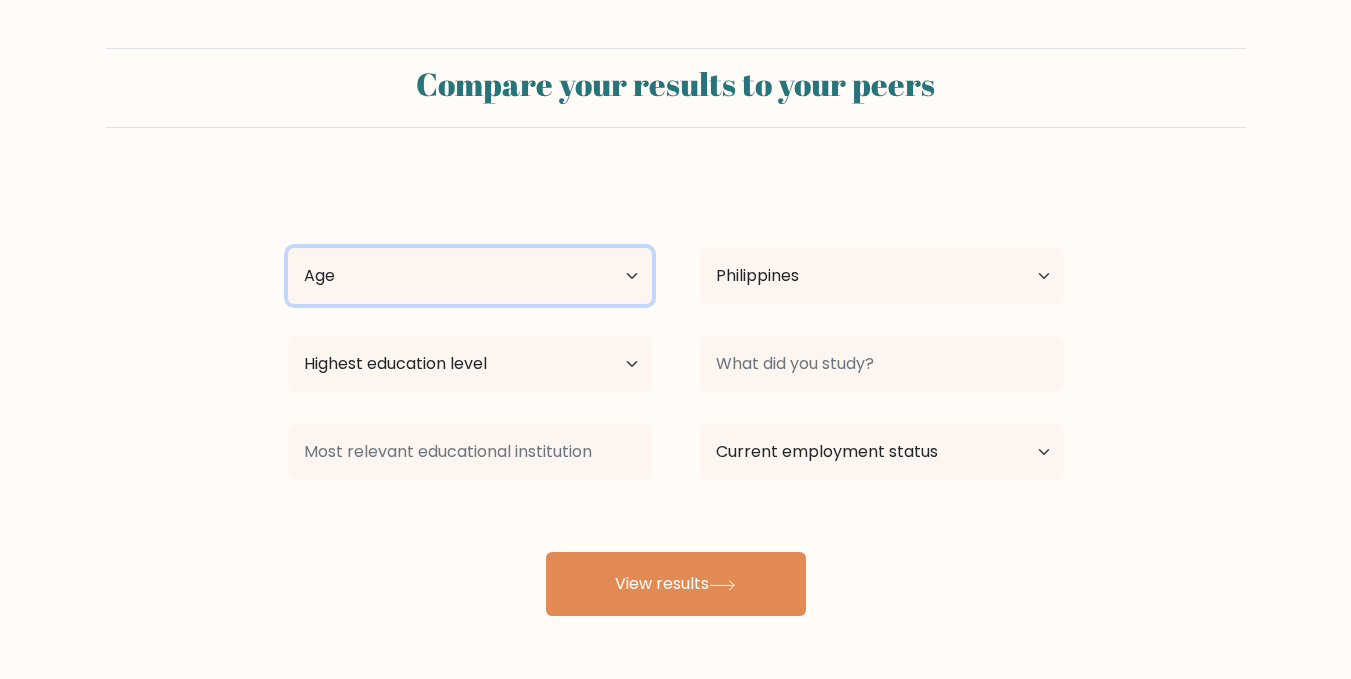 click on "Age
Under 18 years old
18-24 years old
25-34 years old
35-44 years old
45-54 years old
55-64 years old
65 years old and above" at bounding box center [470, 276] 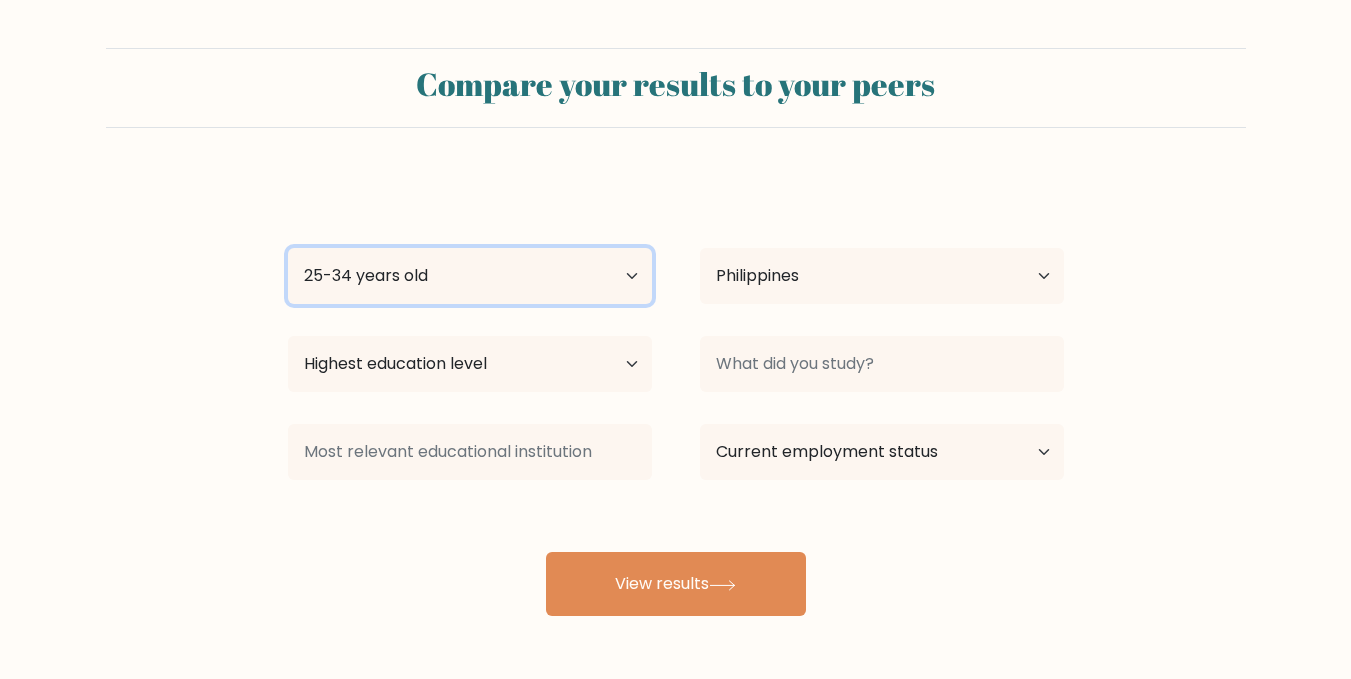 click on "Age
Under 18 years old
18-24 years old
25-34 years old
35-44 years old
45-54 years old
55-64 years old
65 years old and above" at bounding box center [470, 276] 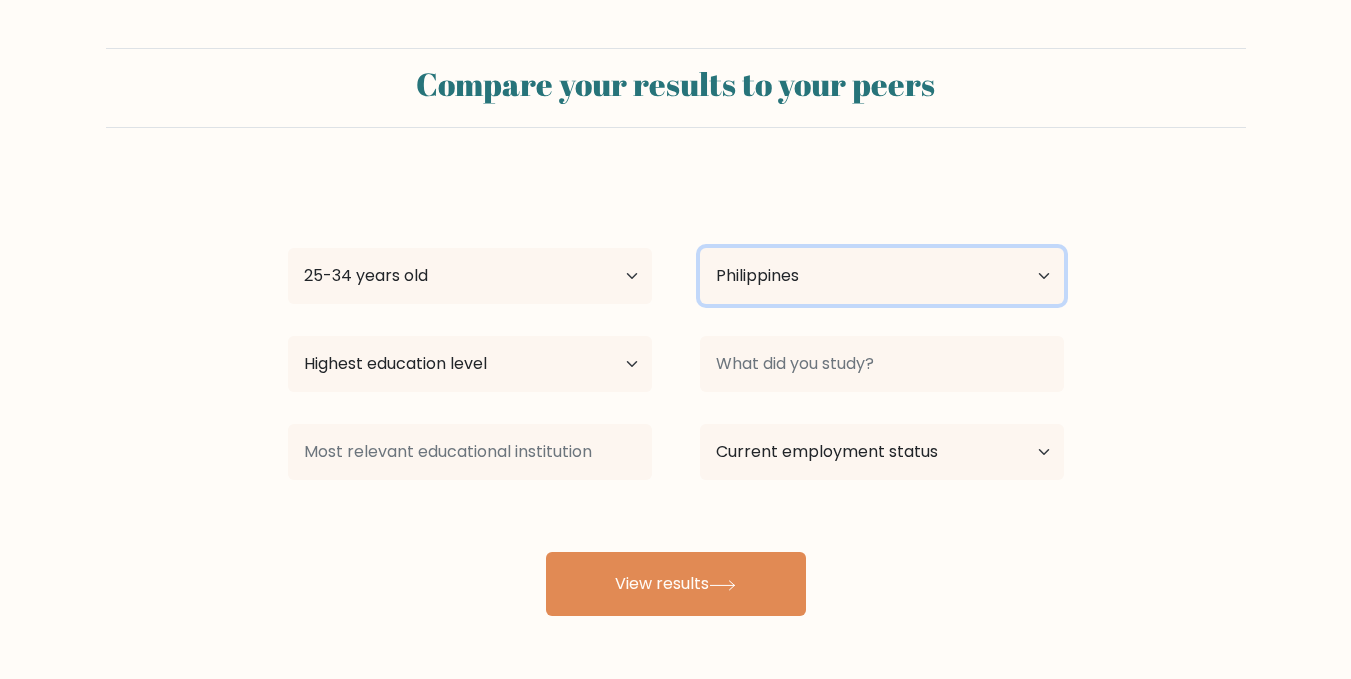 click on "Country
Afghanistan
Albania
Algeria
American Samoa
Andorra
Angola
Anguilla
Antarctica
Antigua and Barbuda
Argentina
Armenia
Aruba
Australia
Austria
Azerbaijan
Bahamas
Bahrain
Bangladesh
Barbados
Belarus
Belgium
Belize
Benin
Bermuda
Bhutan
Bolivia
Bonaire, Sint Eustatius and Saba
Bosnia and Herzegovina
Botswana
Bouvet Island
Brazil
British Indian Ocean Territory
Brunei
Bulgaria
Burkina Faso
Burundi
Cabo Verde
Cambodia
Cameroon
Canada
Cayman Islands
Central African Republic
Chad
Chile
China
Christmas Island
Cocos (Keeling) Islands
Colombia
Comoros
Congo
Congo (the Democratic Republic of the)
Cook Islands
Costa Rica
Côte d'Ivoire
Croatia
Cuba" at bounding box center [882, 276] 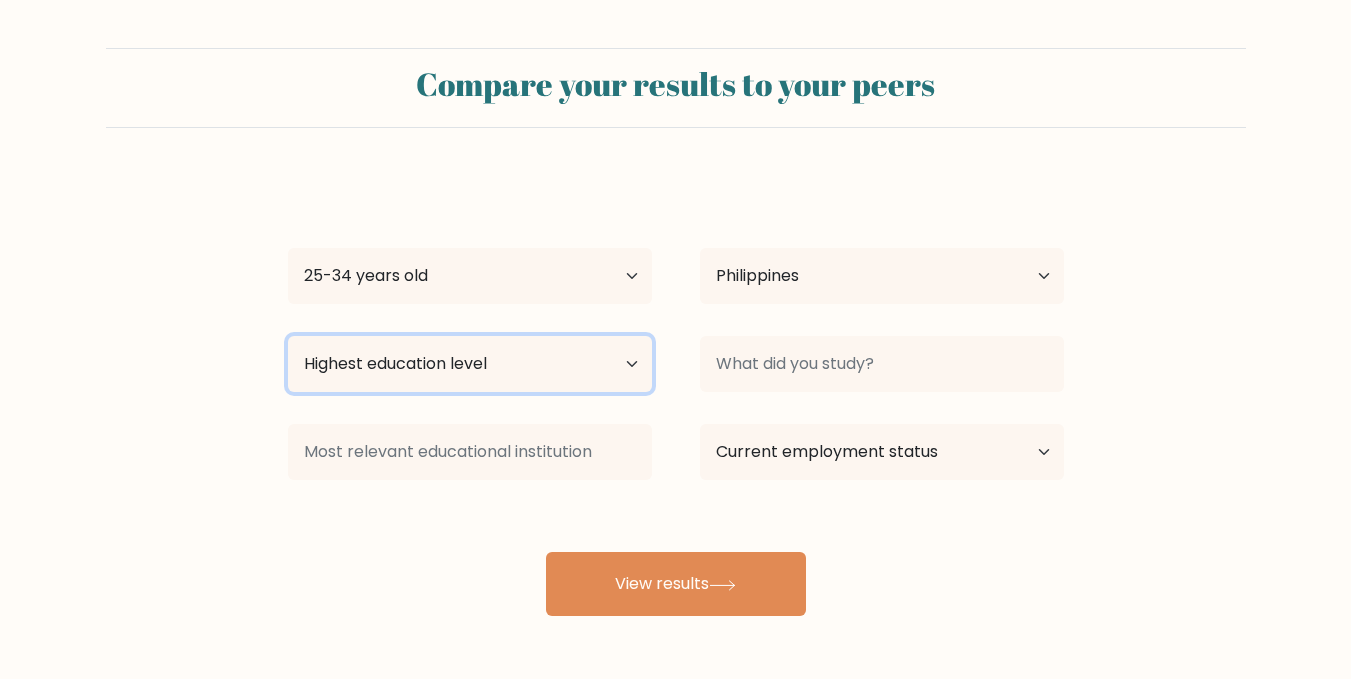 click on "Highest education level
No schooling
Primary
Lower Secondary
Upper Secondary
Occupation Specific
Bachelor's degree
Master's degree
Doctoral degree" at bounding box center (470, 364) 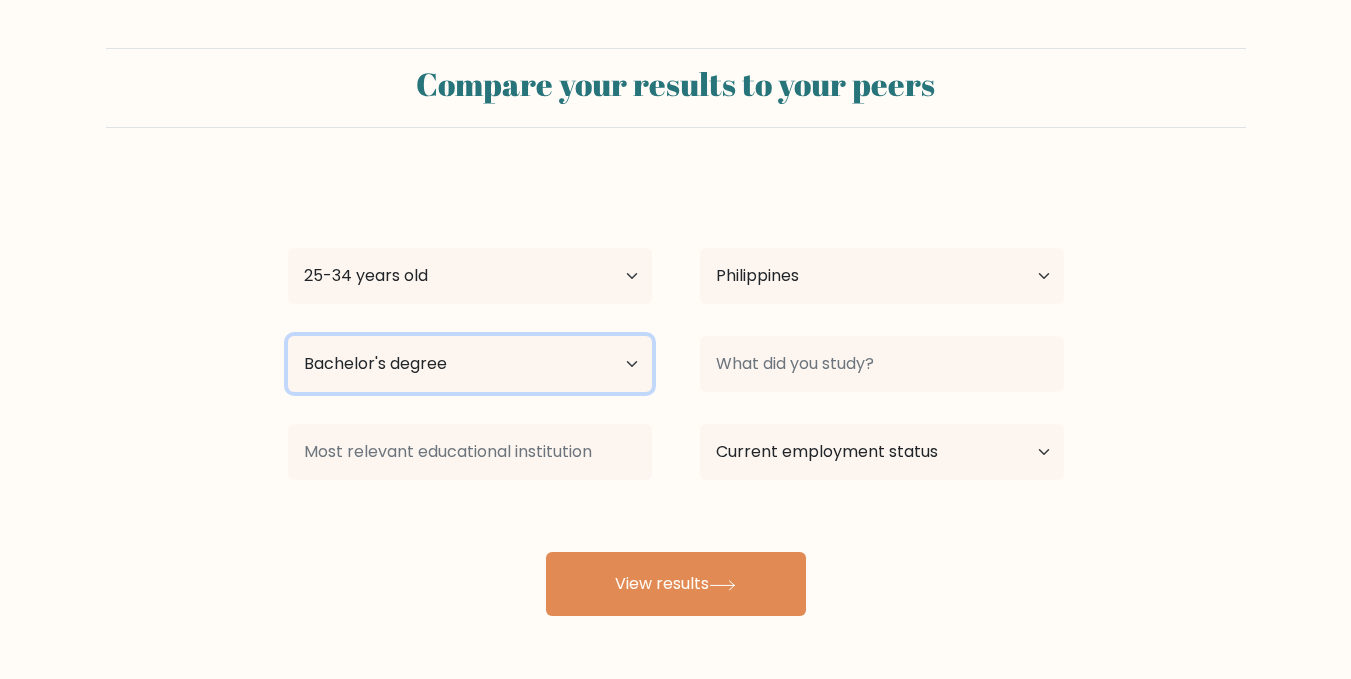 click on "Highest education level
No schooling
Primary
Lower Secondary
Upper Secondary
Occupation Specific
Bachelor's degree
Master's degree
Doctoral degree" at bounding box center [470, 364] 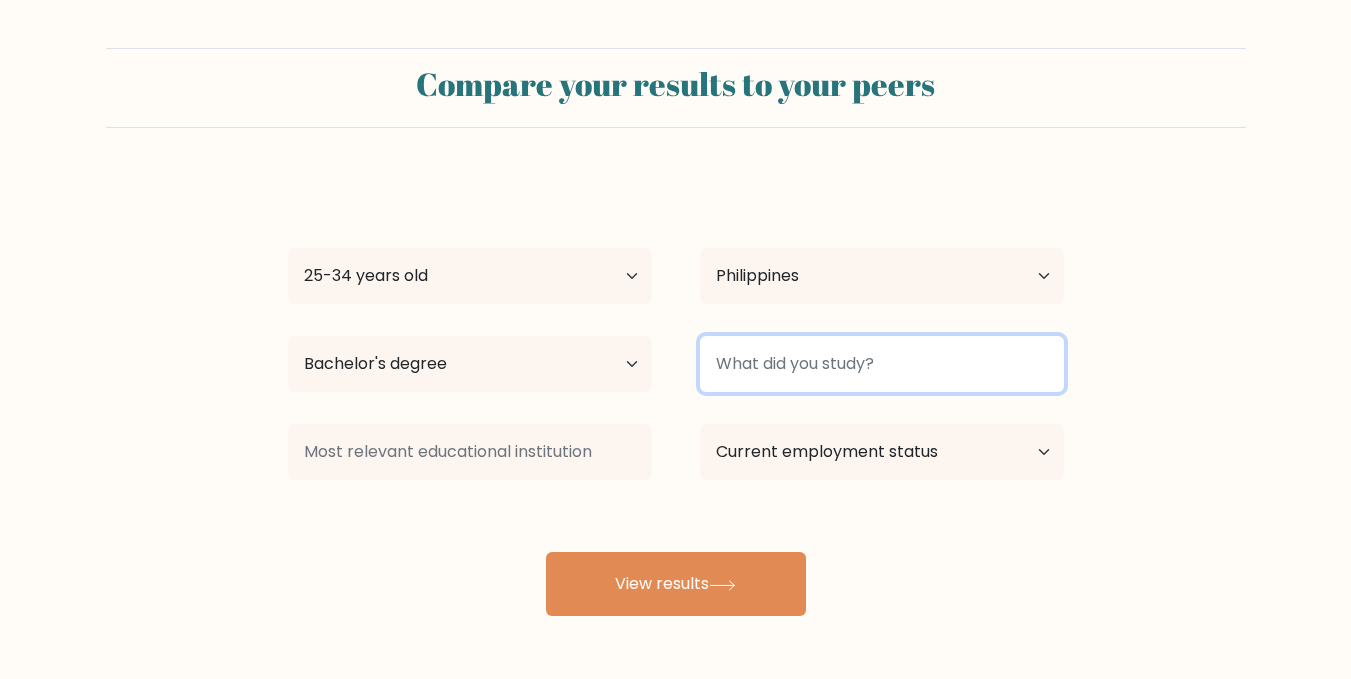 click at bounding box center (882, 364) 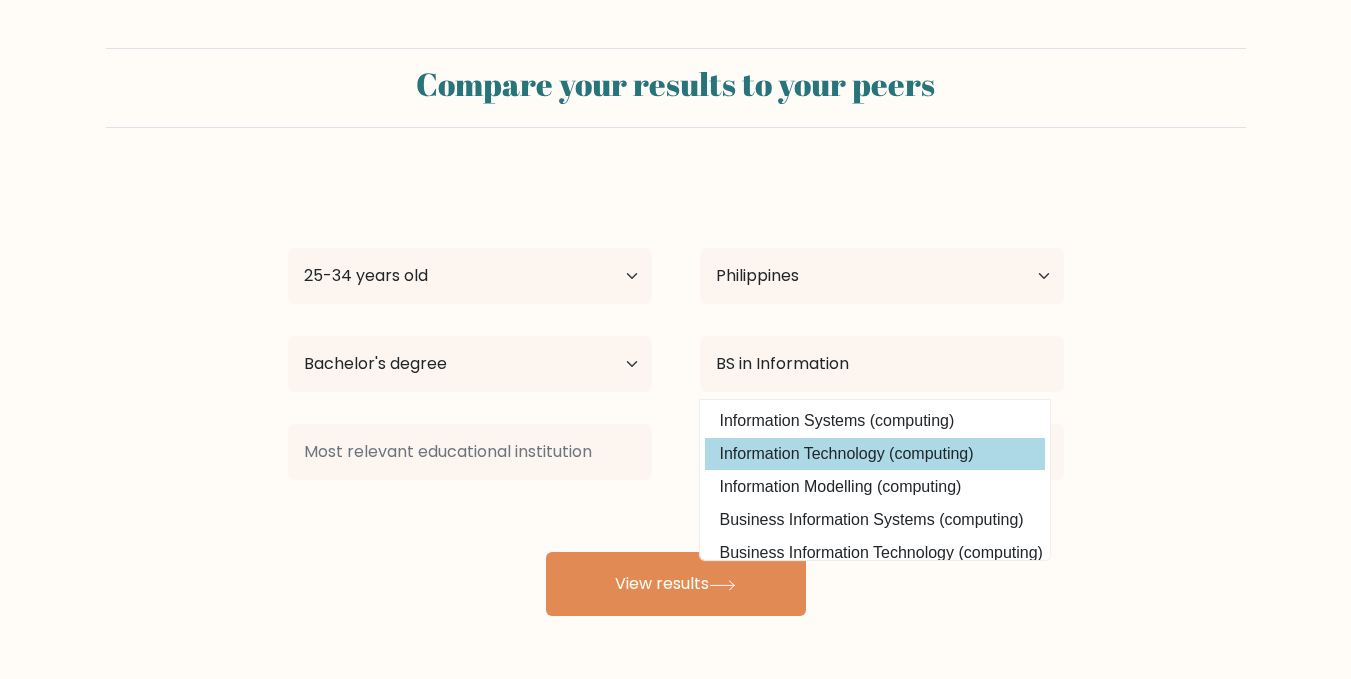 click on "Information Technology (computing)" at bounding box center (875, 454) 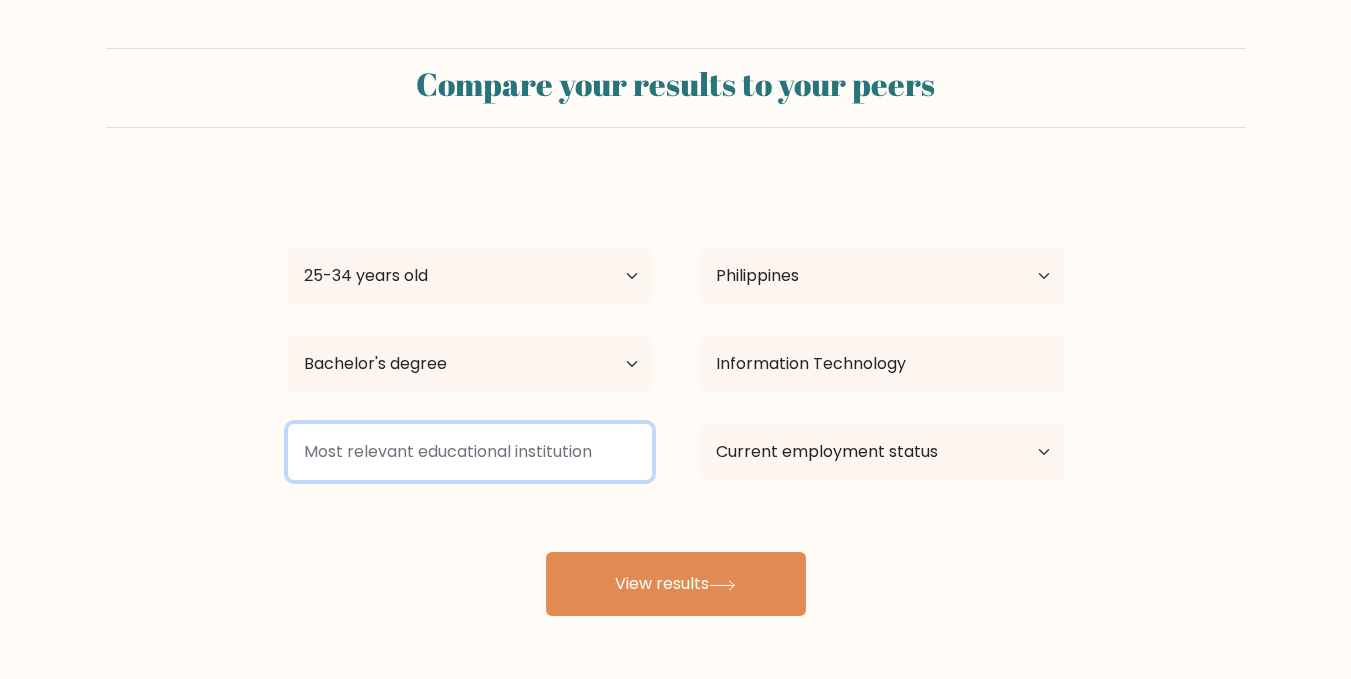 click at bounding box center [470, 452] 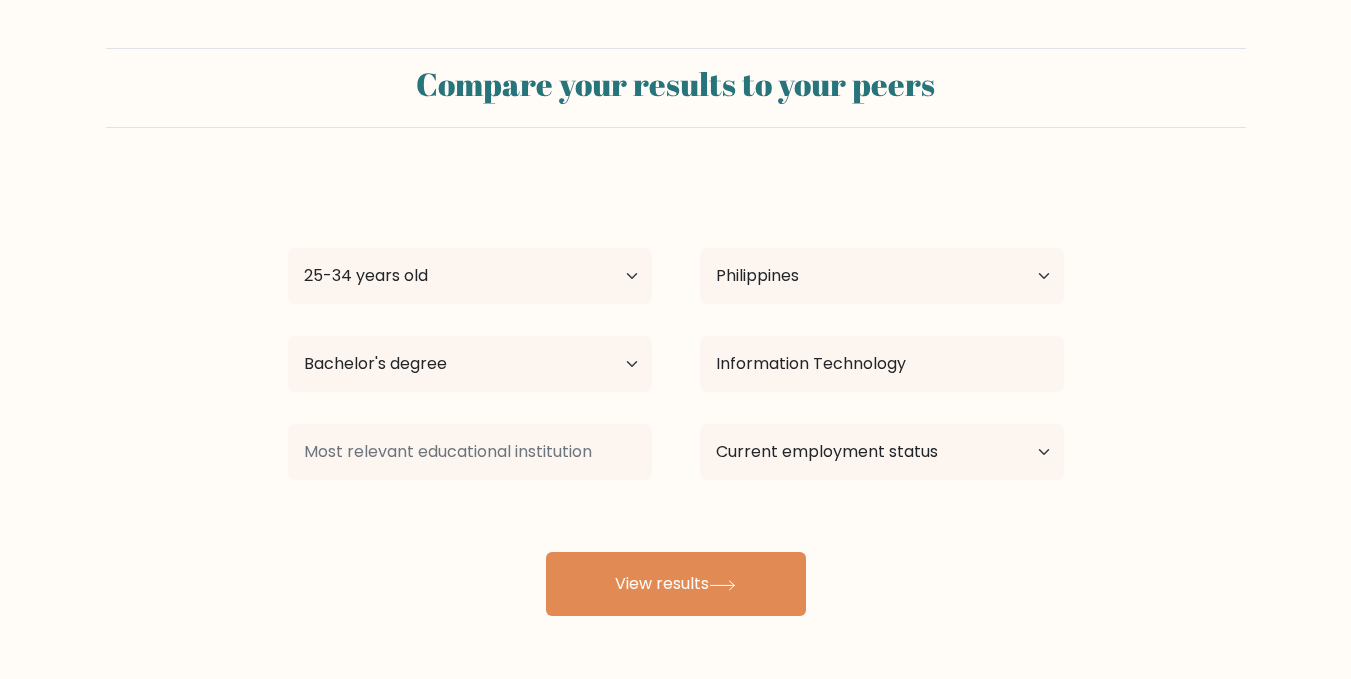 click on "Estiven [NAME]
Age
Under 18 years old
18-24 years old
25-34 years old
35-44 years old
45-54 years old
55-64 years old
65 years old and above
Country
Afghanistan
Albania
Algeria
American Samoa
Andorra
Angola
Anguilla
Antarctica
Antigua and Barbuda
Argentina
Armenia
Aruba
Australia
Austria
Azerbaijan
Bahamas
Bahrain
Bangladesh
Barbados
Belarus
Belgium
Belize
Benin
Bermuda
Bhutan
Bolivia
Bonaire, Sint Eustatius and Saba
Bosnia and Herzegovina
Botswana
Bouvet Island
Brazil
Brunei" at bounding box center (676, 396) 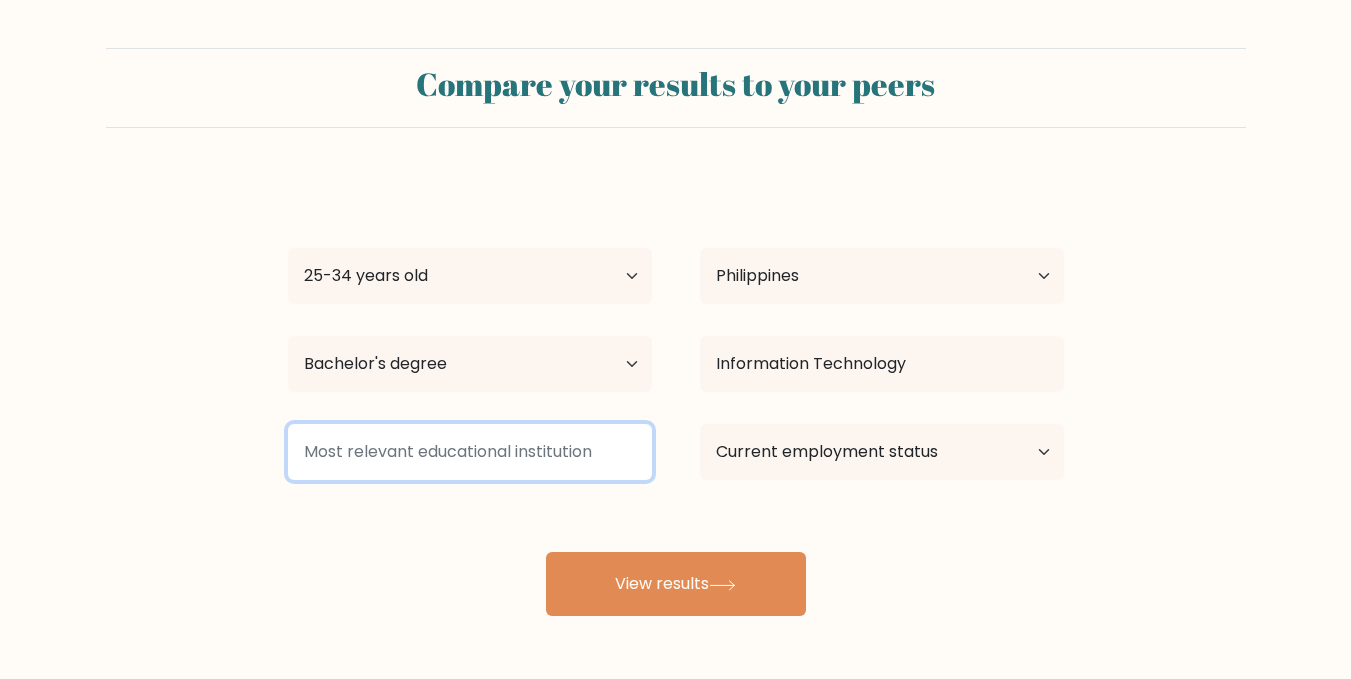 click at bounding box center [470, 452] 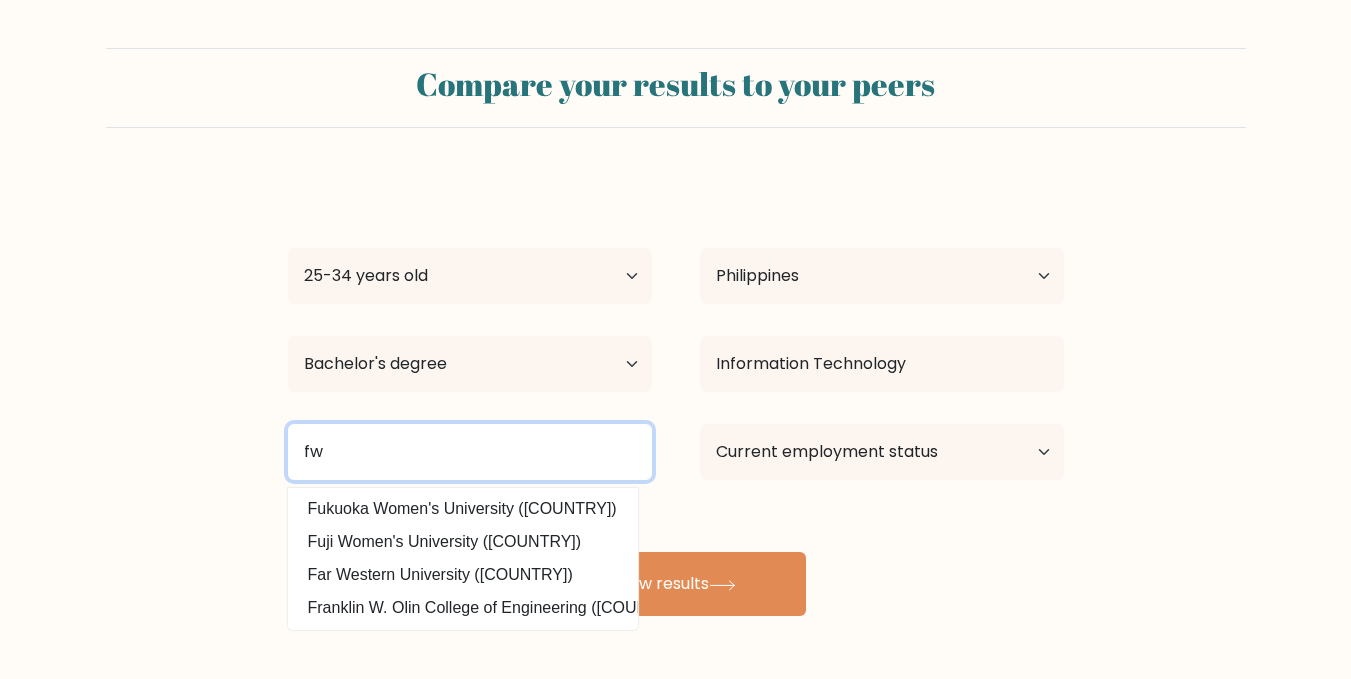 type on "f" 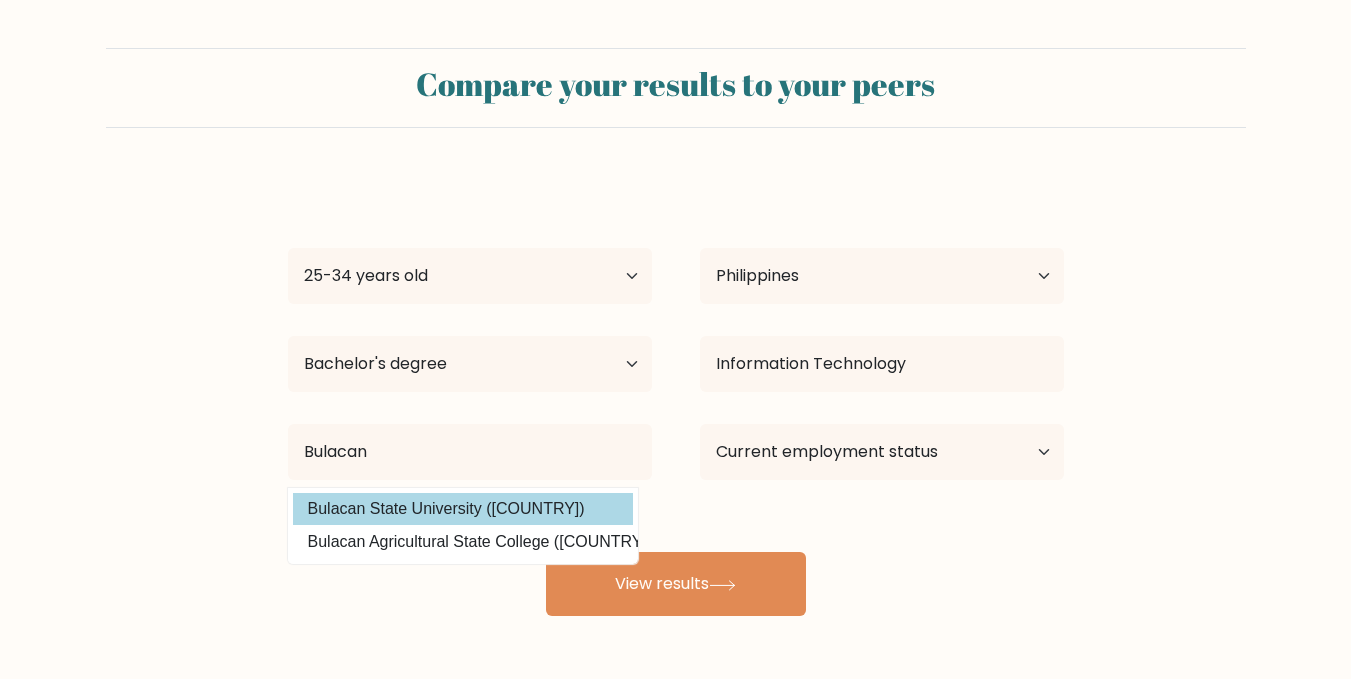 click on "Bulacan State University ([COUNTRY])" at bounding box center [463, 509] 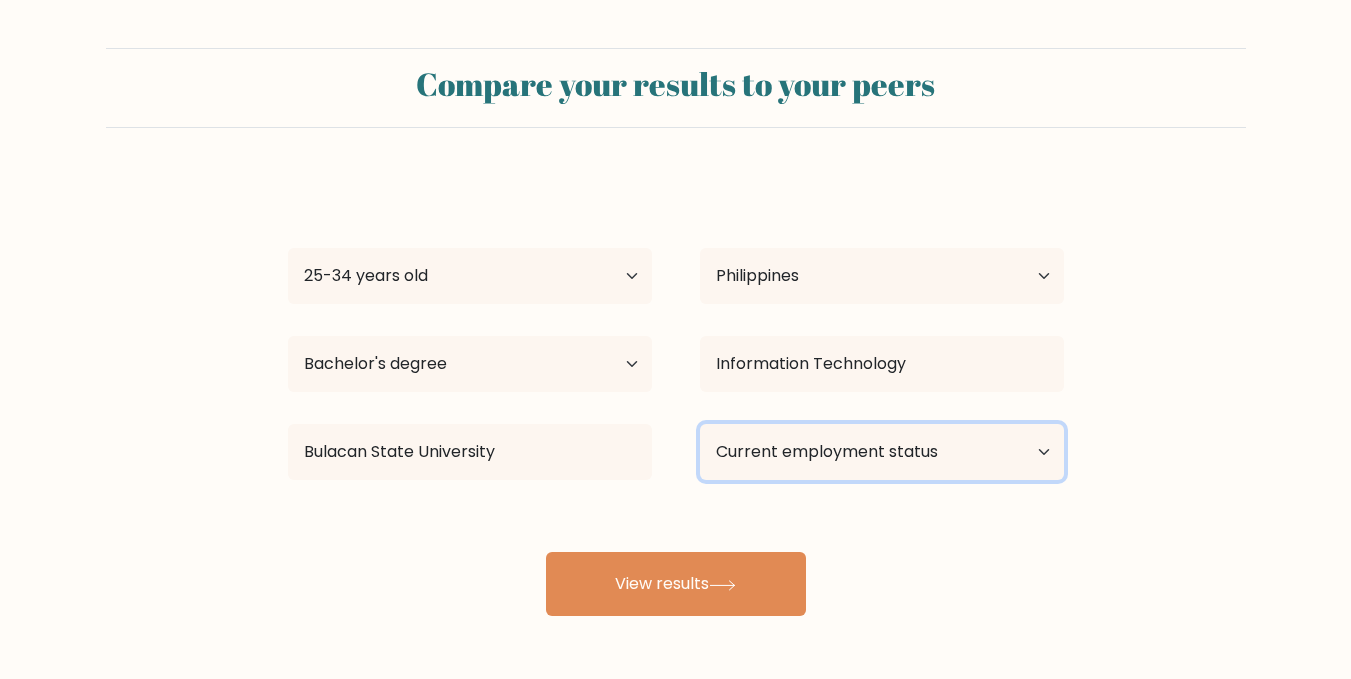click on "Current employment status
Employed
Student
Retired
Other / prefer not to answer" at bounding box center (882, 452) 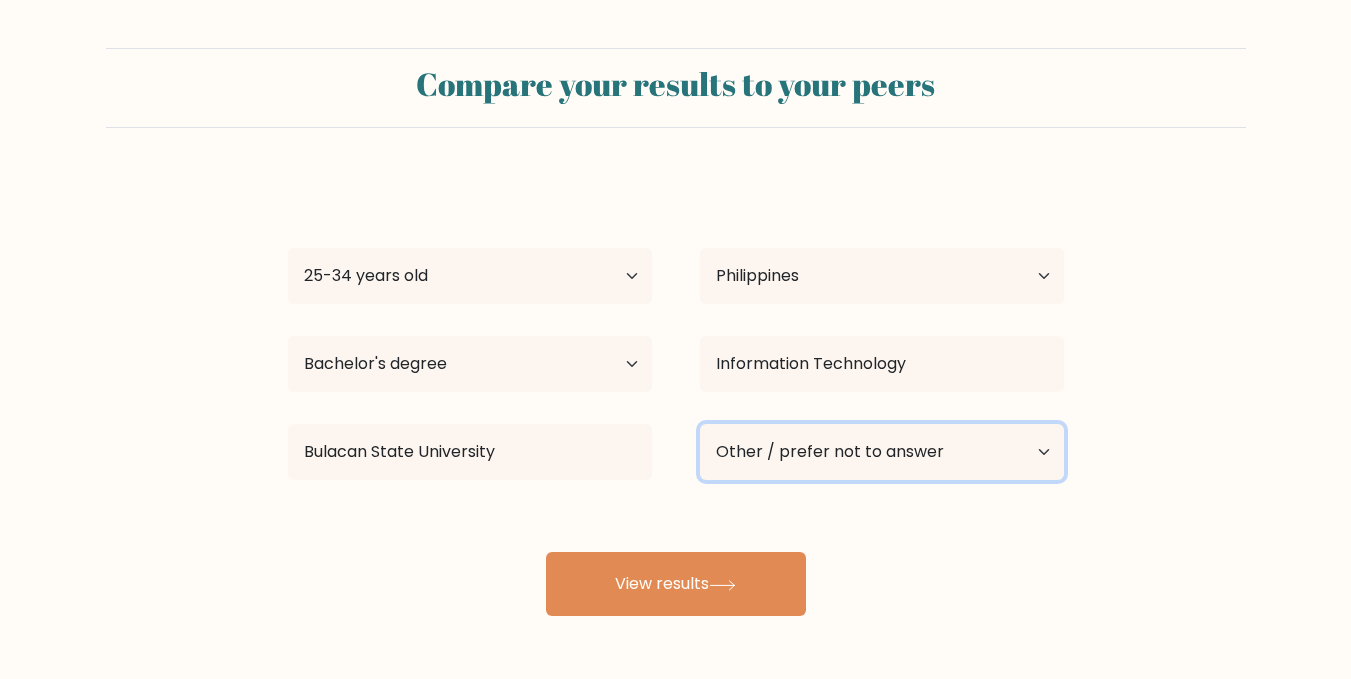 click on "Current employment status
Employed
Student
Retired
Other / prefer not to answer" at bounding box center [882, 452] 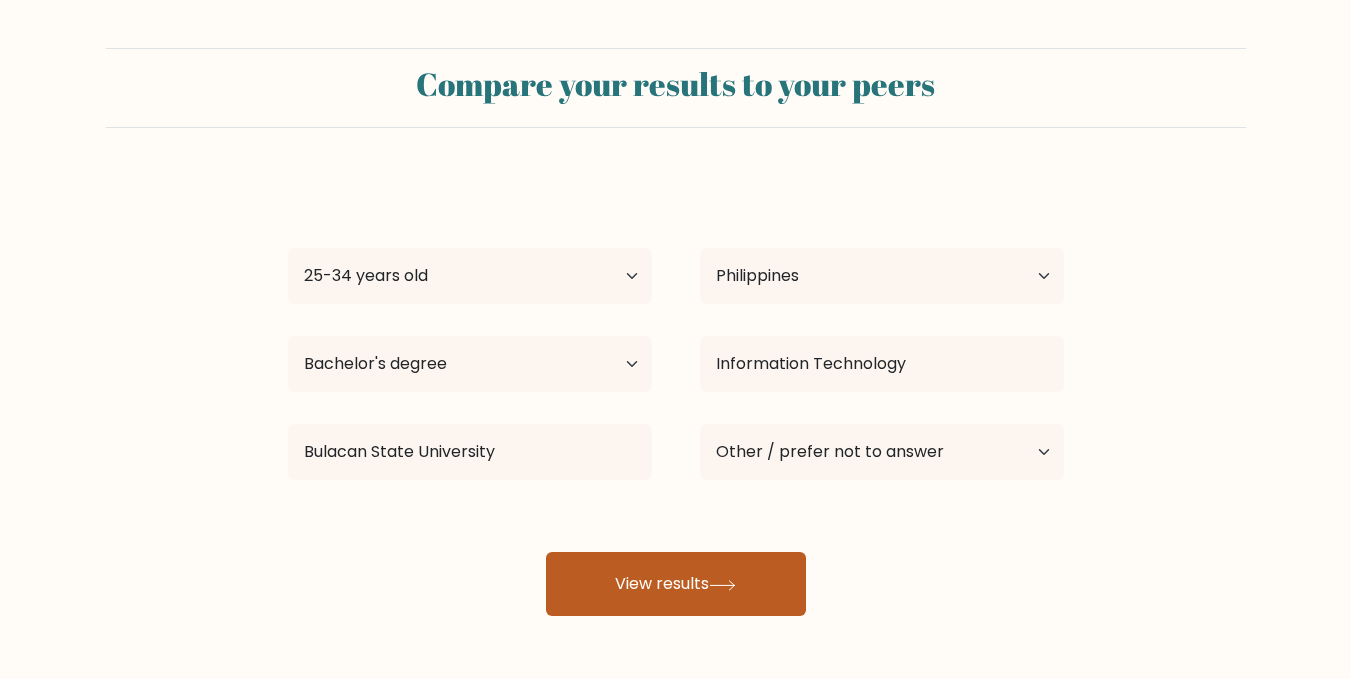 click on "View results" at bounding box center (676, 584) 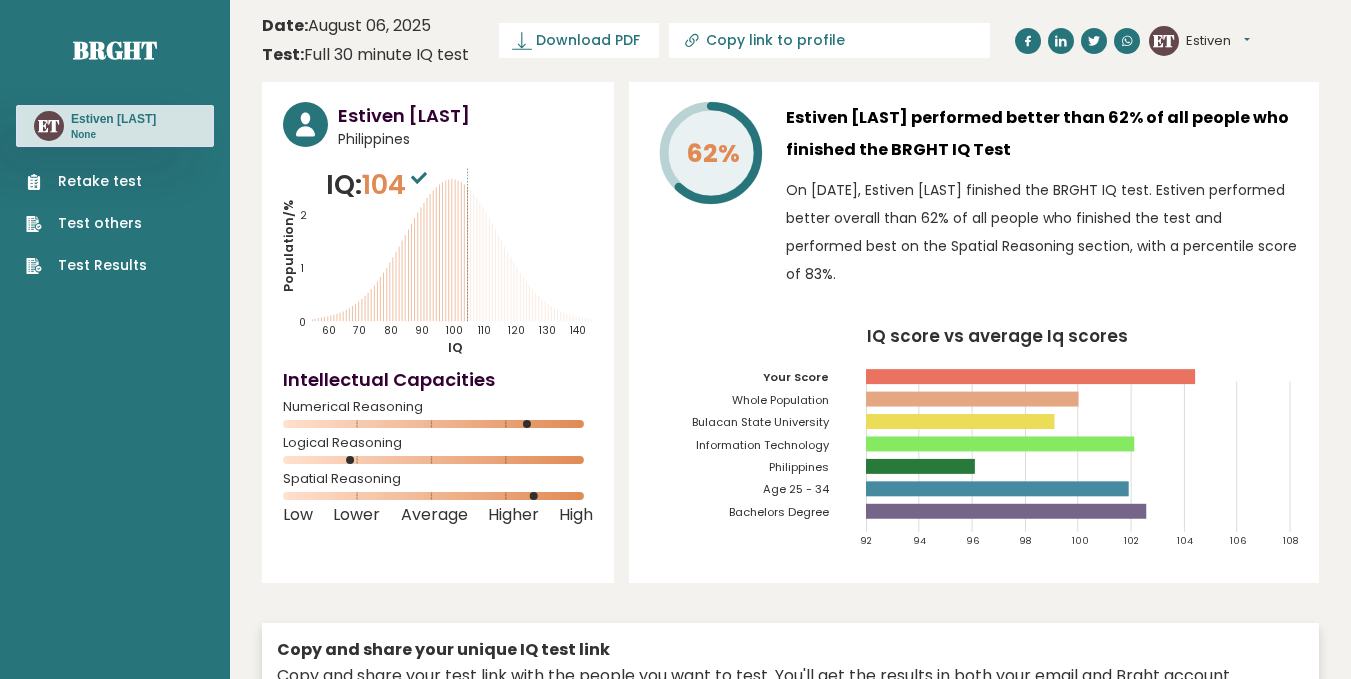 scroll, scrollTop: 0, scrollLeft: 0, axis: both 